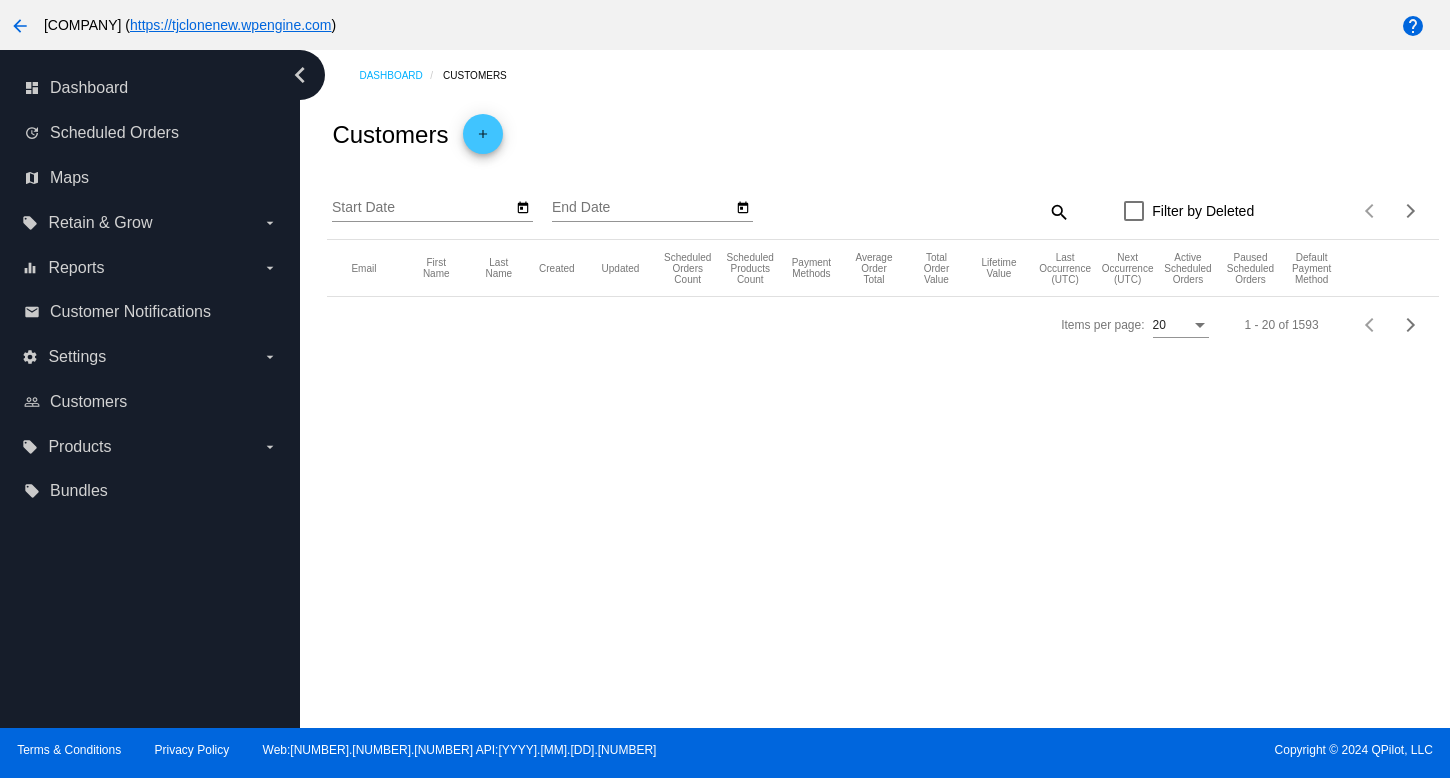 scroll, scrollTop: 0, scrollLeft: 0, axis: both 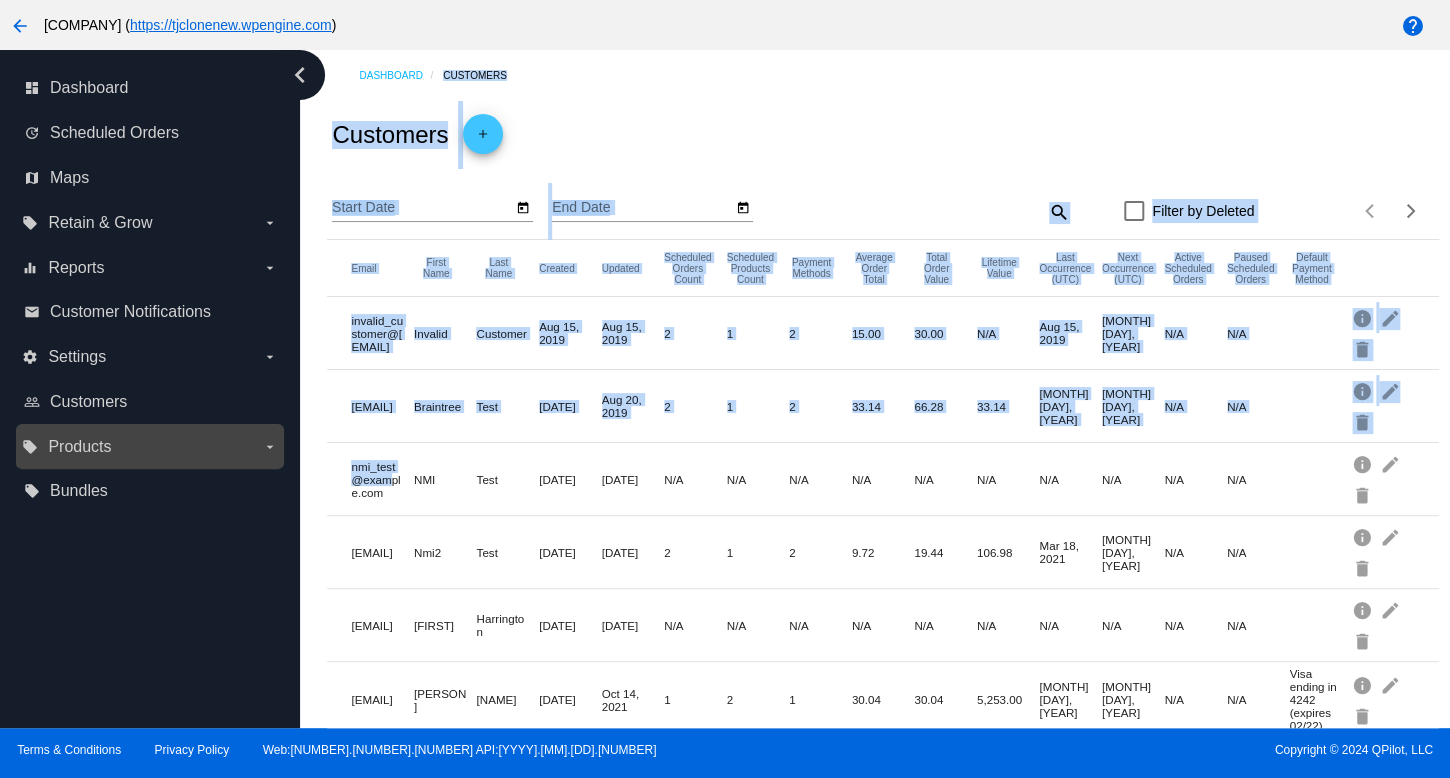 drag, startPoint x: 0, startPoint y: 555, endPoint x: 68, endPoint y: 468, distance: 110.42192 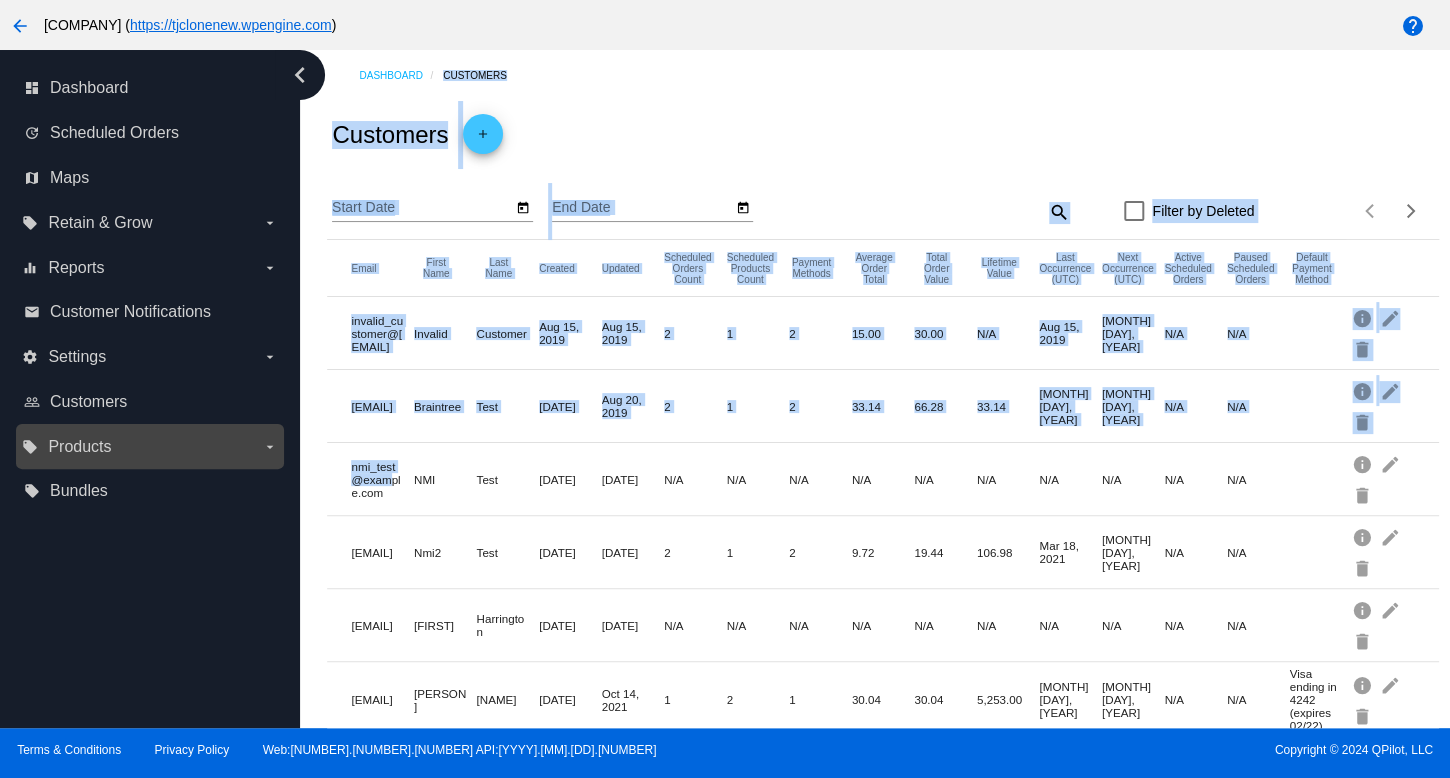 click on "chevron_left
dashboard
Dashboard
update
Scheduled Orders
map
Maps
local_offer
Retain & Grow
arrow_drop_down
equalizer
Reports
arrow_drop_down
email
Customer Notifications" at bounding box center (725, 389) 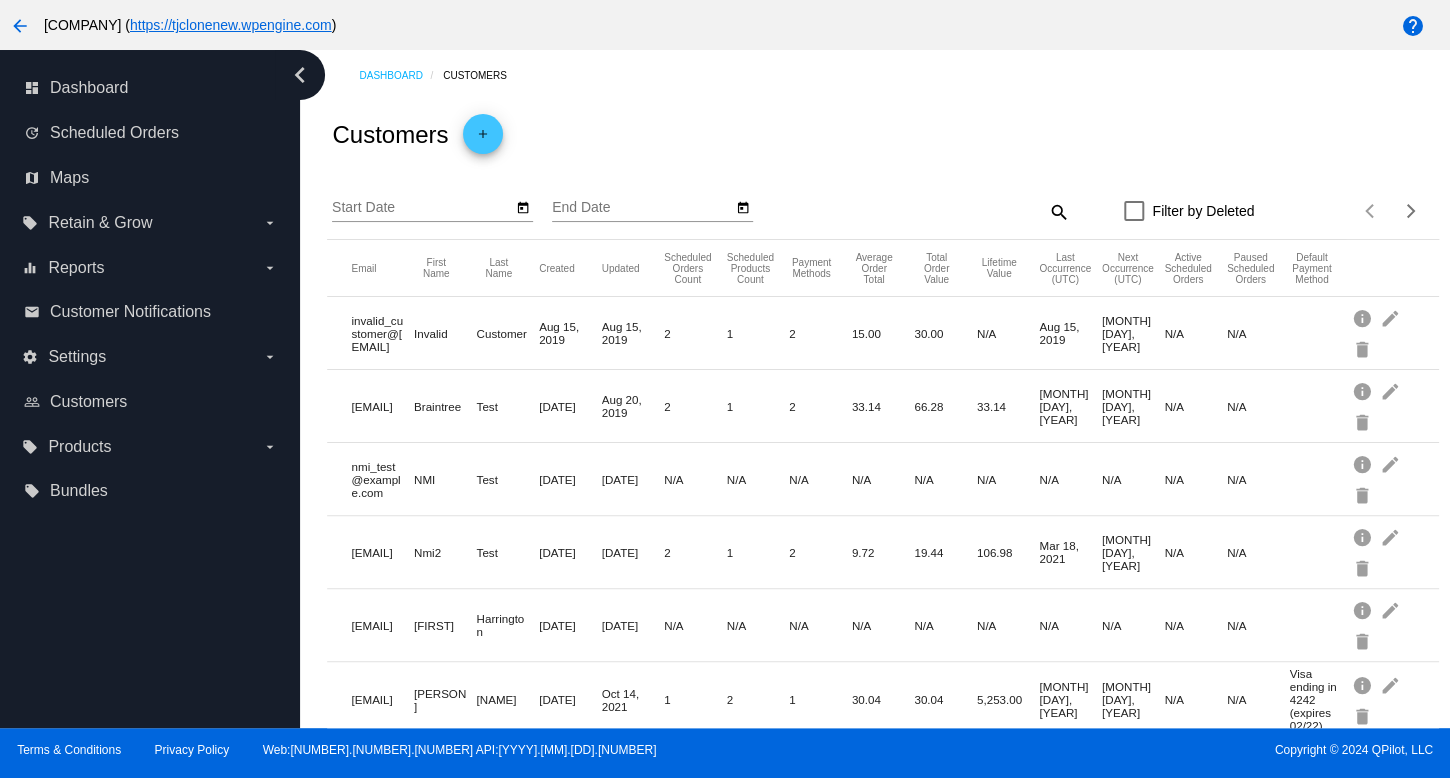 click on "chevron_left
dashboard
Dashboard
update
Scheduled Orders
map
Maps
local_offer
Retain & Grow
arrow_drop_down
equalizer
Reports
arrow_drop_down
email
Customer Notifications" at bounding box center [150, 389] 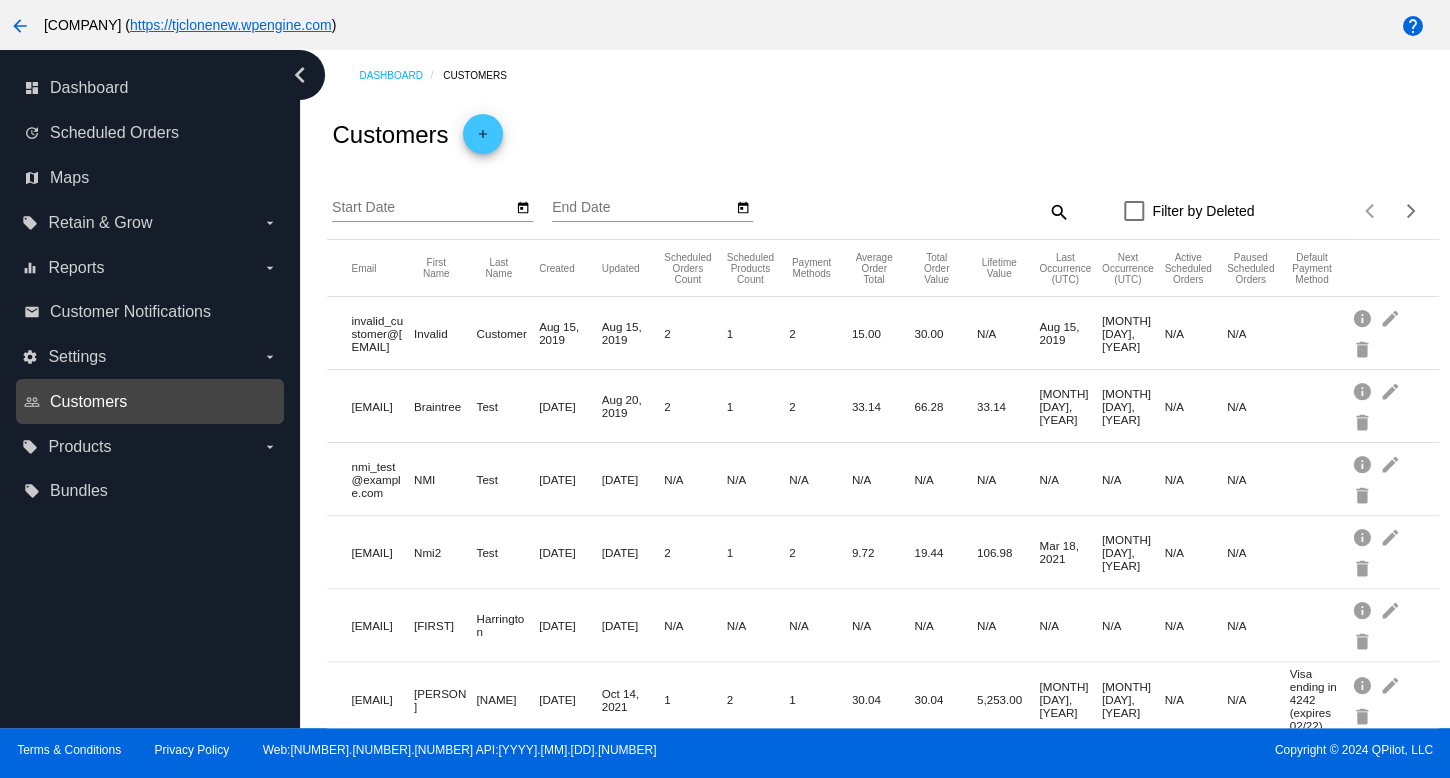 click on "Customers" at bounding box center [88, 402] 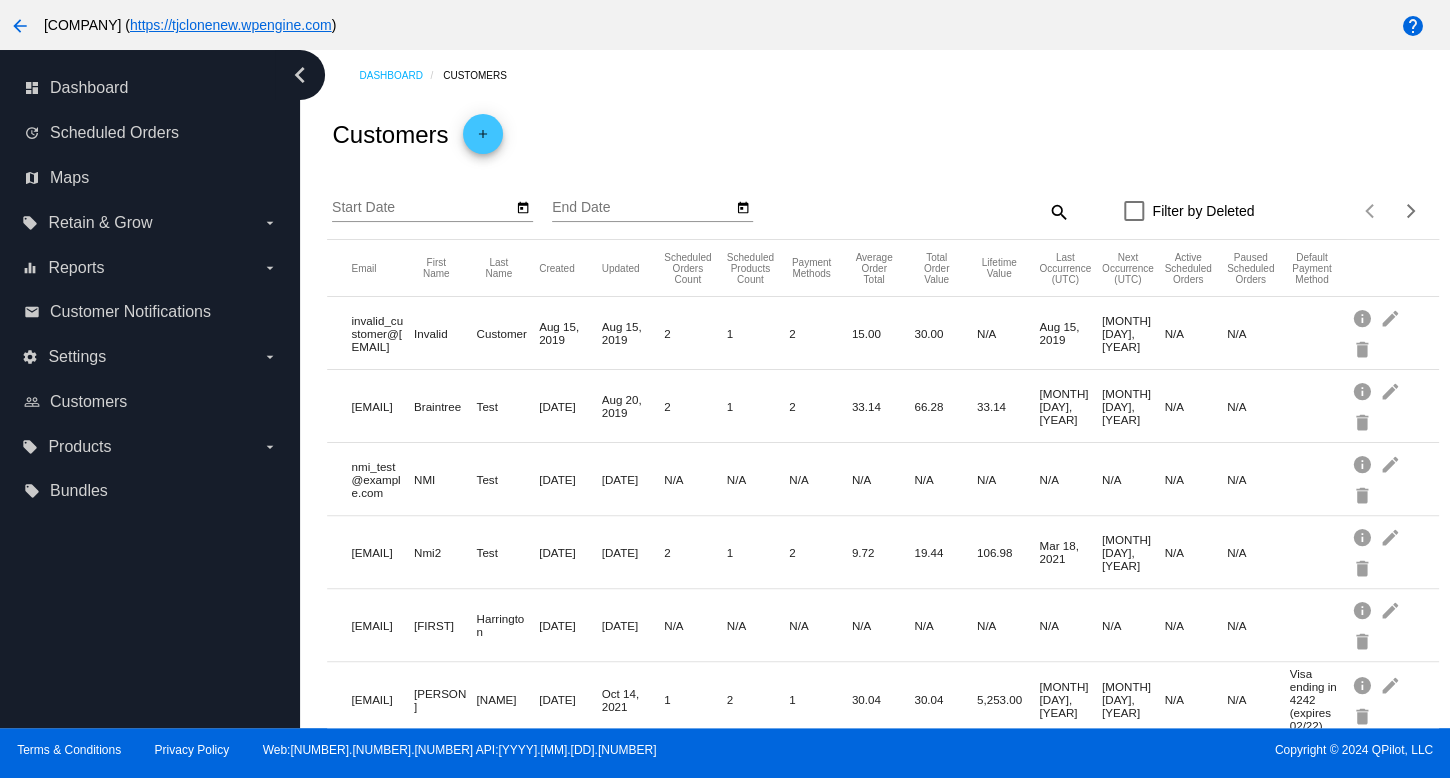 drag, startPoint x: 1217, startPoint y: 246, endPoint x: 1280, endPoint y: 204, distance: 75.716576 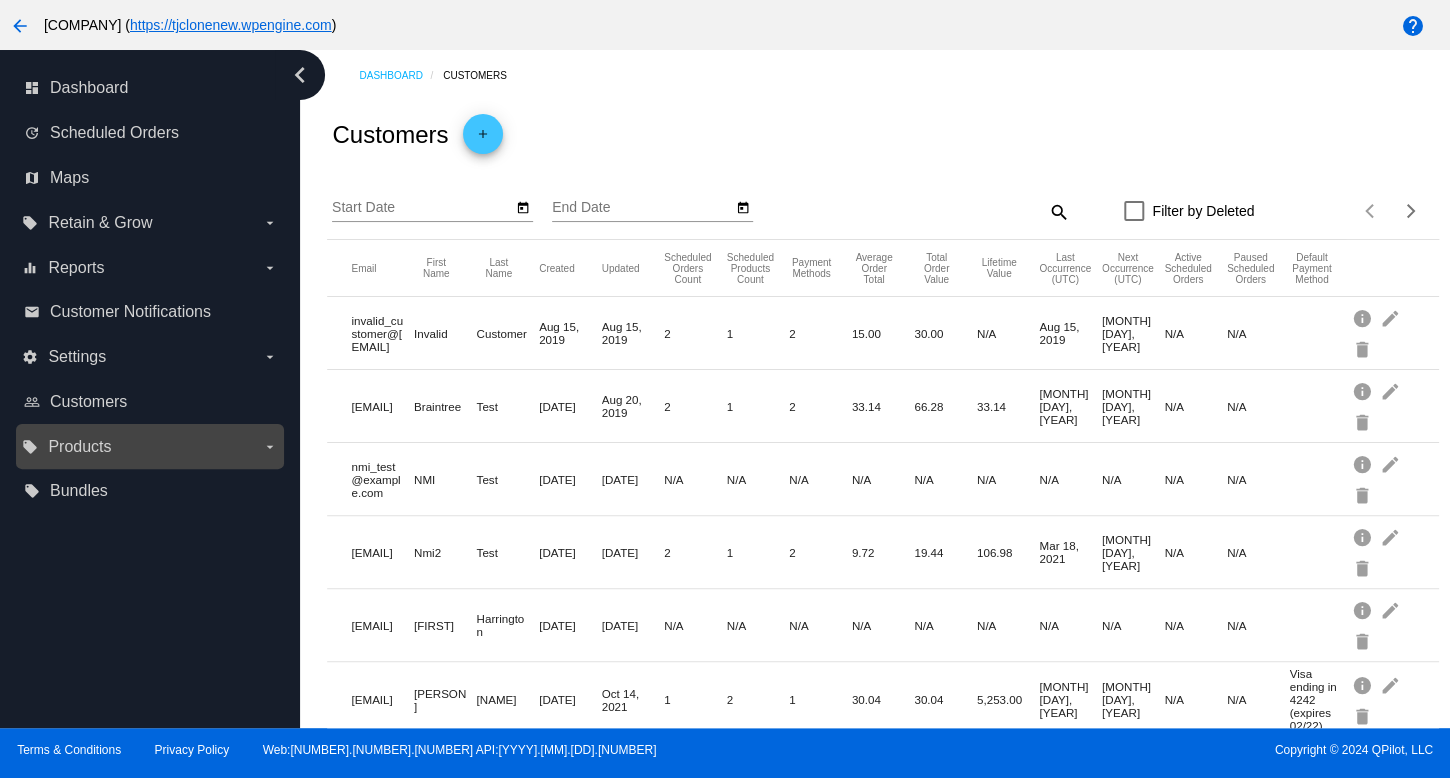click on "Products" at bounding box center (79, 447) 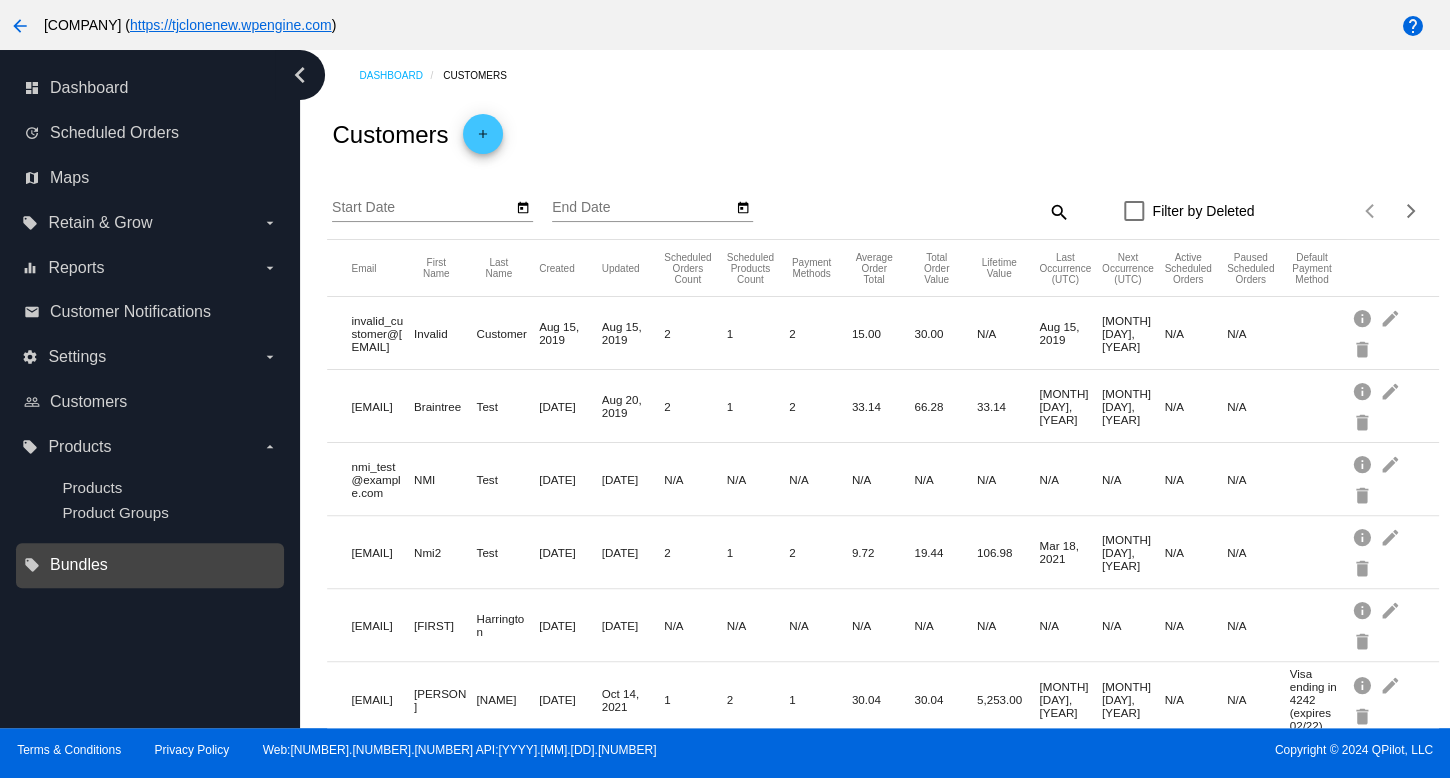 click on "Bundles" at bounding box center (79, 565) 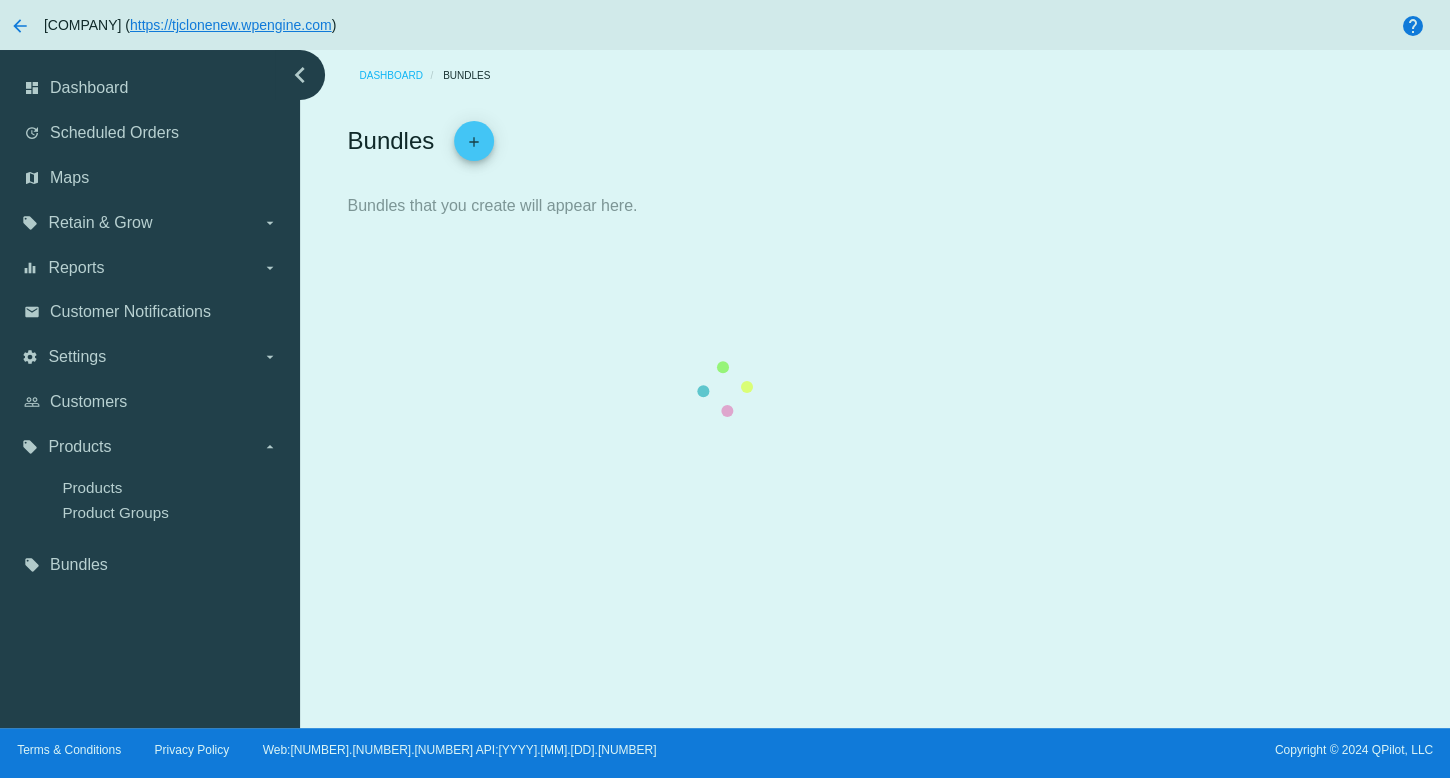 click 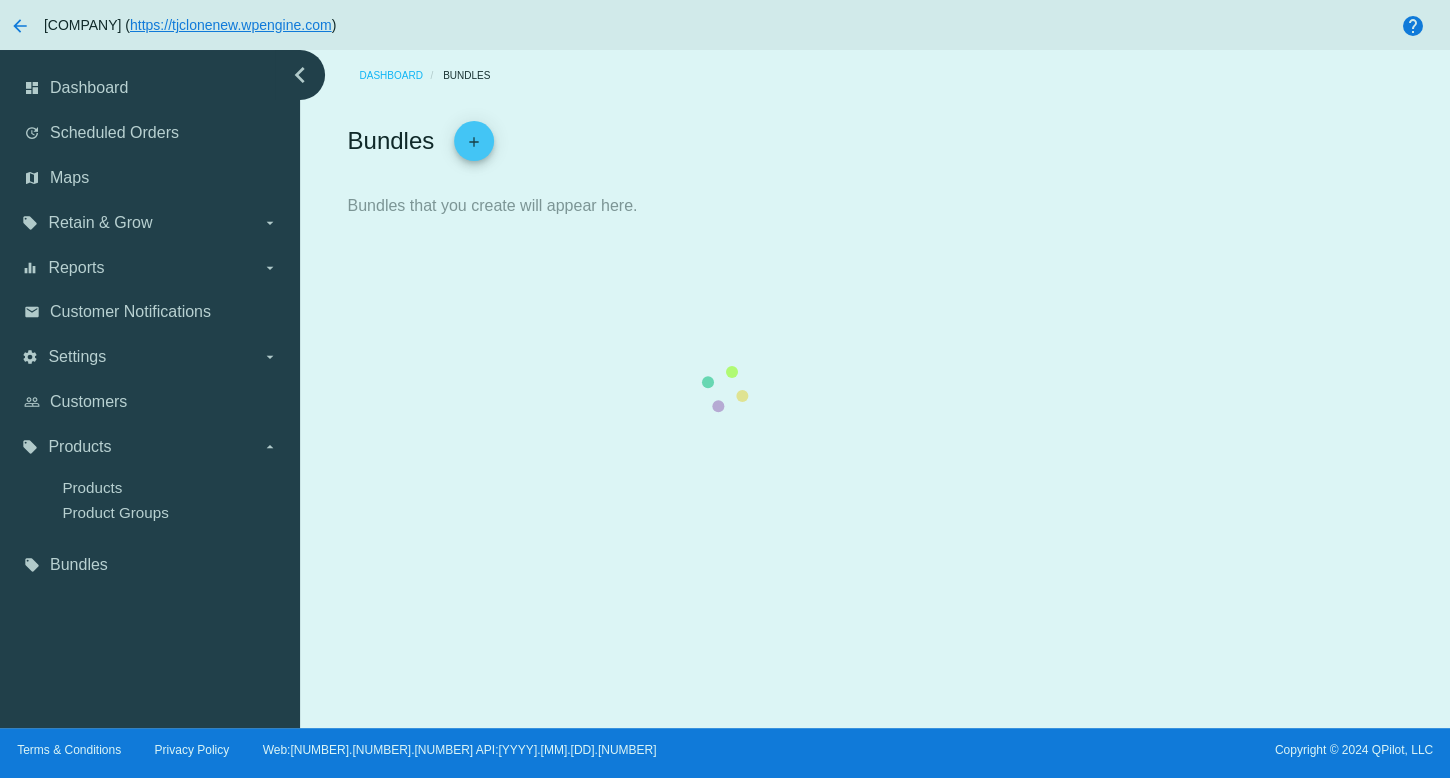 click 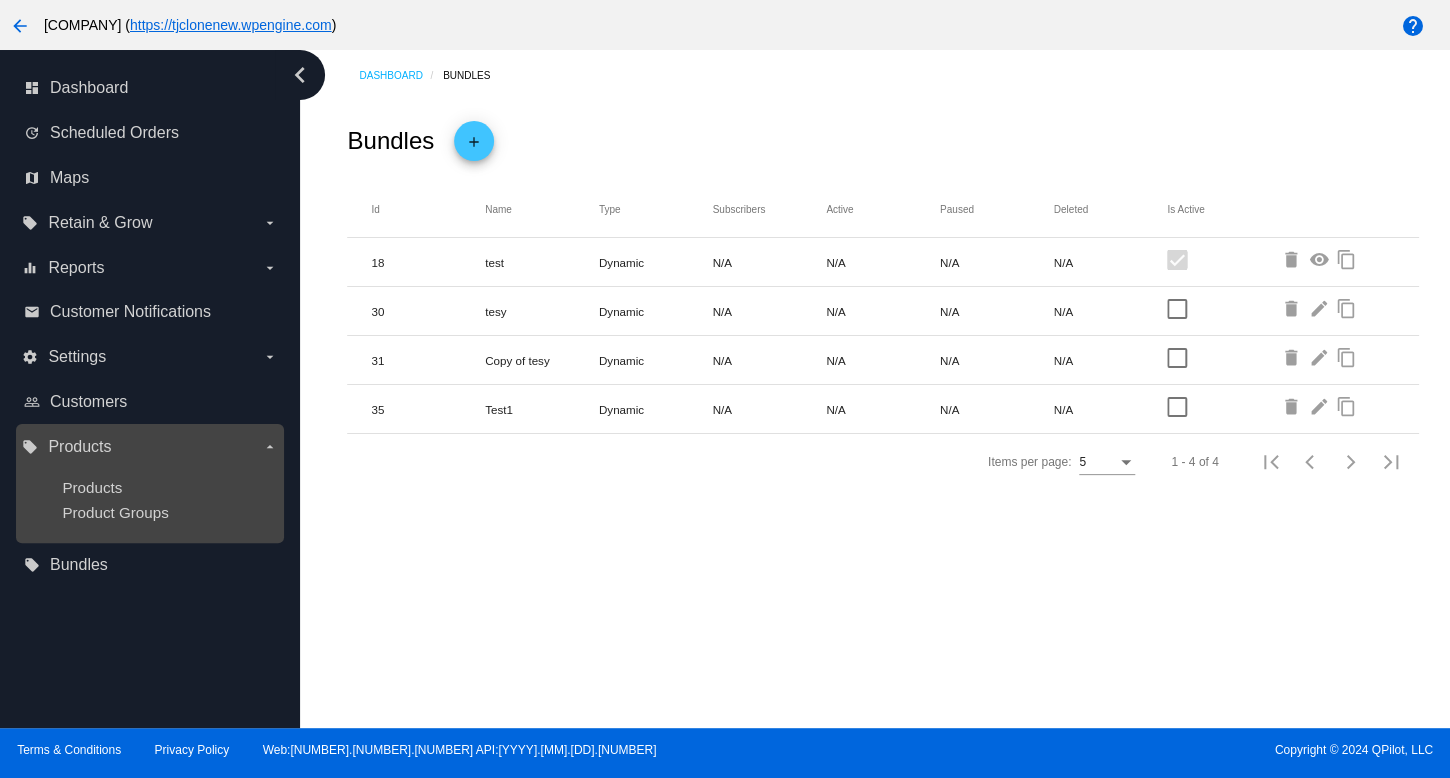 drag, startPoint x: 0, startPoint y: 587, endPoint x: 116, endPoint y: 501, distance: 144.40222 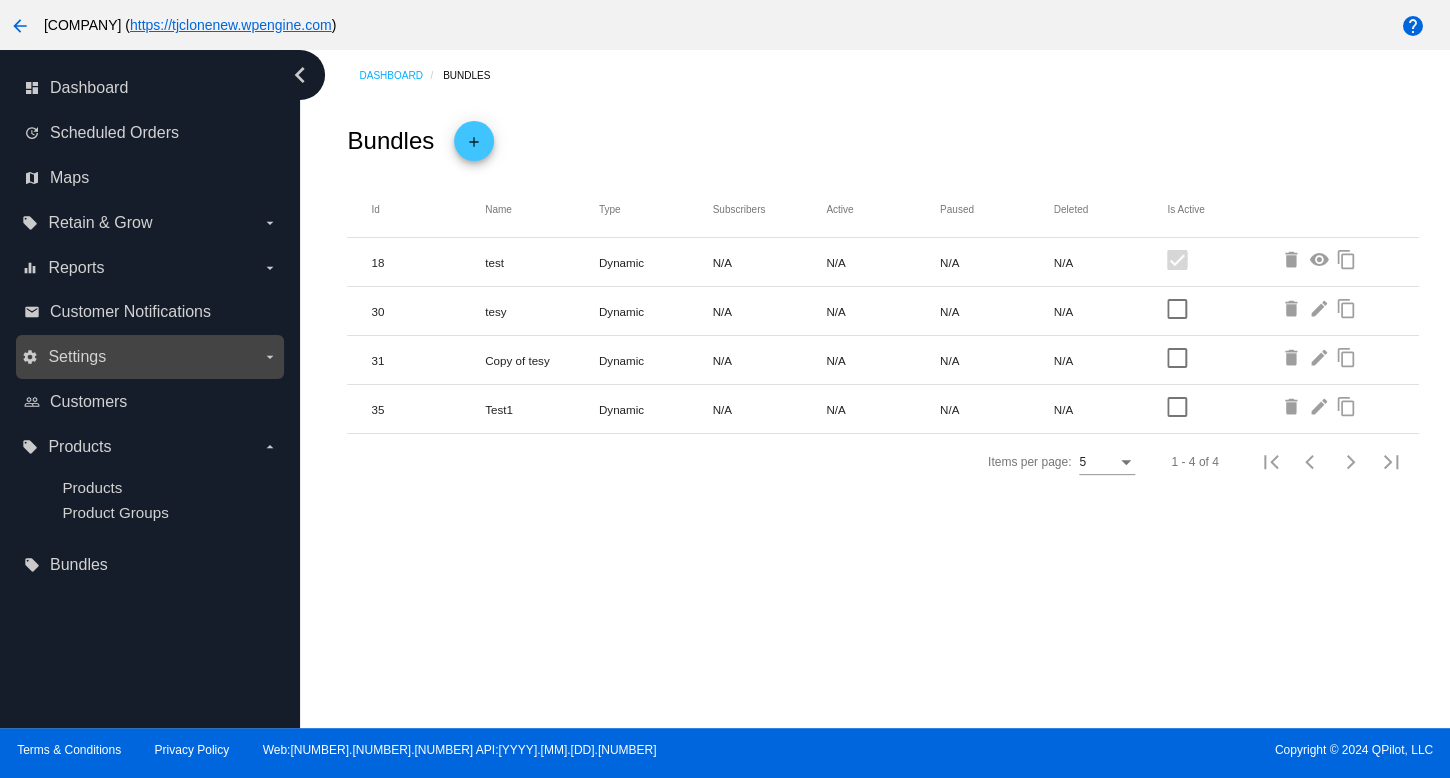 click on "local_offer
Products
arrow_drop_down
Products
Product Groups" at bounding box center (150, 483) 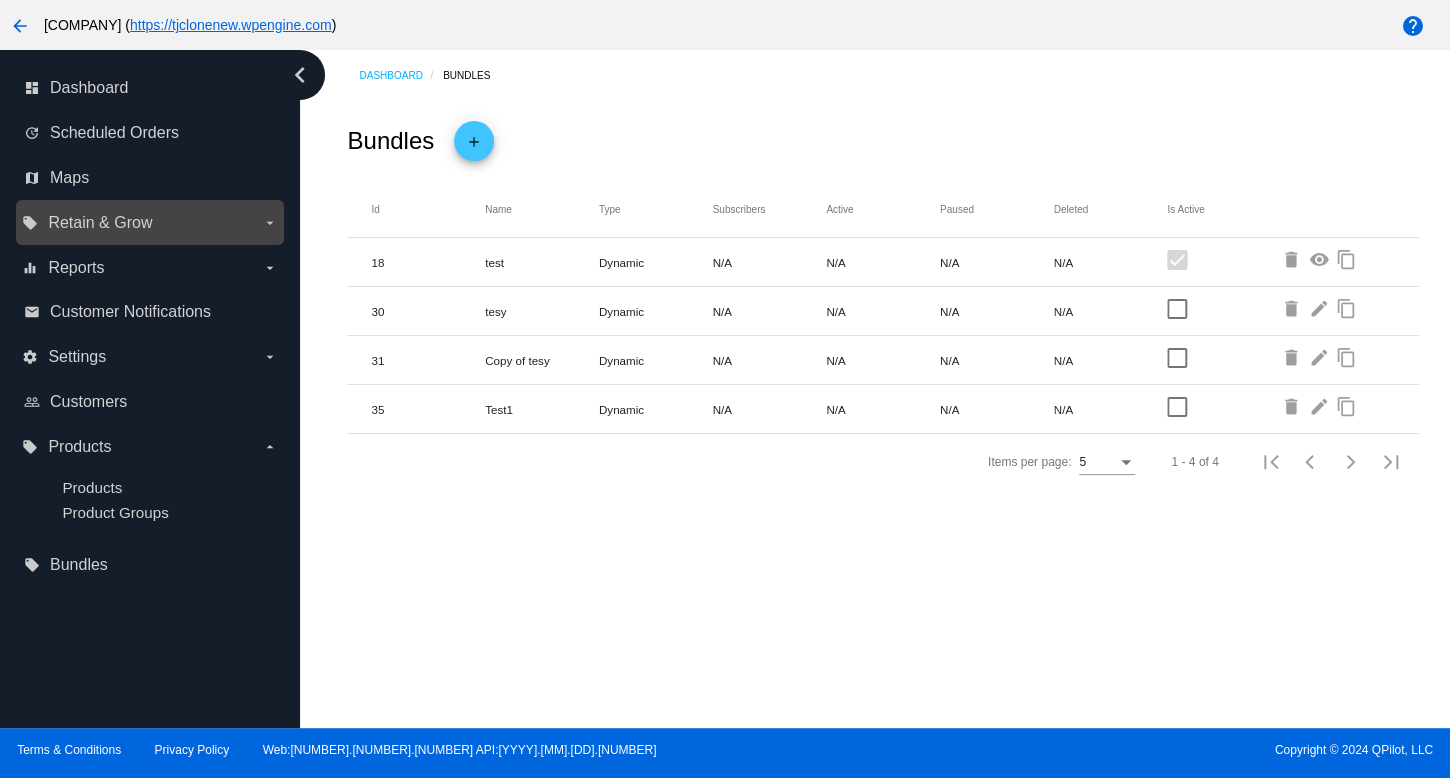 click on "local_offer
Retain & Grow
arrow_drop_down" at bounding box center [150, 222] 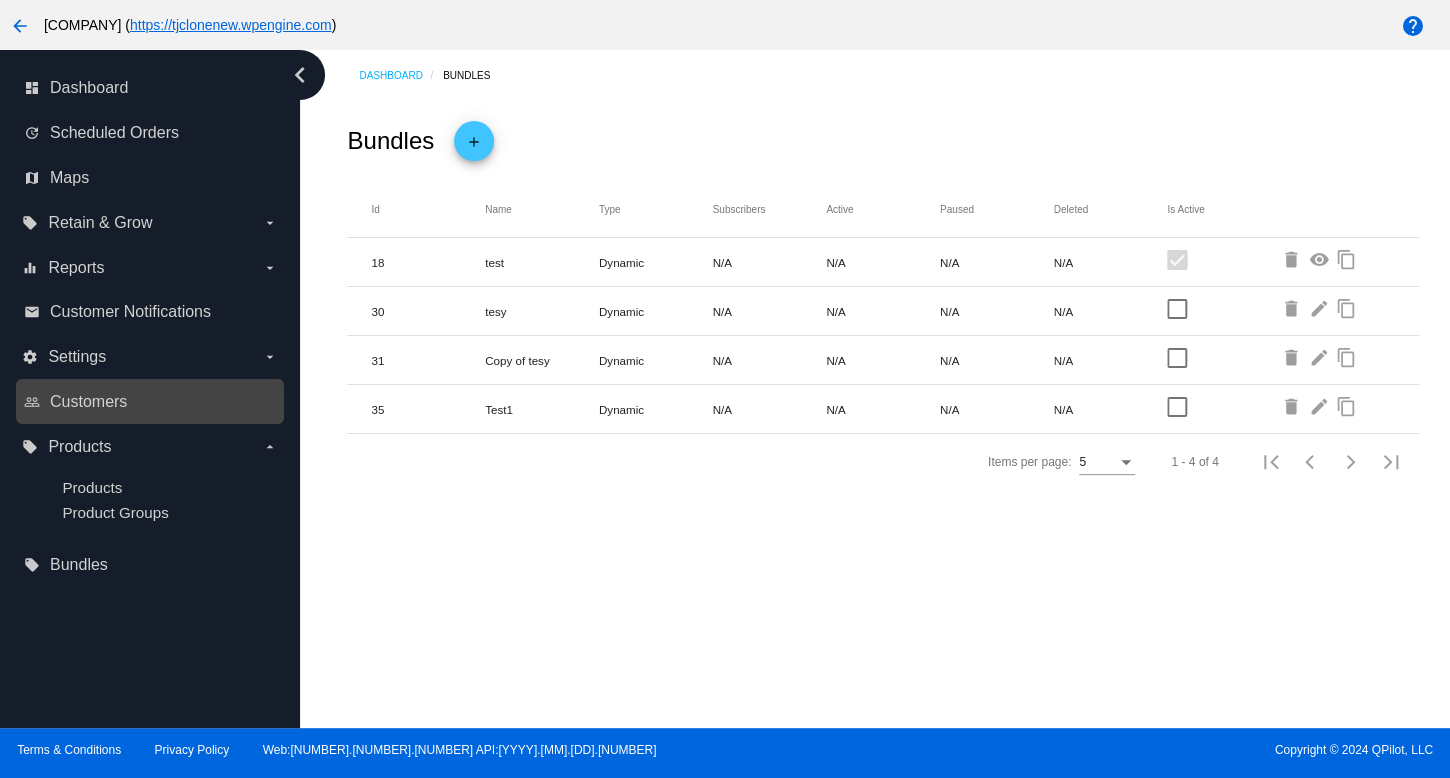 click on "people_outline
Customers" at bounding box center [150, 401] 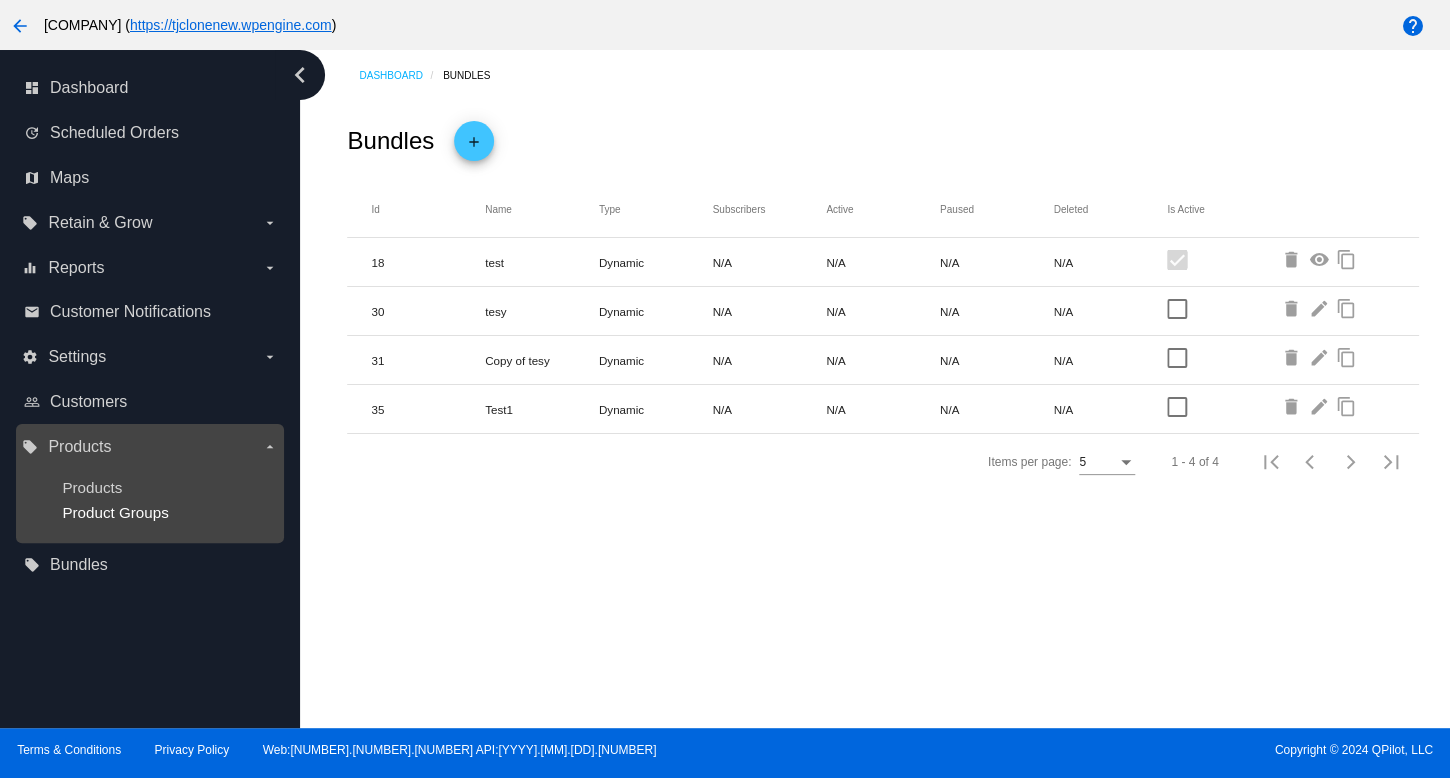 click on "Product Groups" at bounding box center (115, 512) 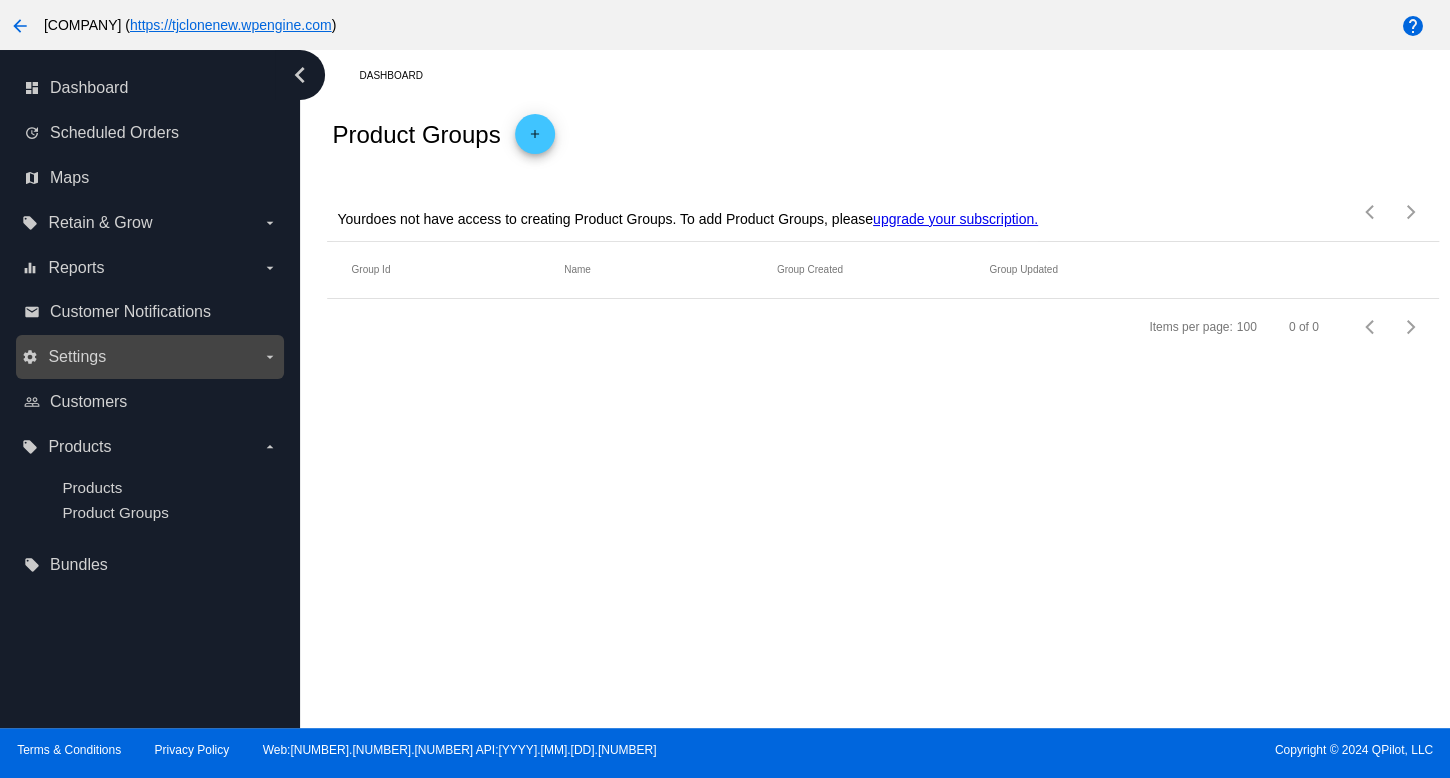 drag, startPoint x: 135, startPoint y: 372, endPoint x: 123, endPoint y: 304, distance: 69.050705 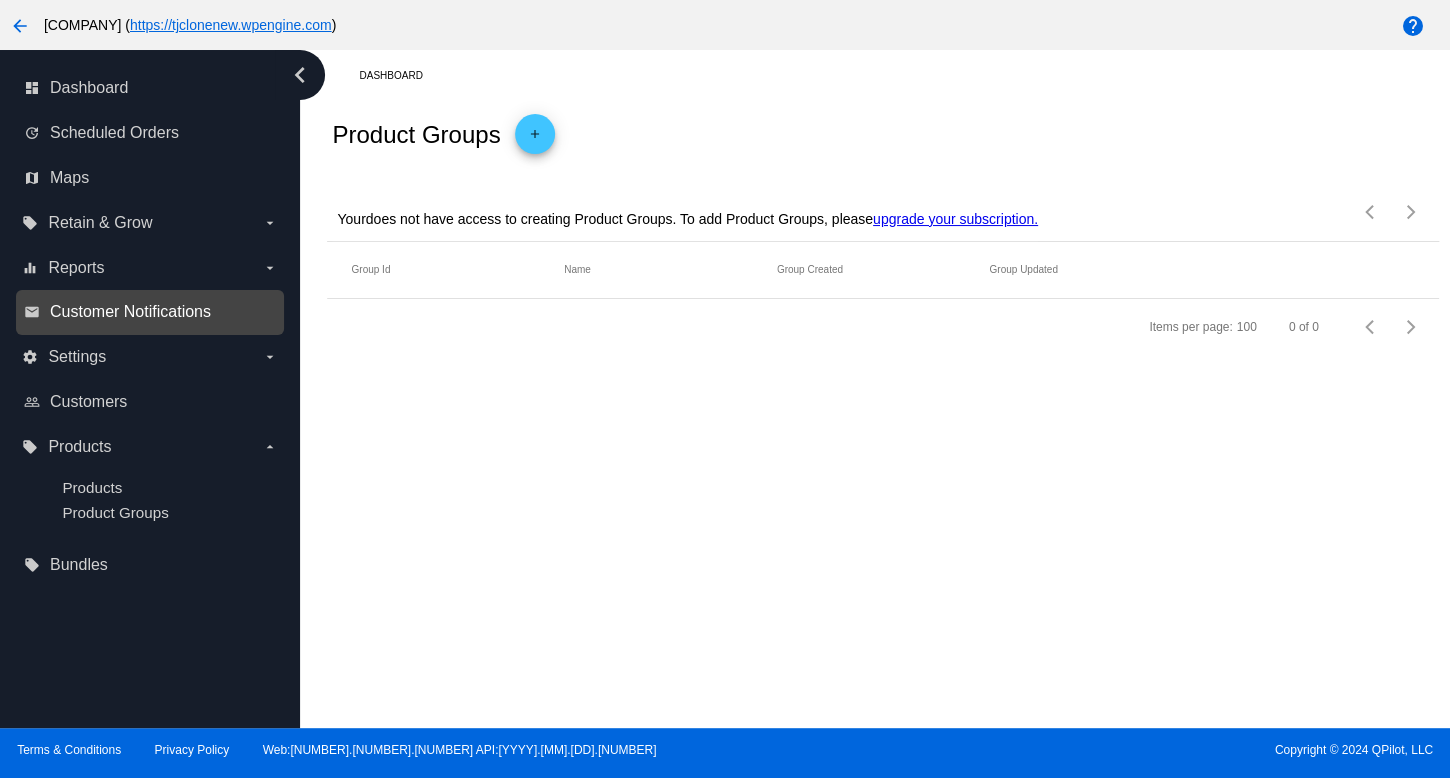 click on "settings
Settings
arrow_drop_down" at bounding box center [149, 357] 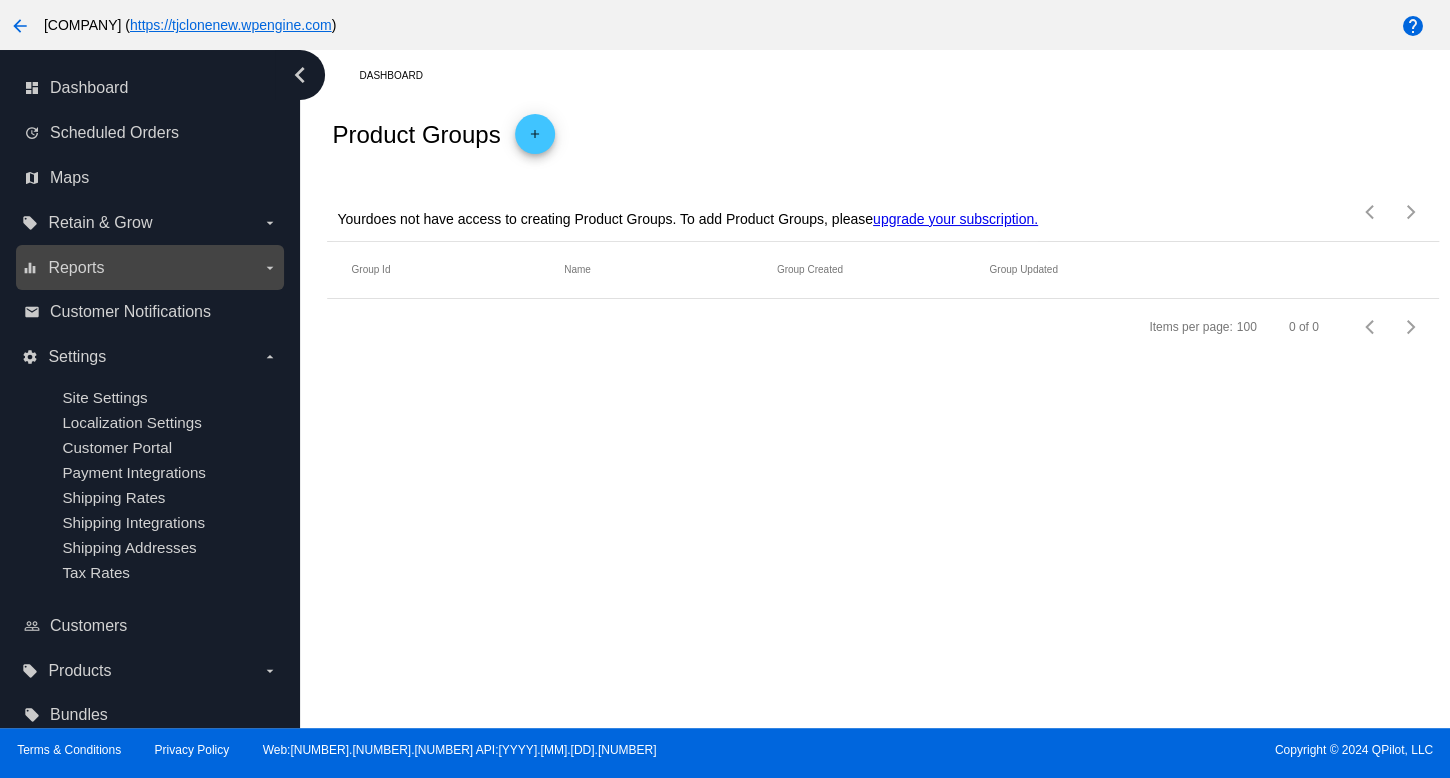 click on "equalizer
Reports
arrow_drop_down" at bounding box center [149, 268] 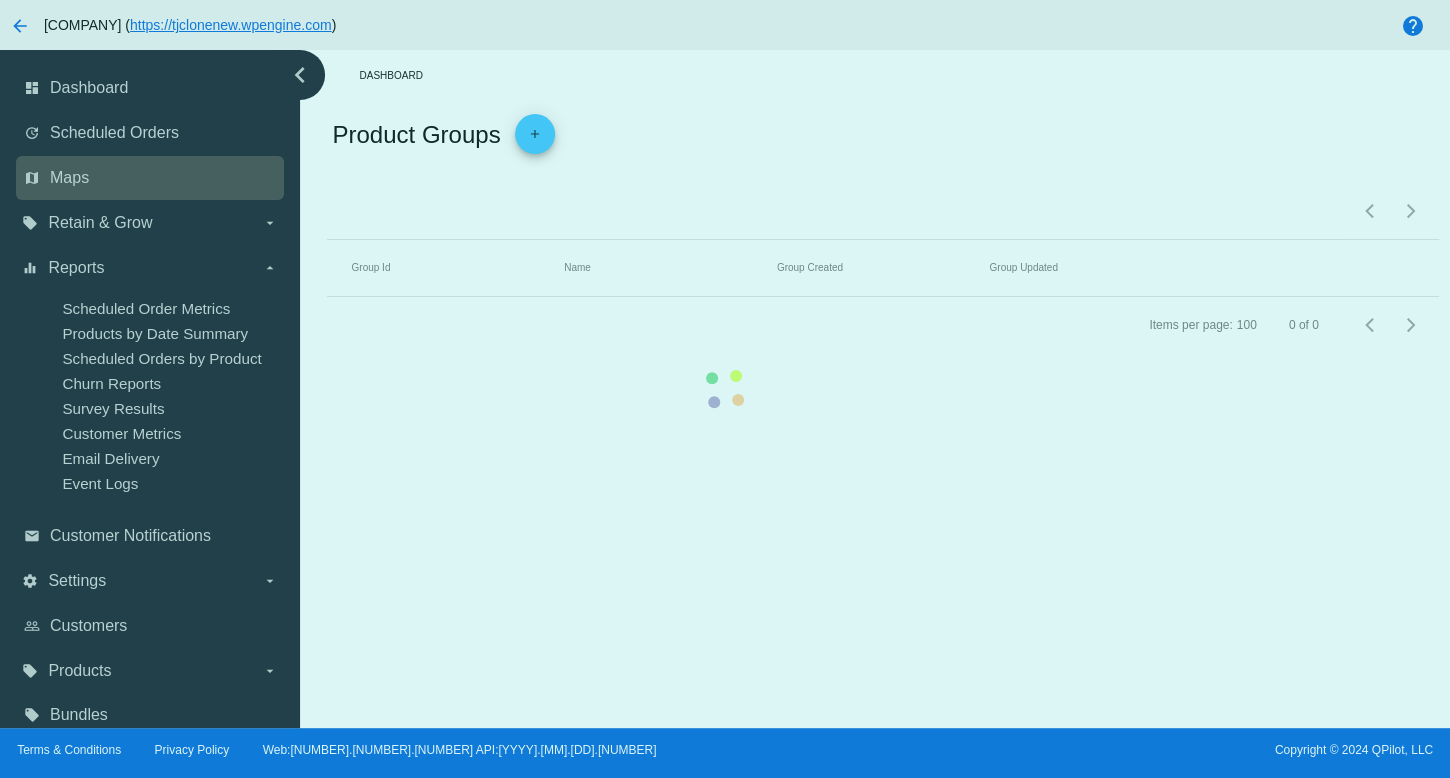 click on "Group Id   Name   Group Created   Group Updated" 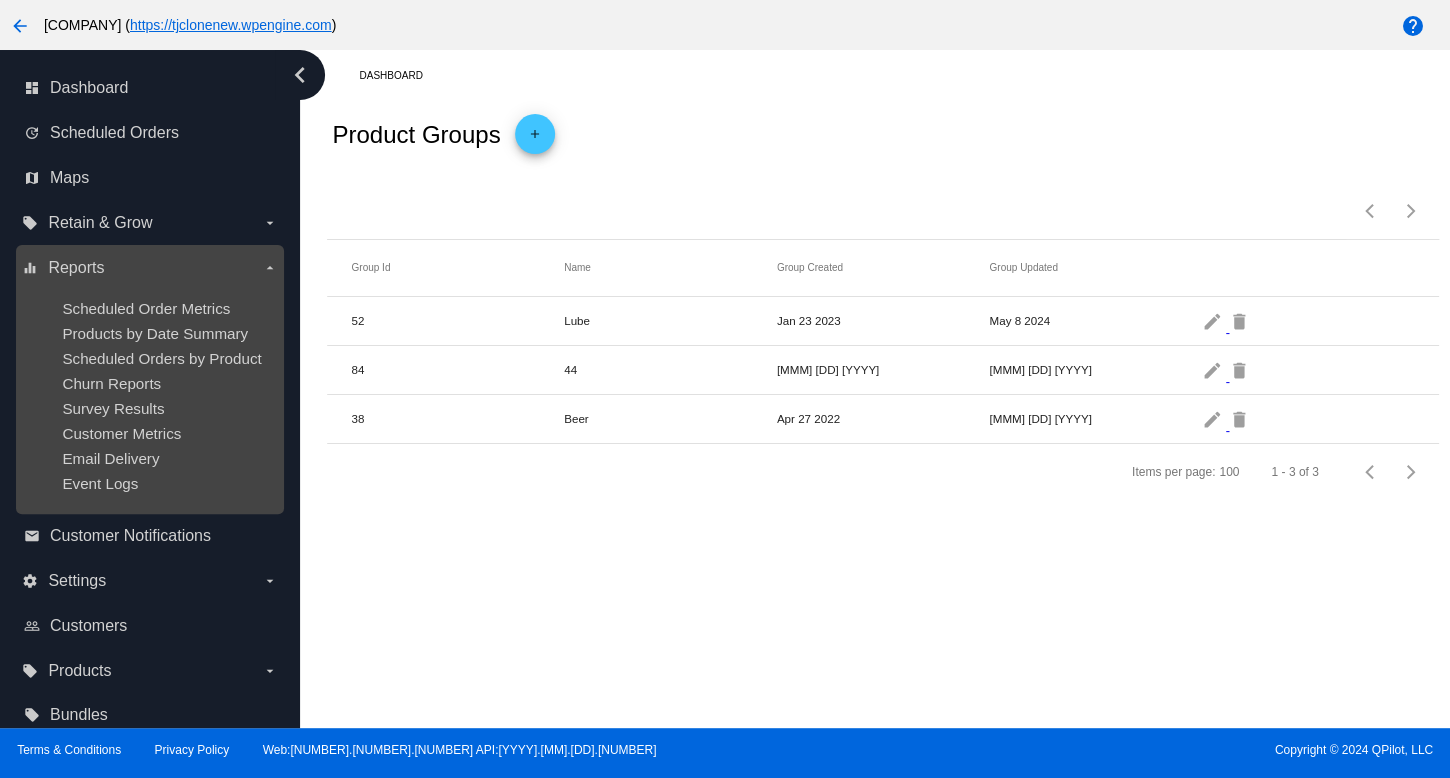 click on "Scheduled Order Metrics
Products by Date Summary
Scheduled Orders by Product
Churn Reports
Survey Results
Customer Metrics
Email Delivery
Event Logs" at bounding box center (149, 396) 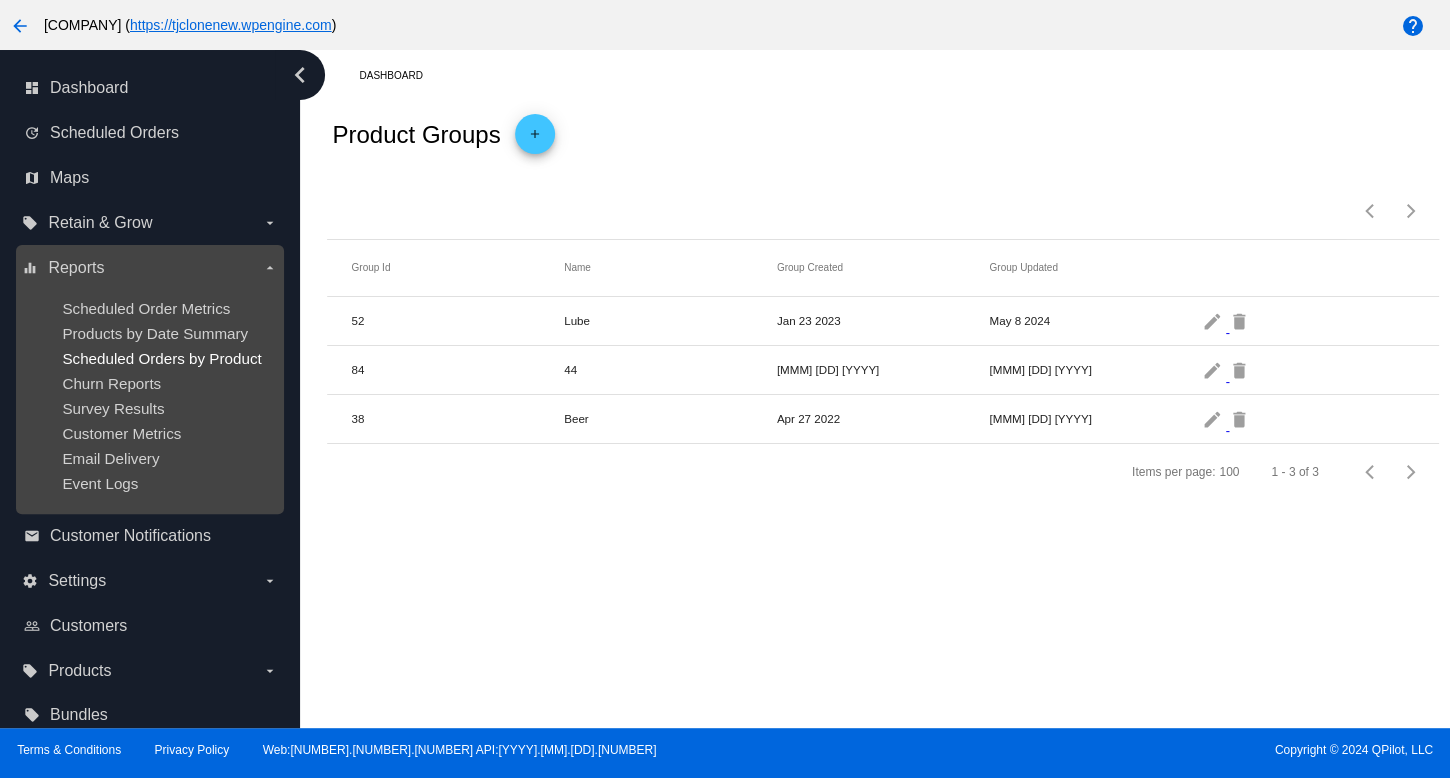 click on "Scheduled Orders by Product" at bounding box center [161, 358] 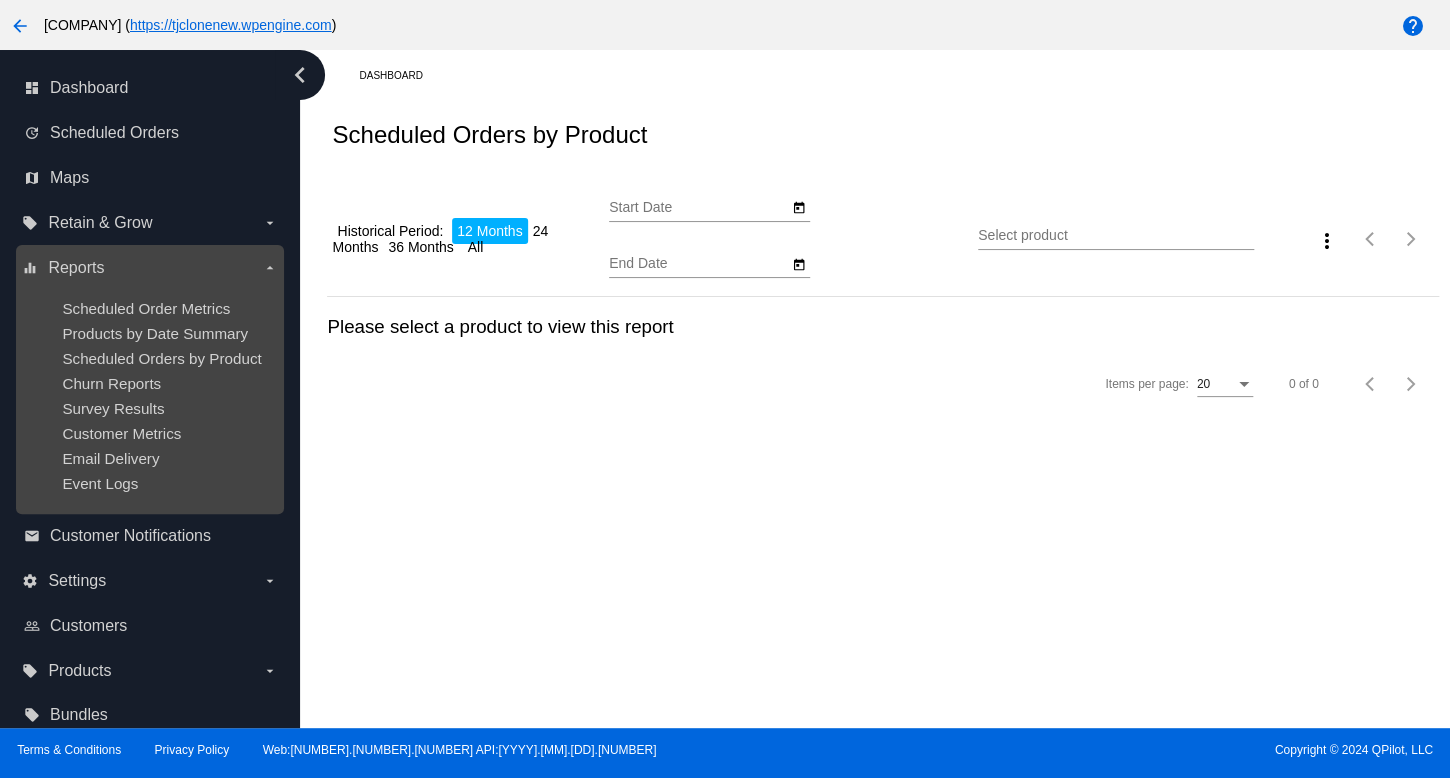 type on "[DATE]" 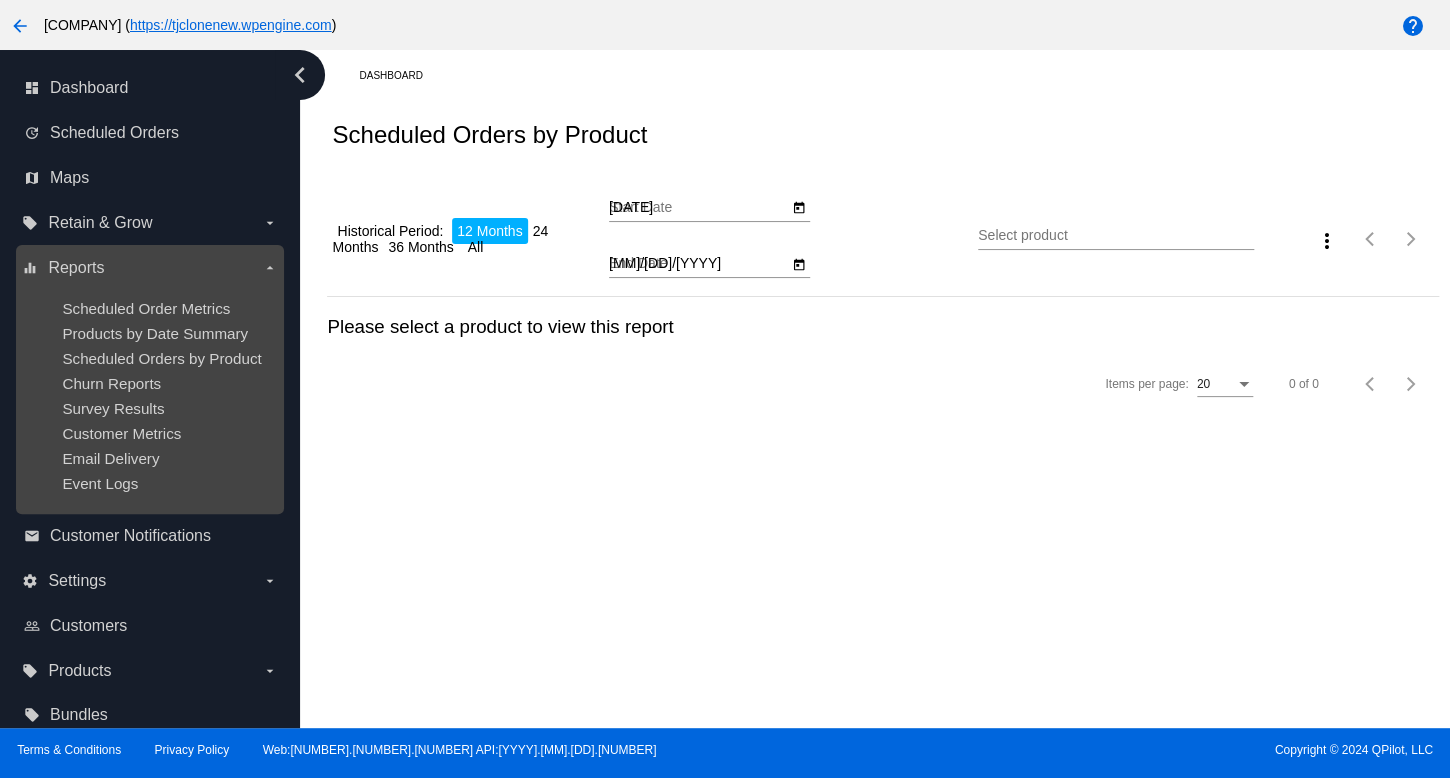 click on "equalizer
Reports
arrow_drop_down" at bounding box center [149, 268] 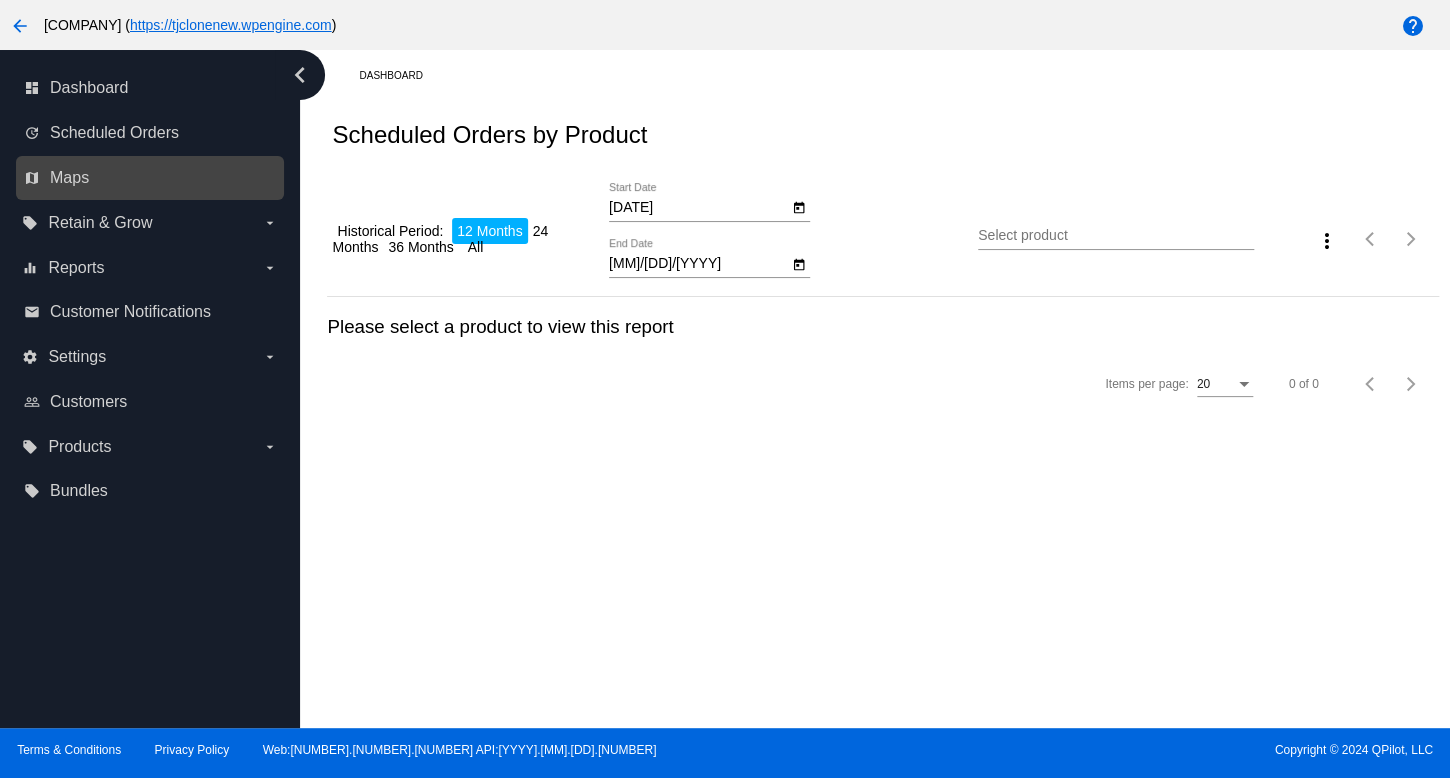 click on "map
Maps" at bounding box center (151, 178) 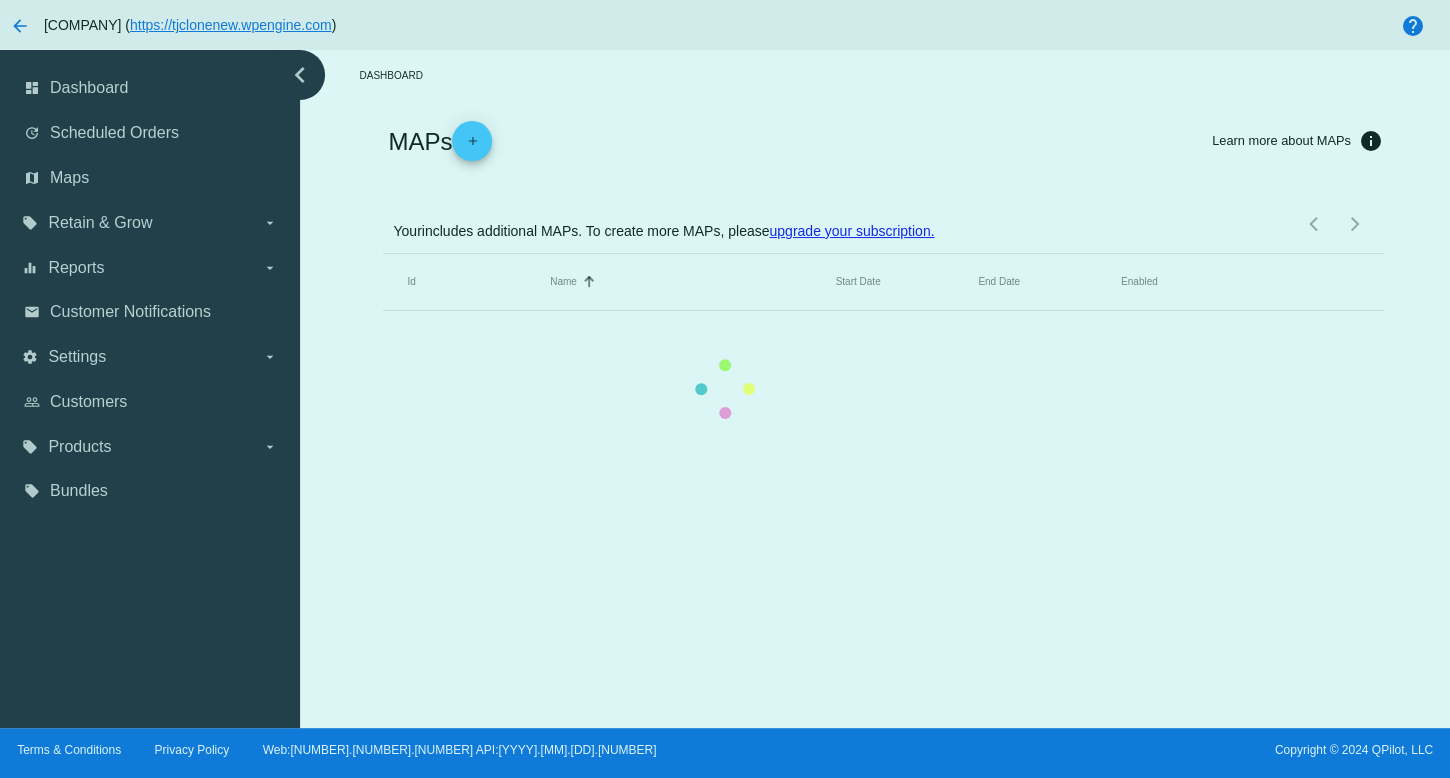 click on "Id
Name
Sorted by Name ascending
Start Date
End Date
Enabled" 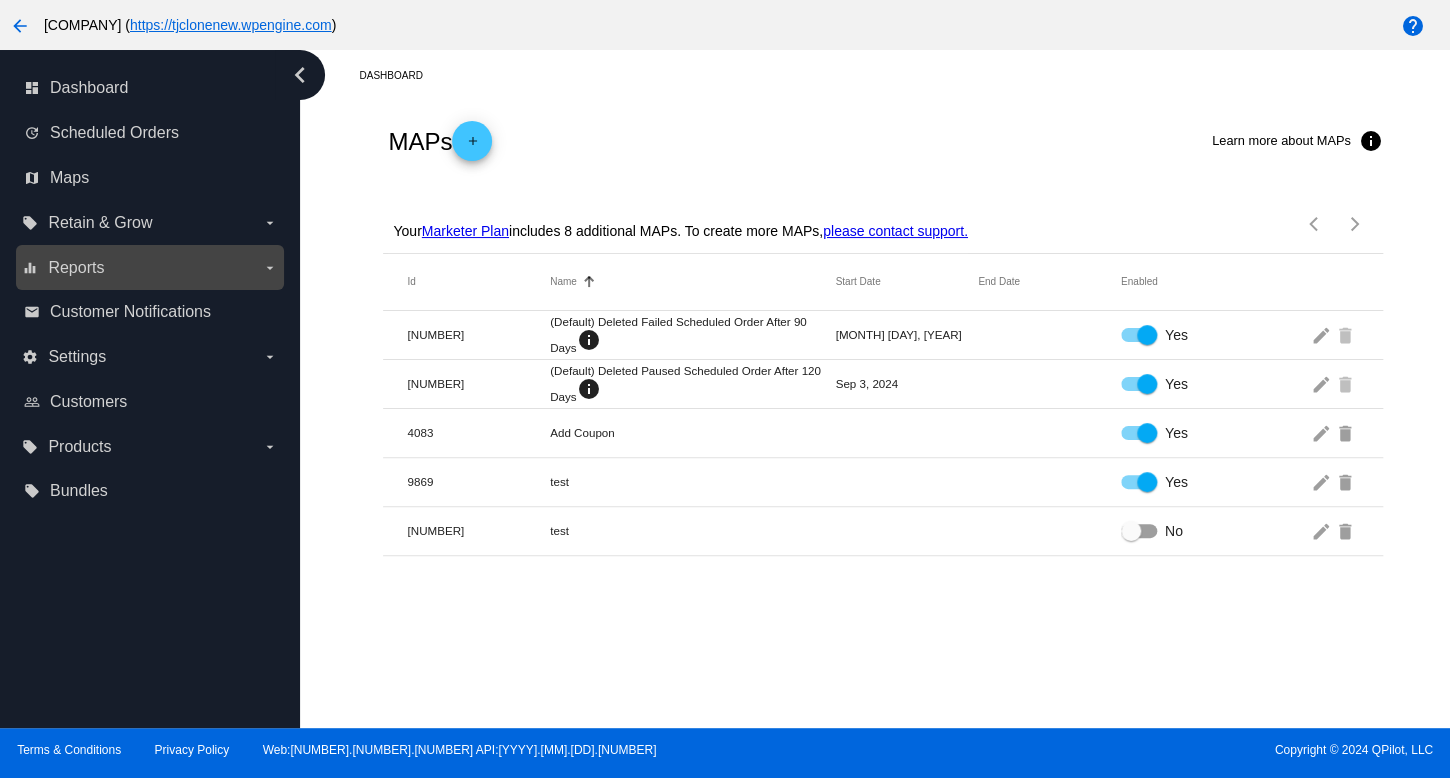 click on "equalizer
Reports
arrow_drop_down" at bounding box center [149, 268] 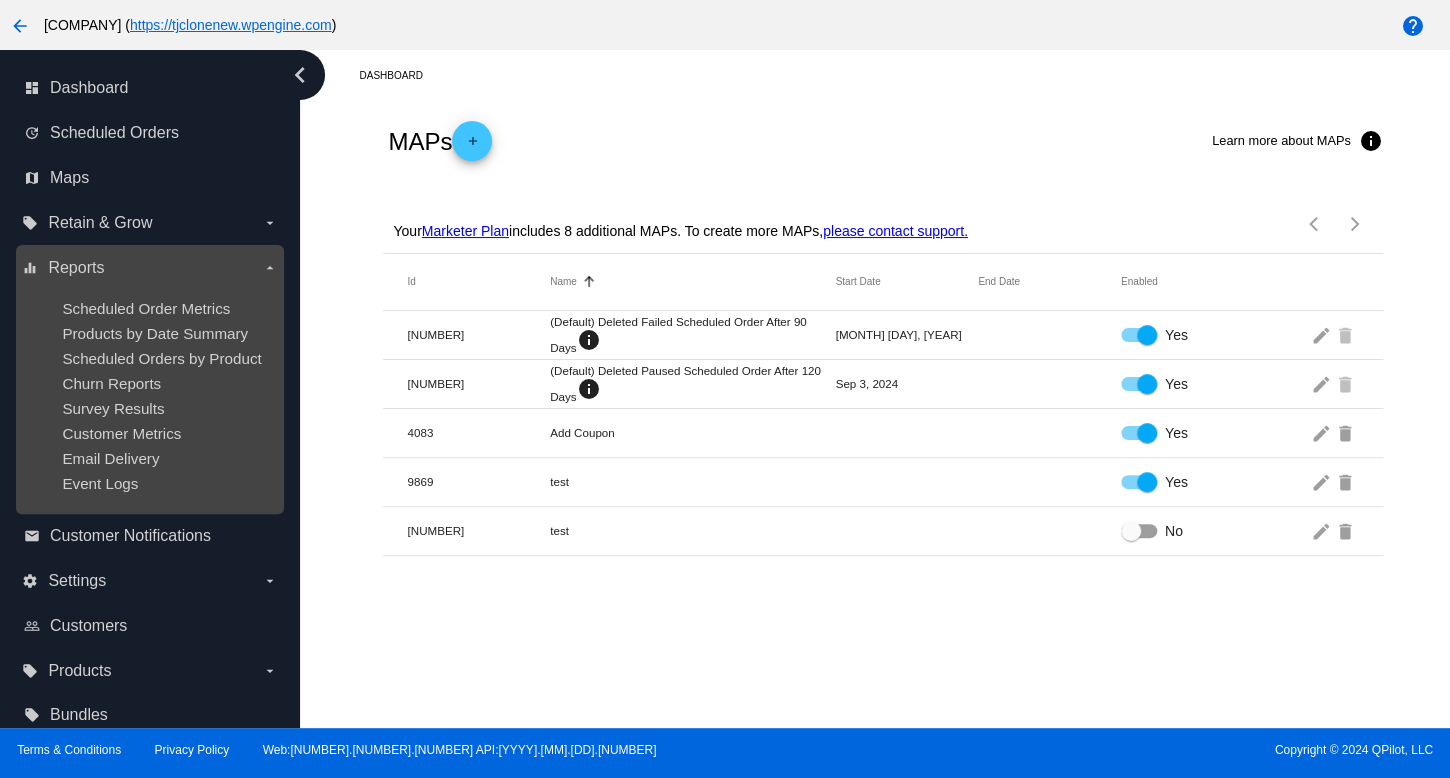 click on "Scheduled Order Metrics
Products by Date Summary
Scheduled Orders by Product
Churn Reports
Survey Results
Customer Metrics
Email Delivery
Event Logs" at bounding box center (149, 396) 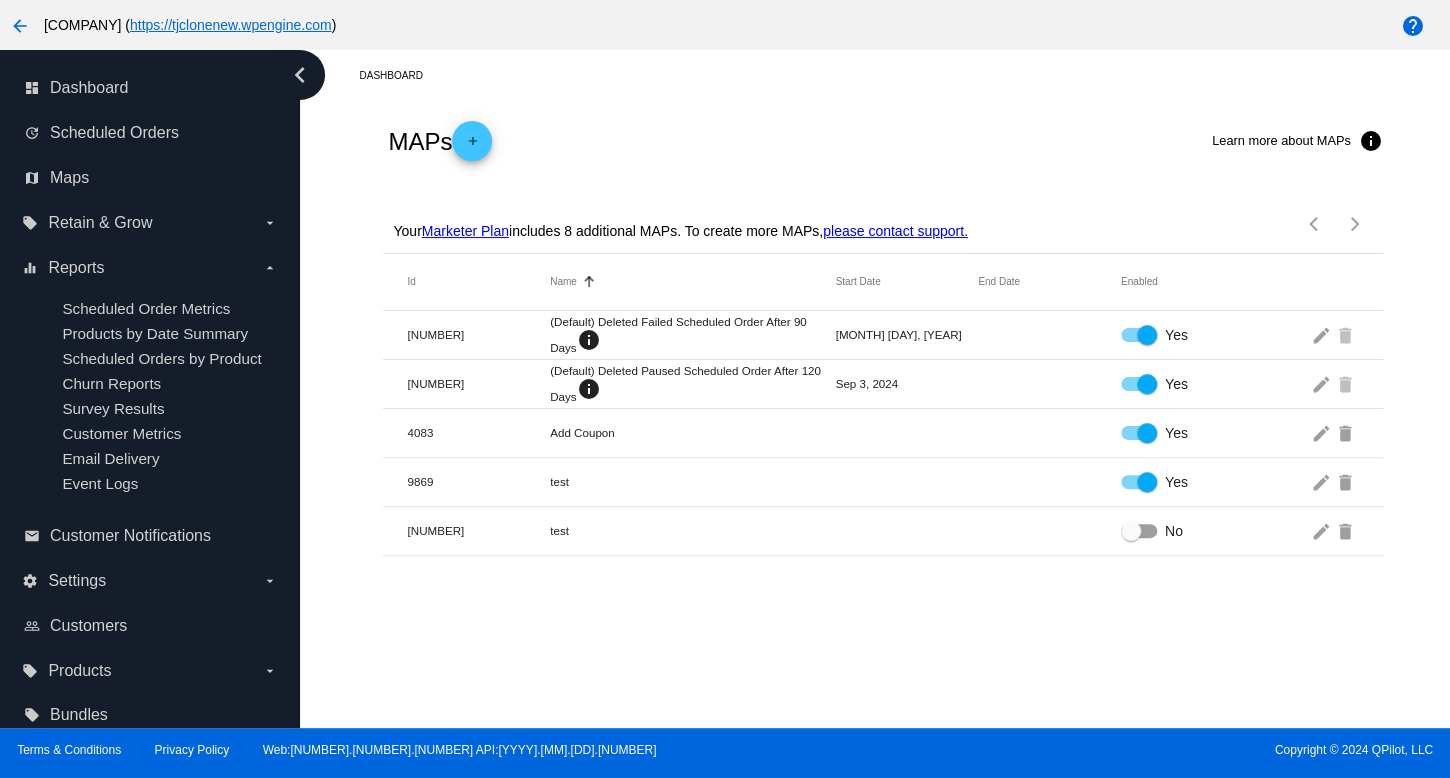 drag, startPoint x: 290, startPoint y: 473, endPoint x: 284, endPoint y: 460, distance: 14.3178215 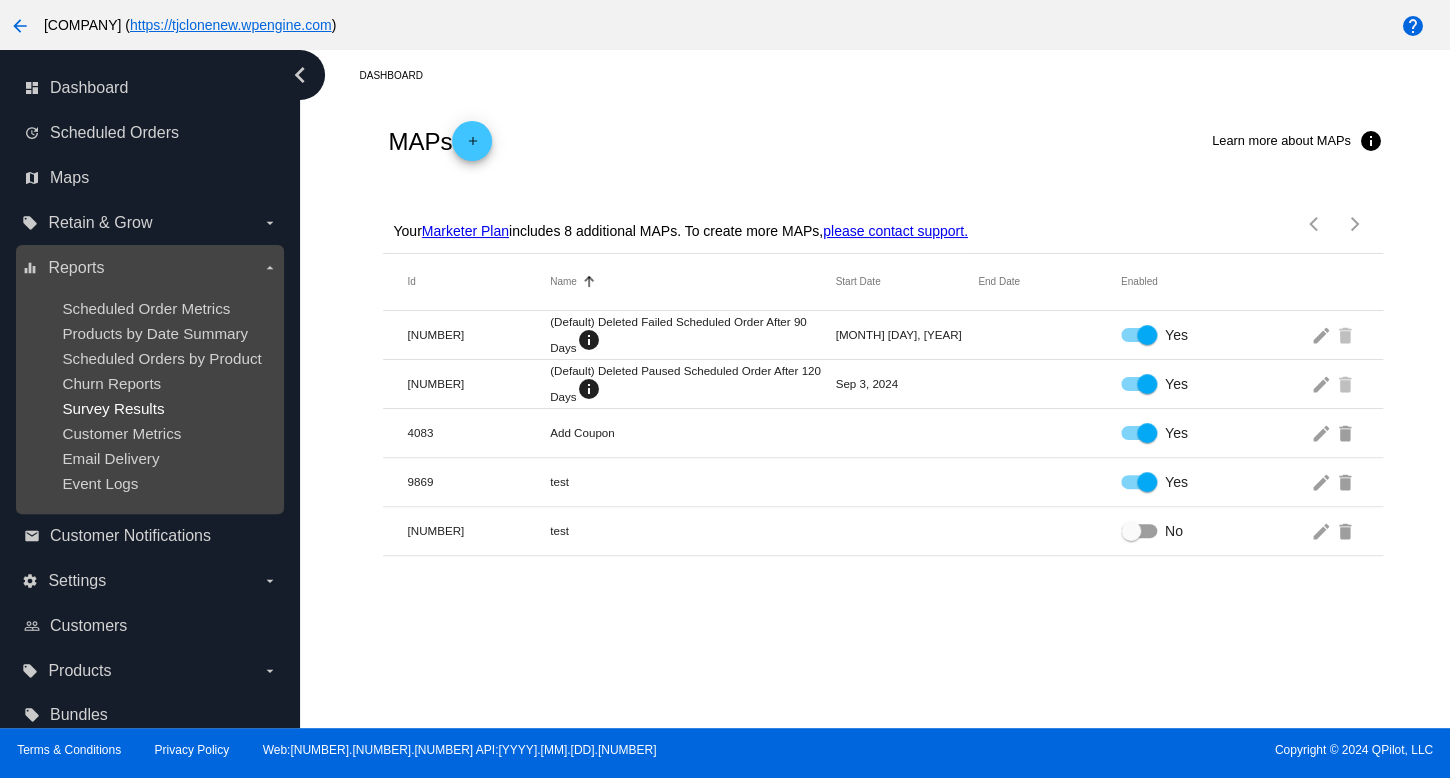 click on "Survey Results" at bounding box center [113, 408] 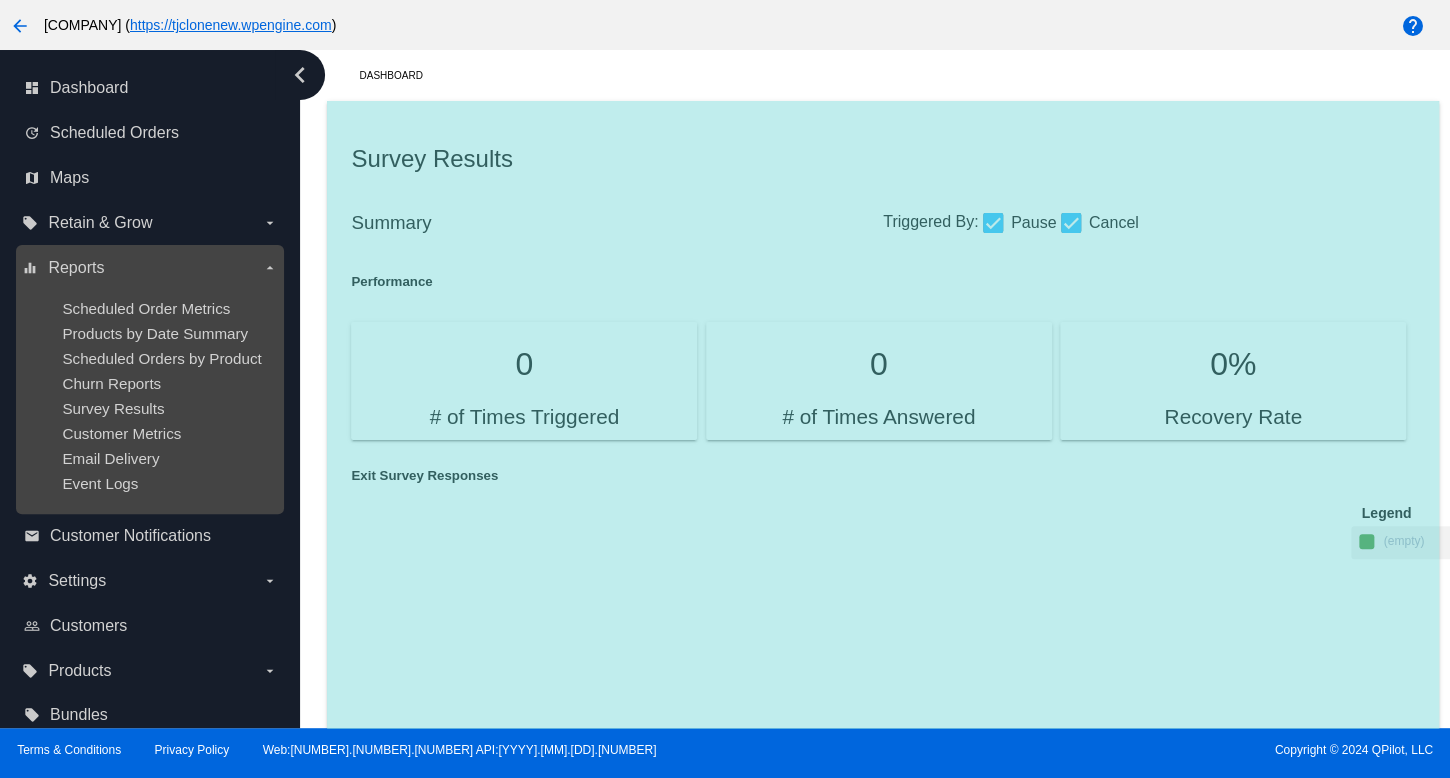 click on "Scheduled Order Metrics
Products by Date Summary
Scheduled Orders by Product
Churn Reports
Survey Results
Customer Metrics
Email Delivery
Event Logs" at bounding box center (149, 396) 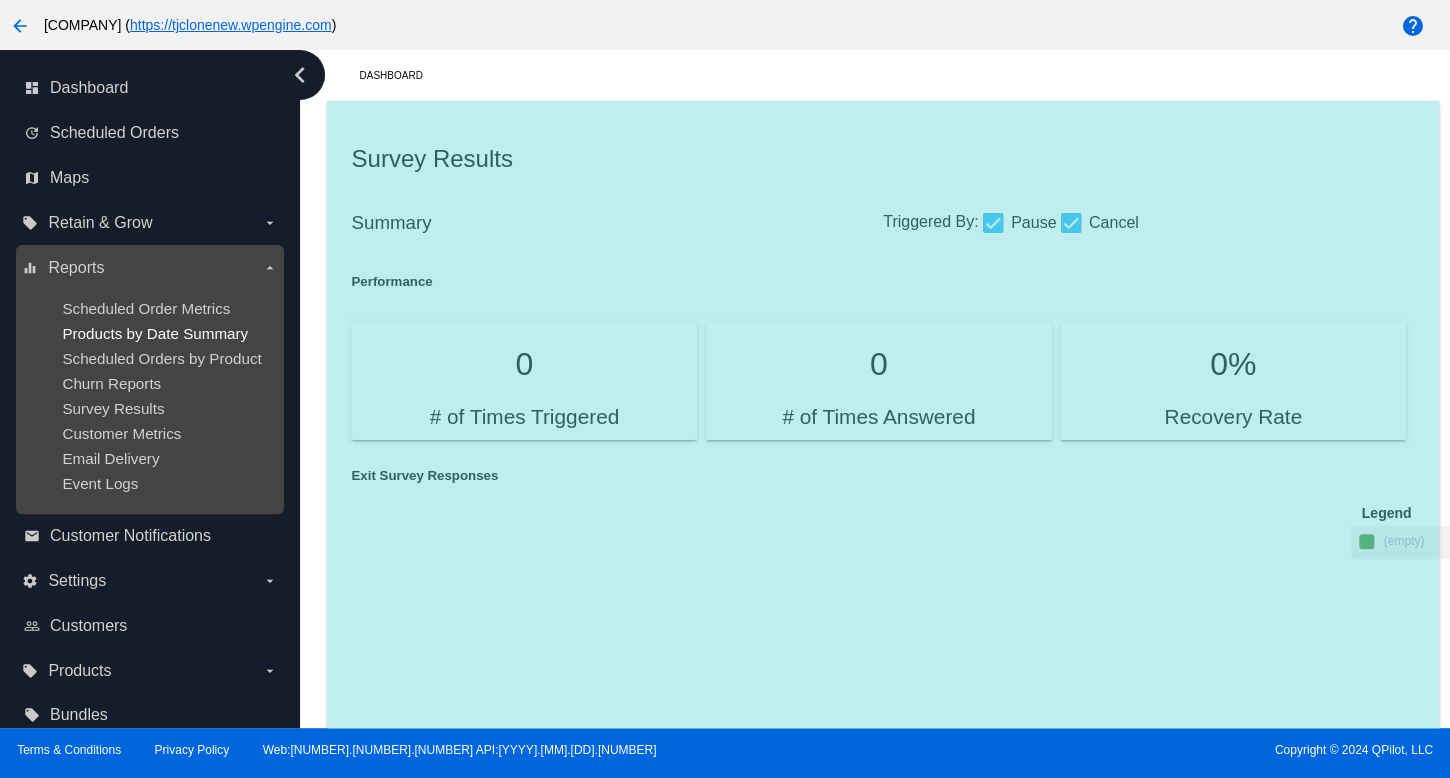 click on "Products by Date Summary" at bounding box center [155, 333] 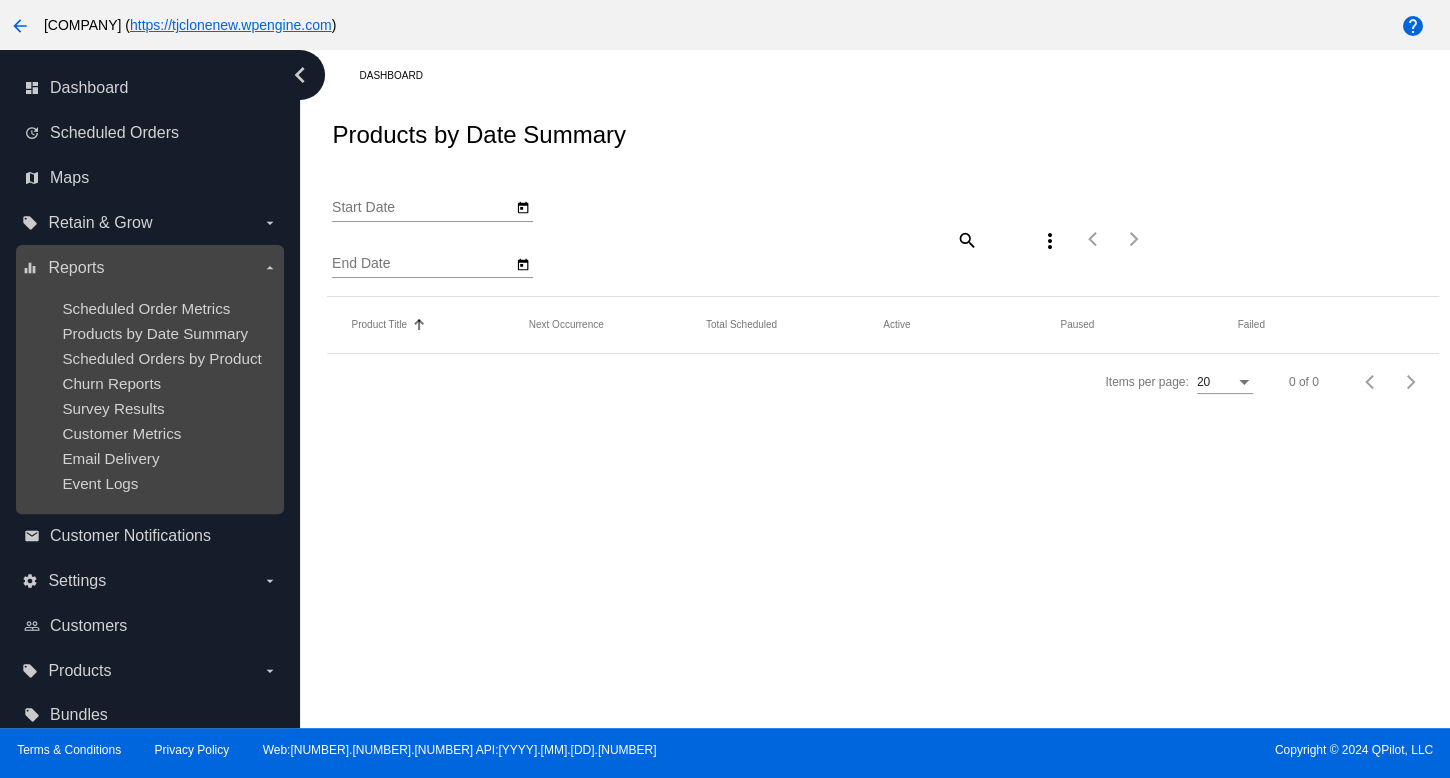 click on "equalizer
Reports
arrow_drop_down" at bounding box center [149, 268] 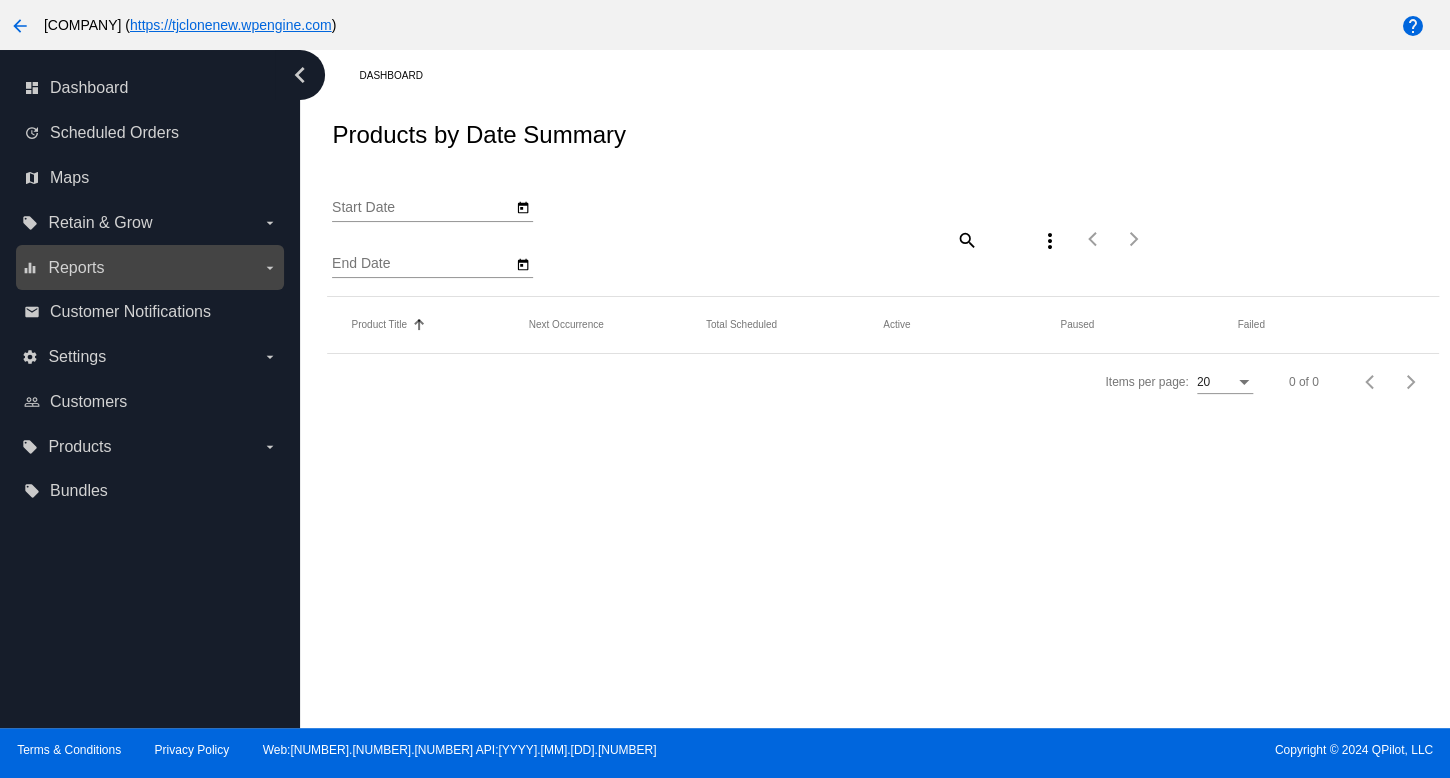 type on "[MM]/[DD]/[YYYY]" 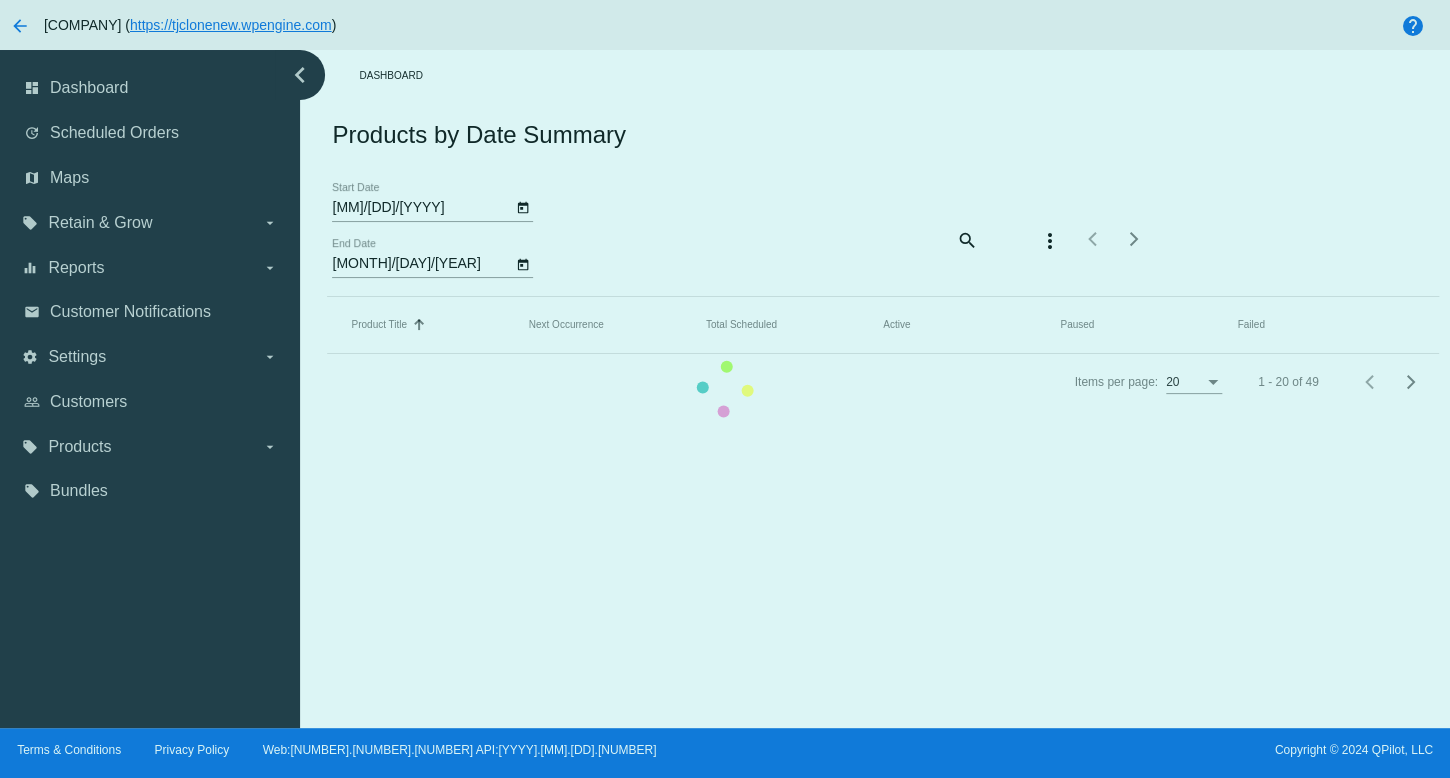 click on "Product Title   Sorted by Title ascending  Next Occurrence   Total Scheduled   Active   Paused  Failed" 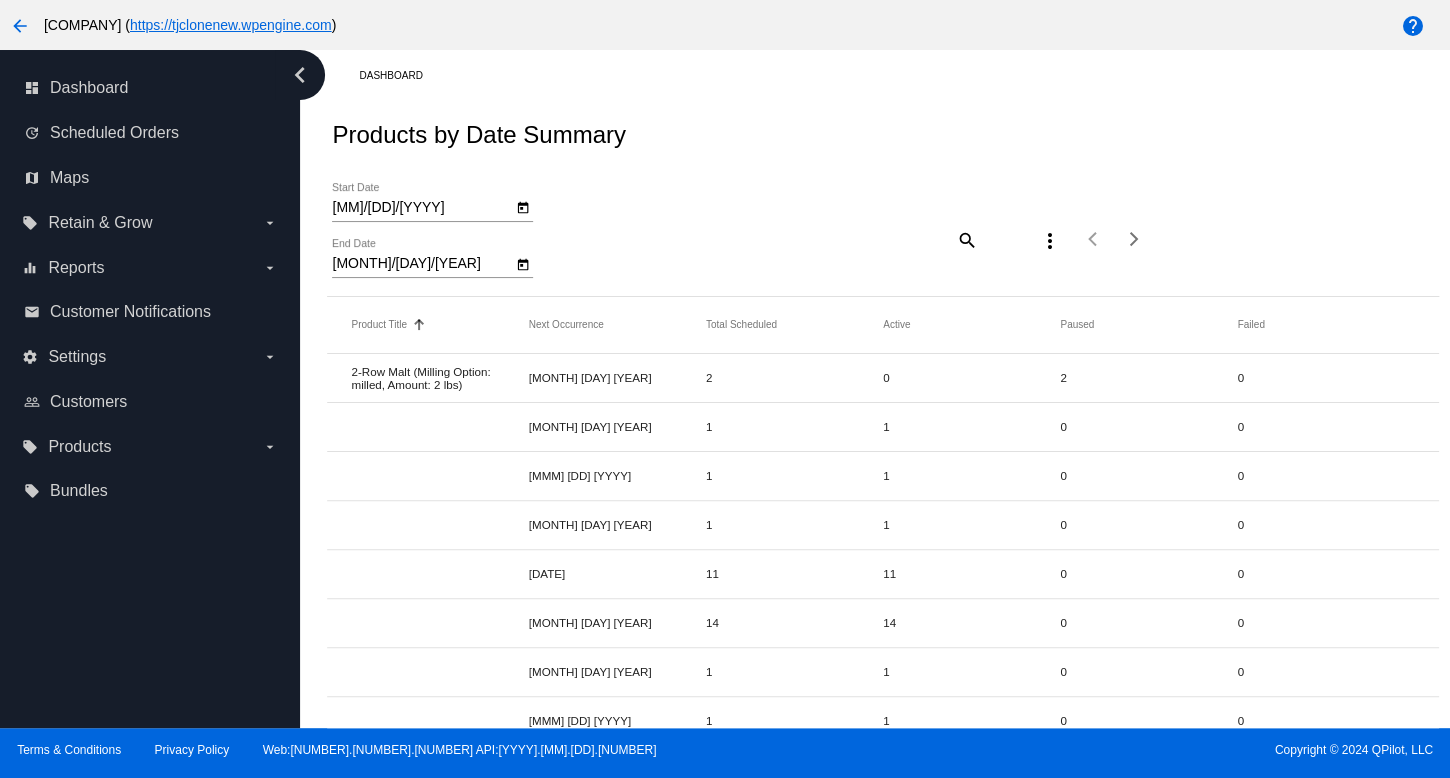 click on "Product Title   Sorted by Title ascending  Next Occurrence   Total Scheduled   Active   Paused  Failed" 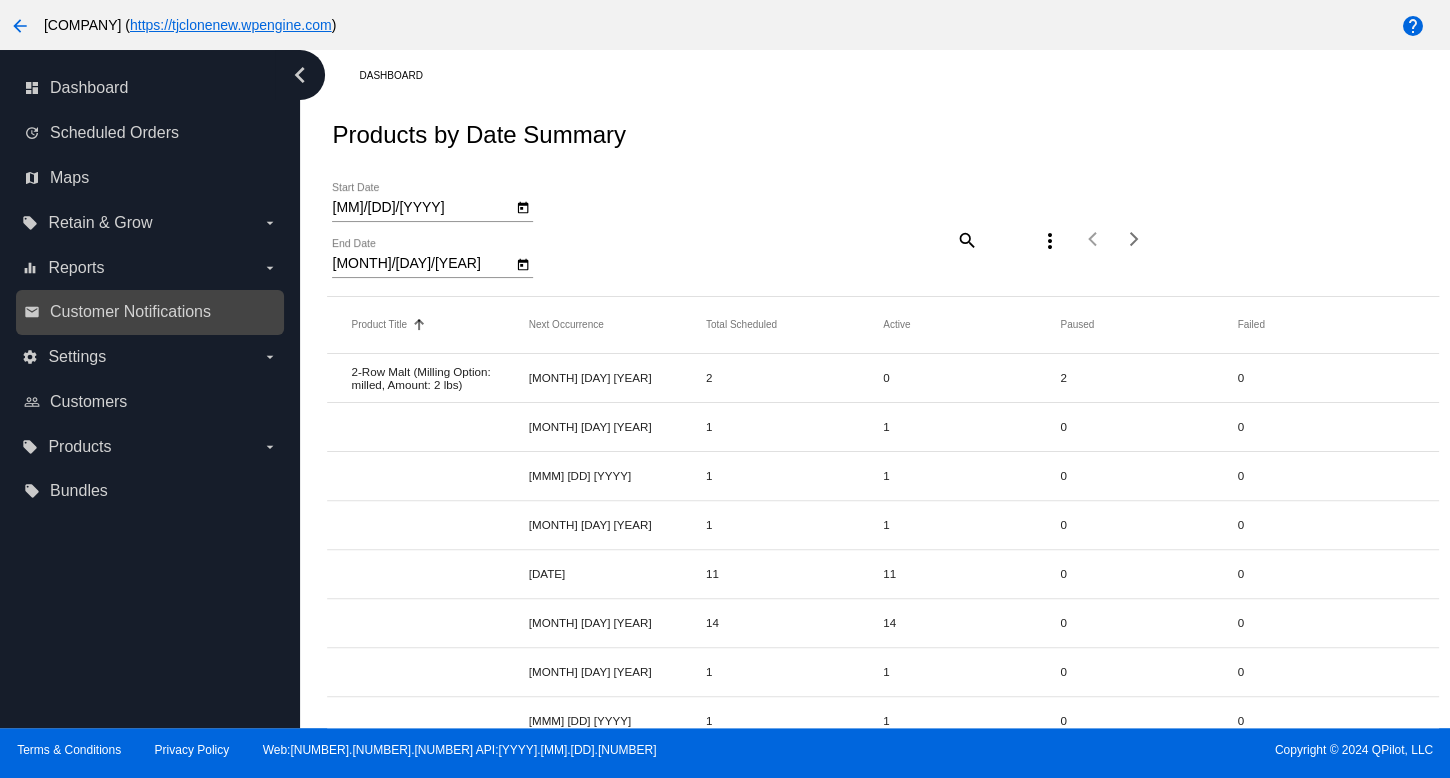 click on "email
Customer Notifications" at bounding box center [151, 312] 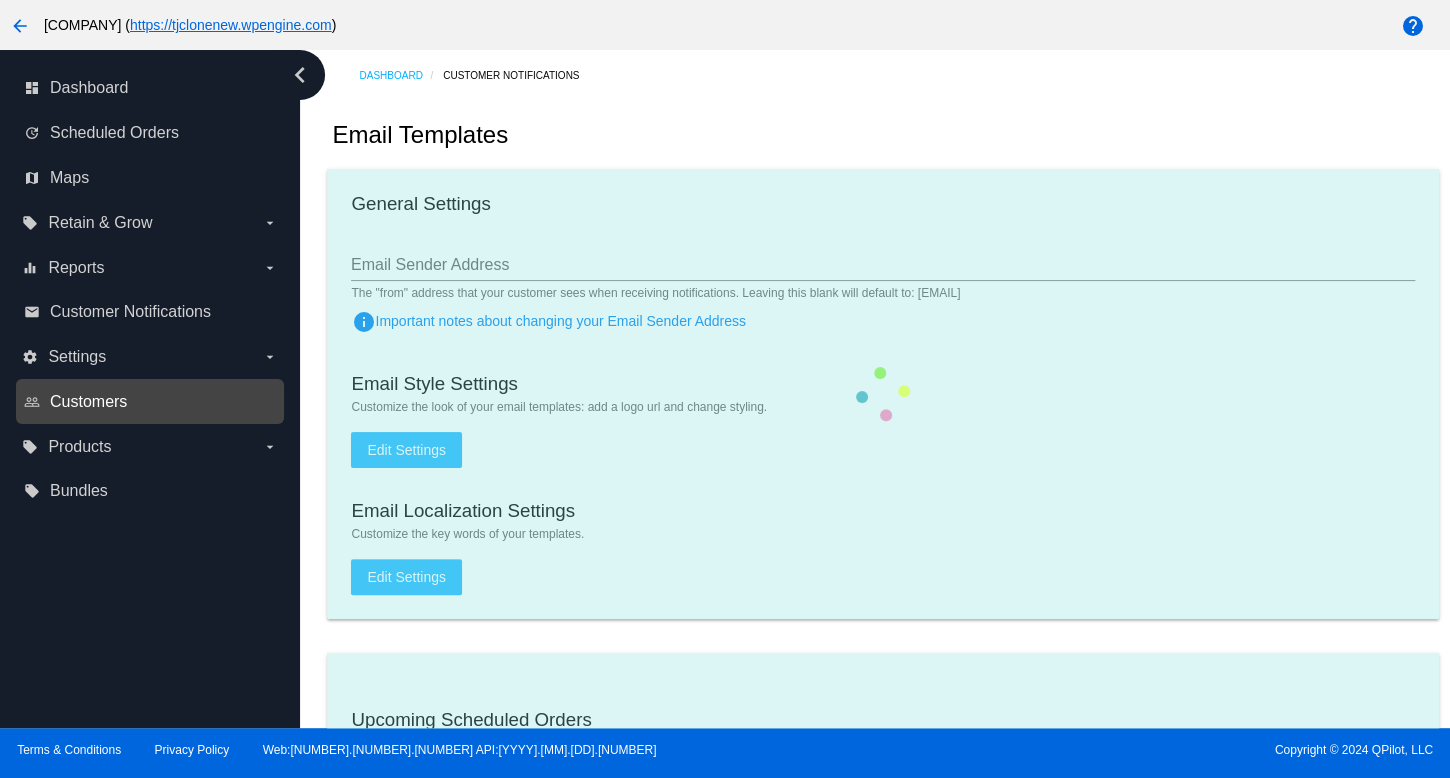 checkbox on "true" 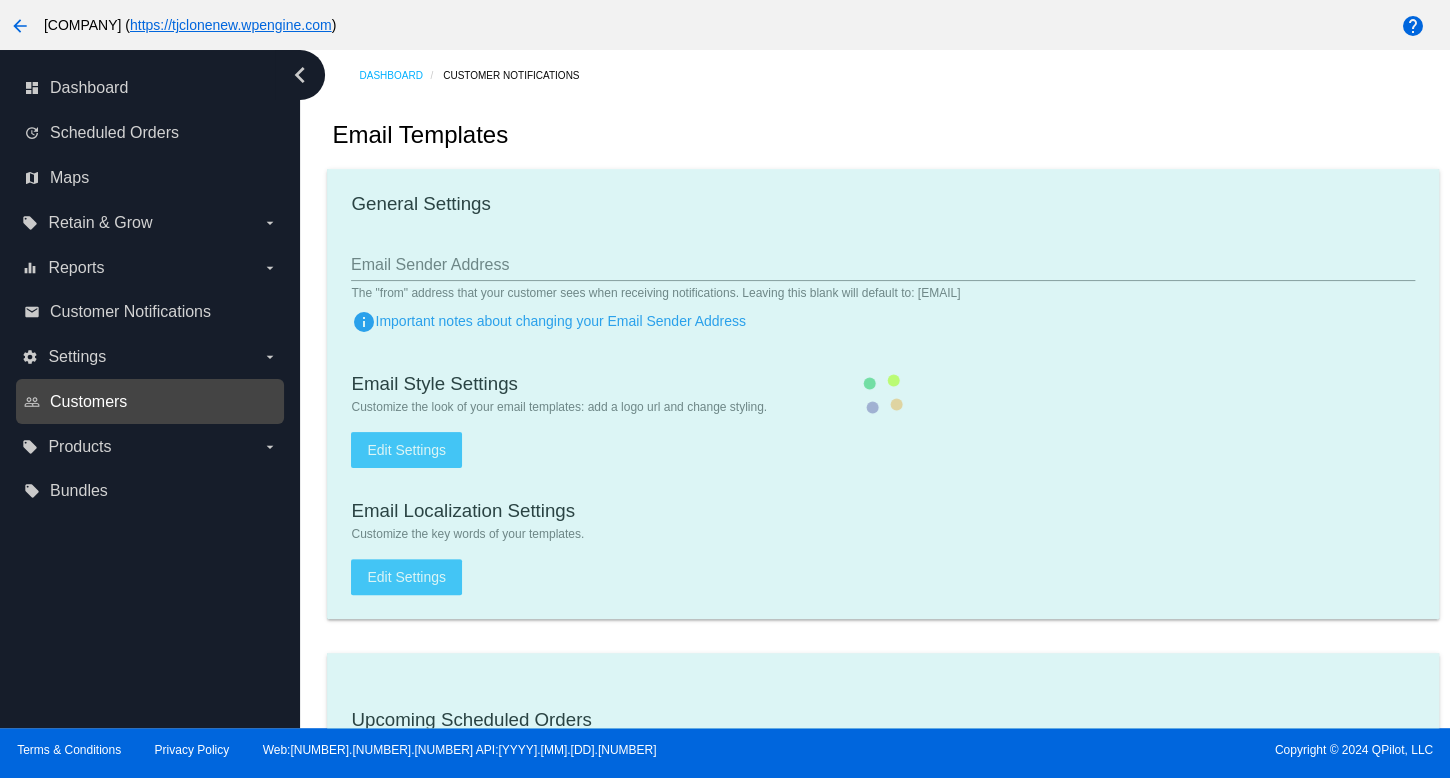 checkbox on "true" 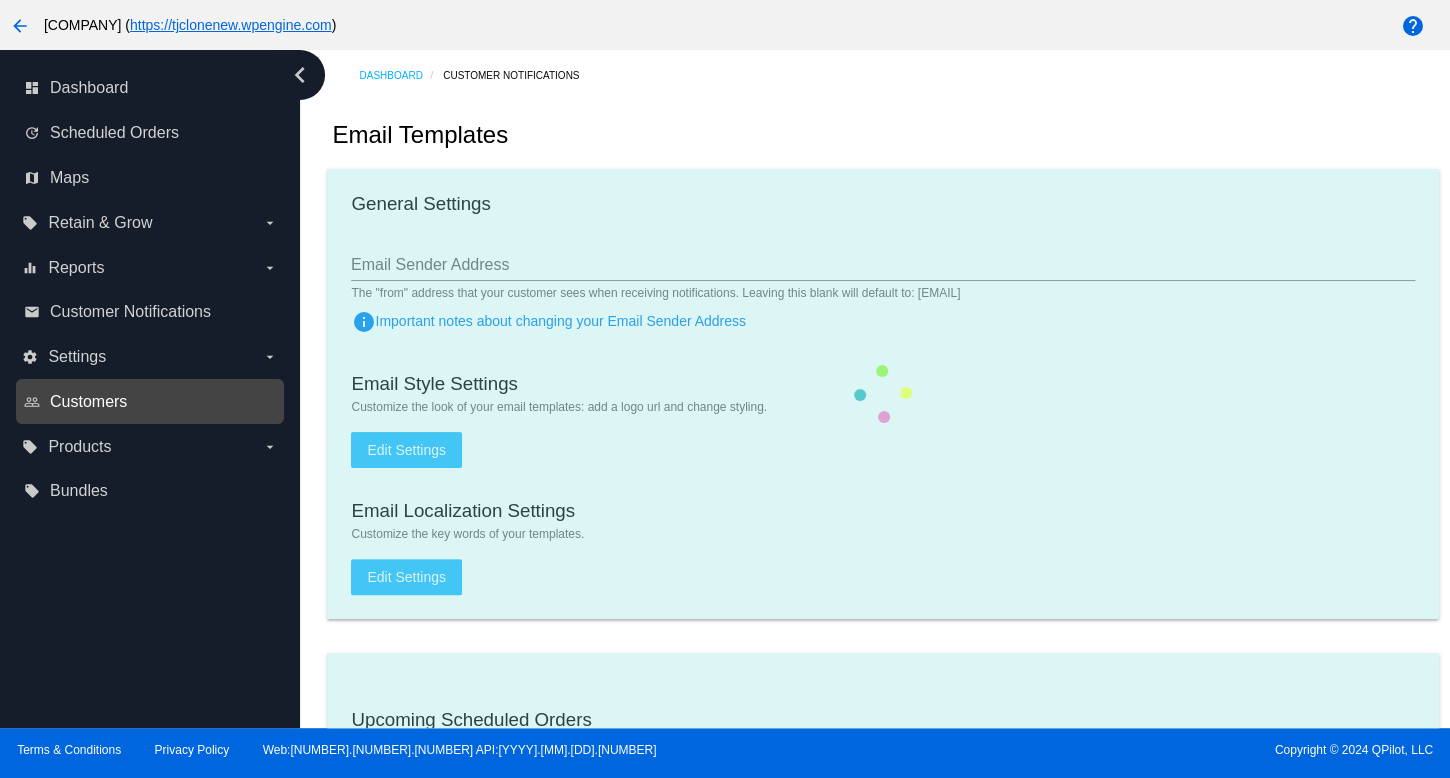 type on "1" 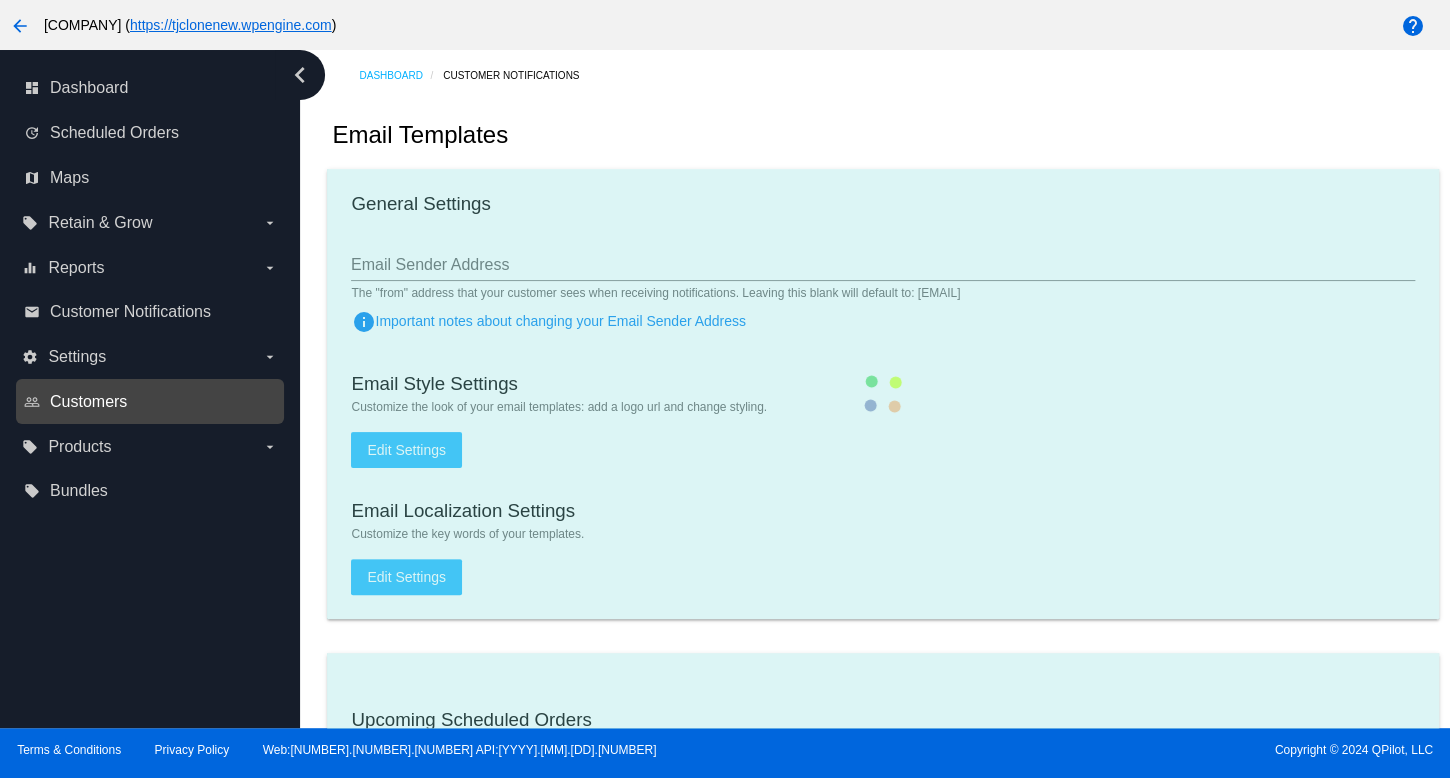 checkbox on "true" 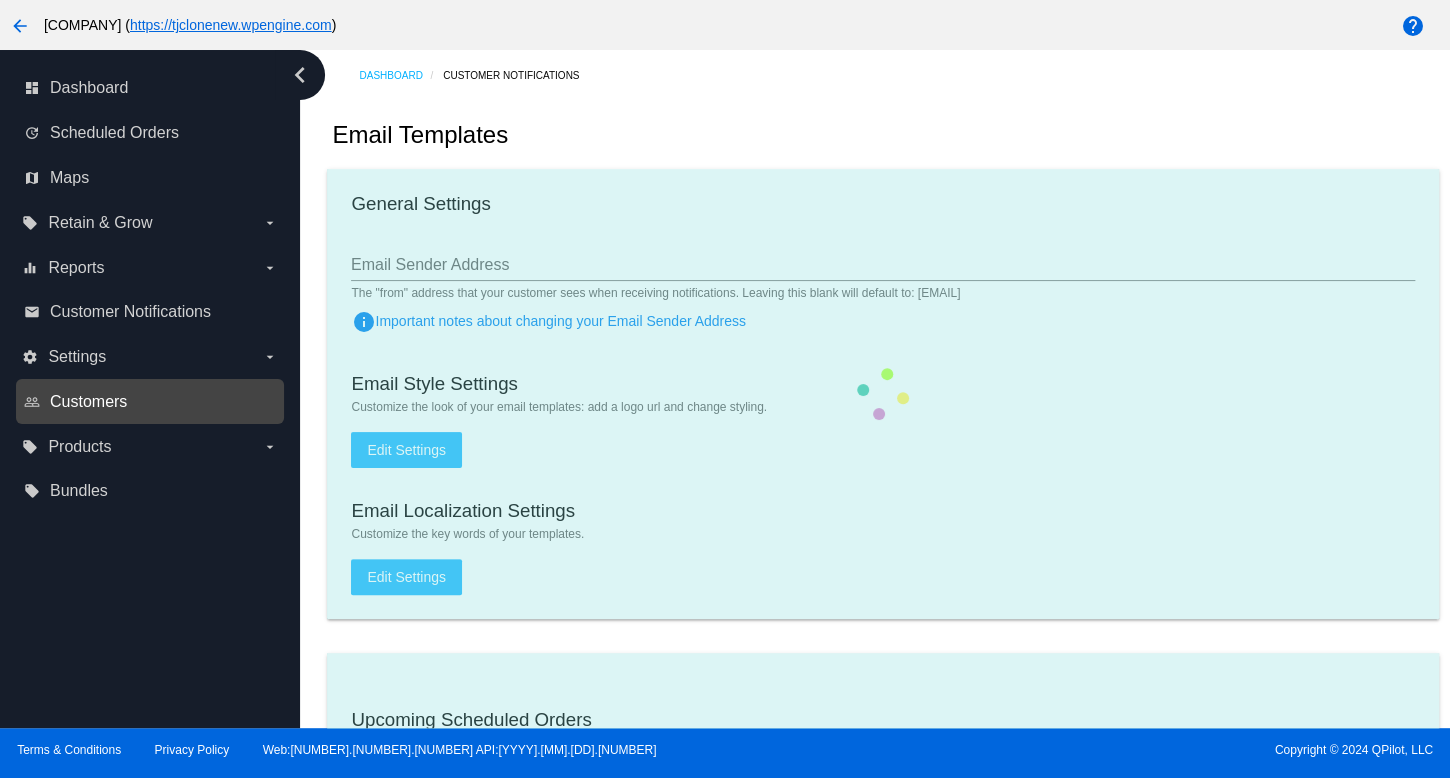 checkbox on "true" 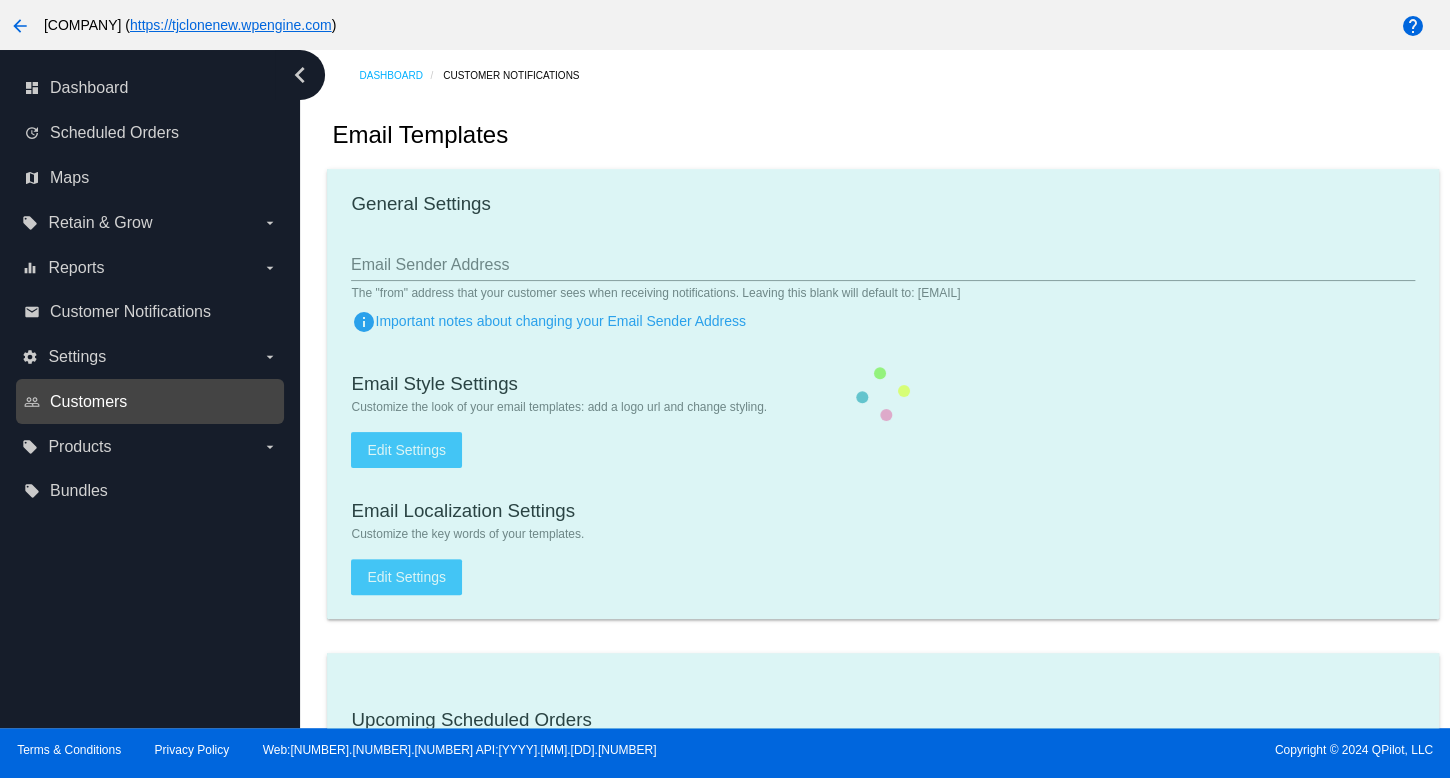checkbox on "true" 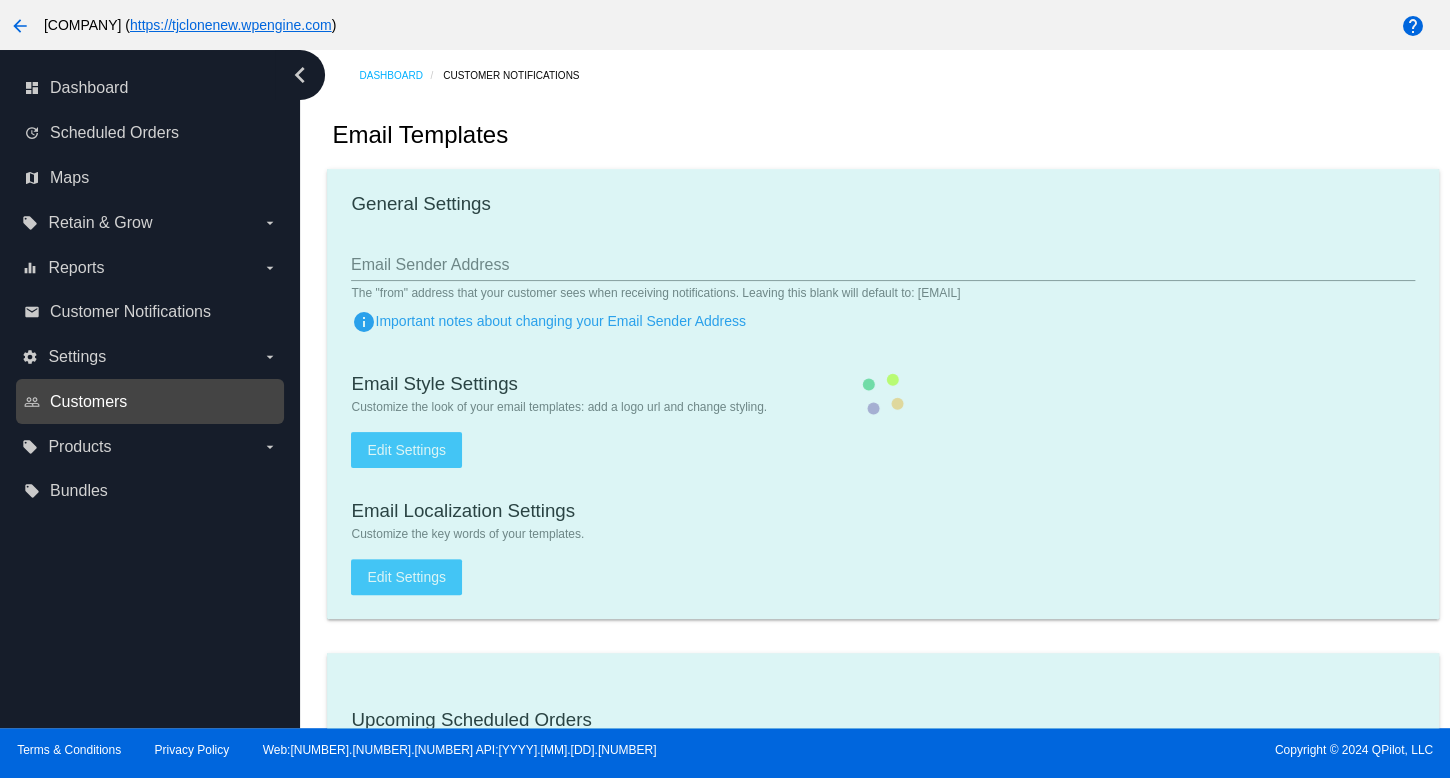 checkbox on "true" 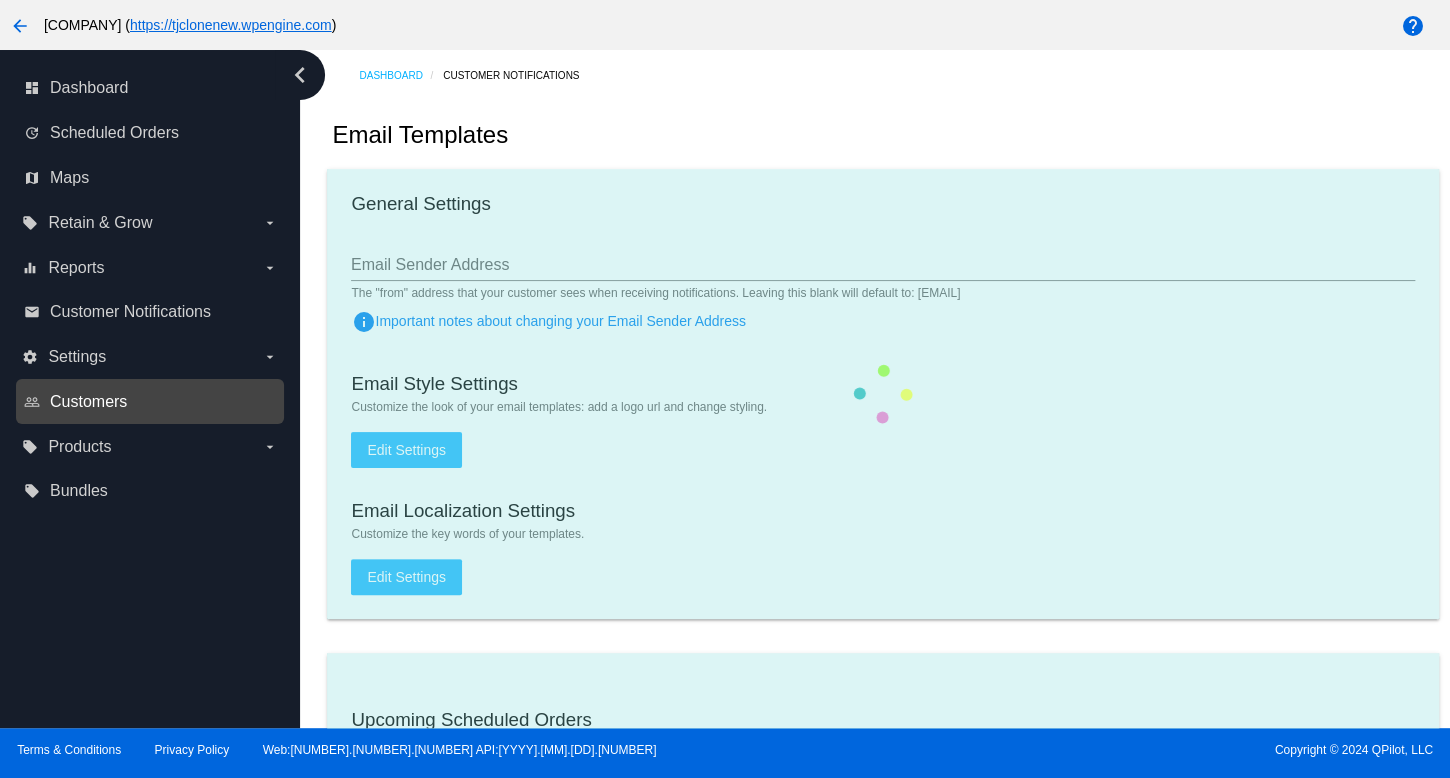 type on "[EMAIL]" 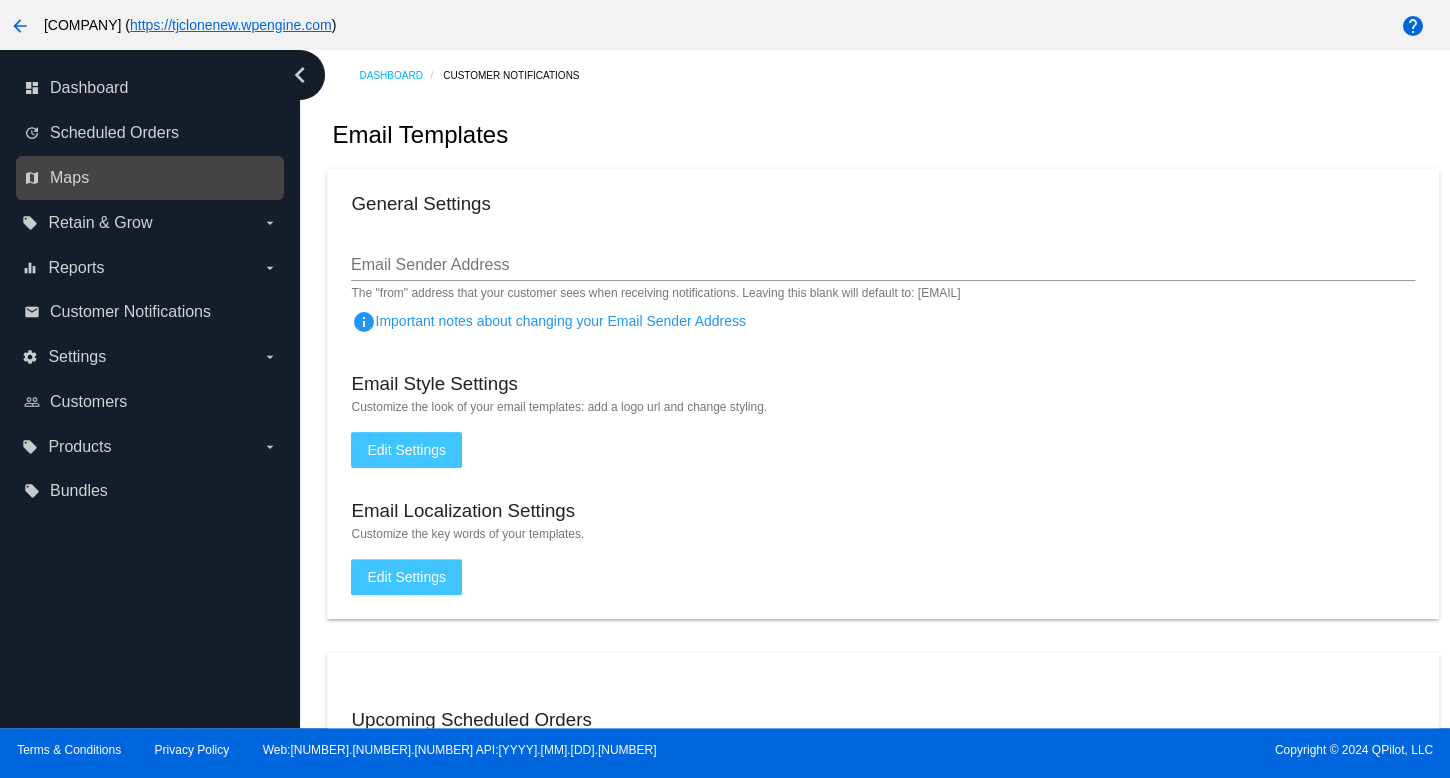 click on "map
Maps" at bounding box center (151, 178) 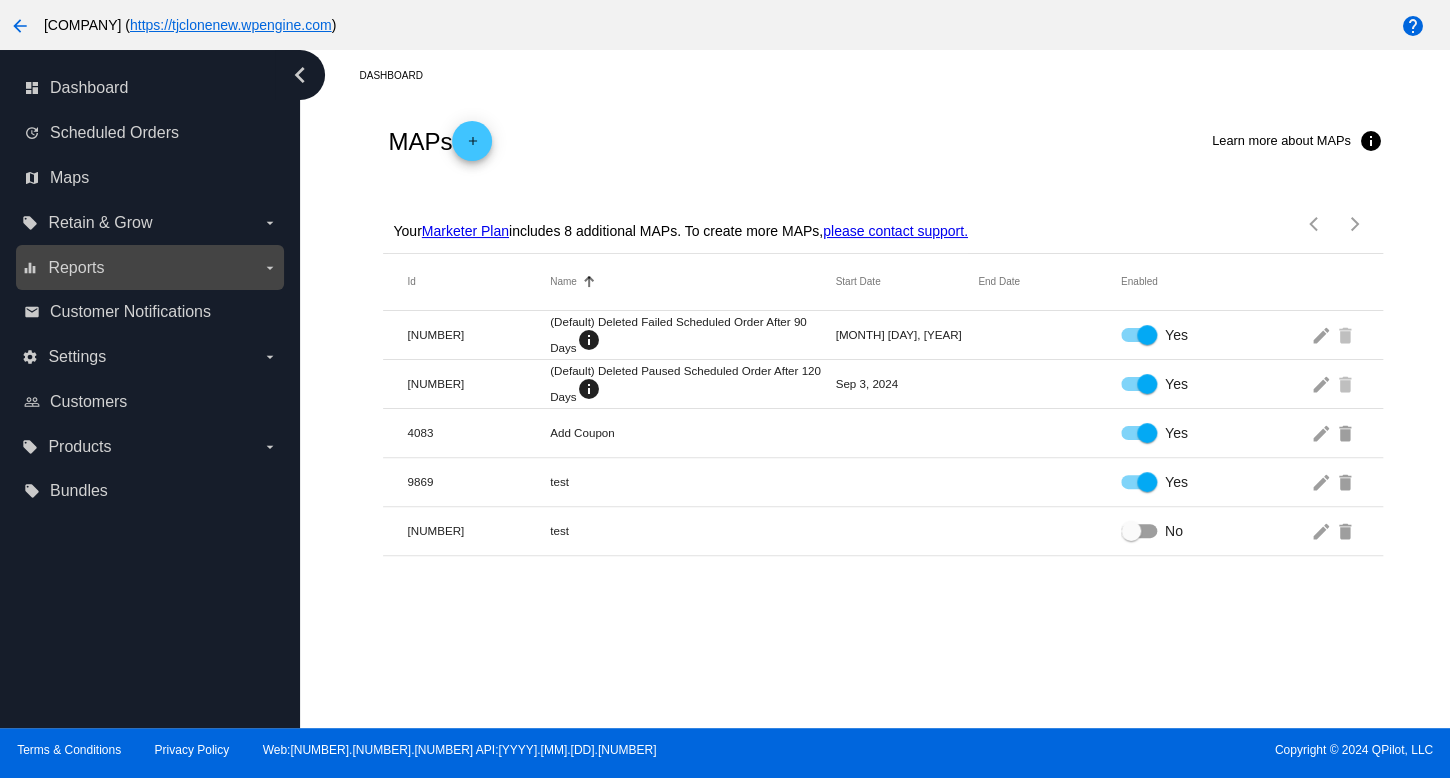 click on "equalizer
Reports
arrow_drop_down" at bounding box center (149, 268) 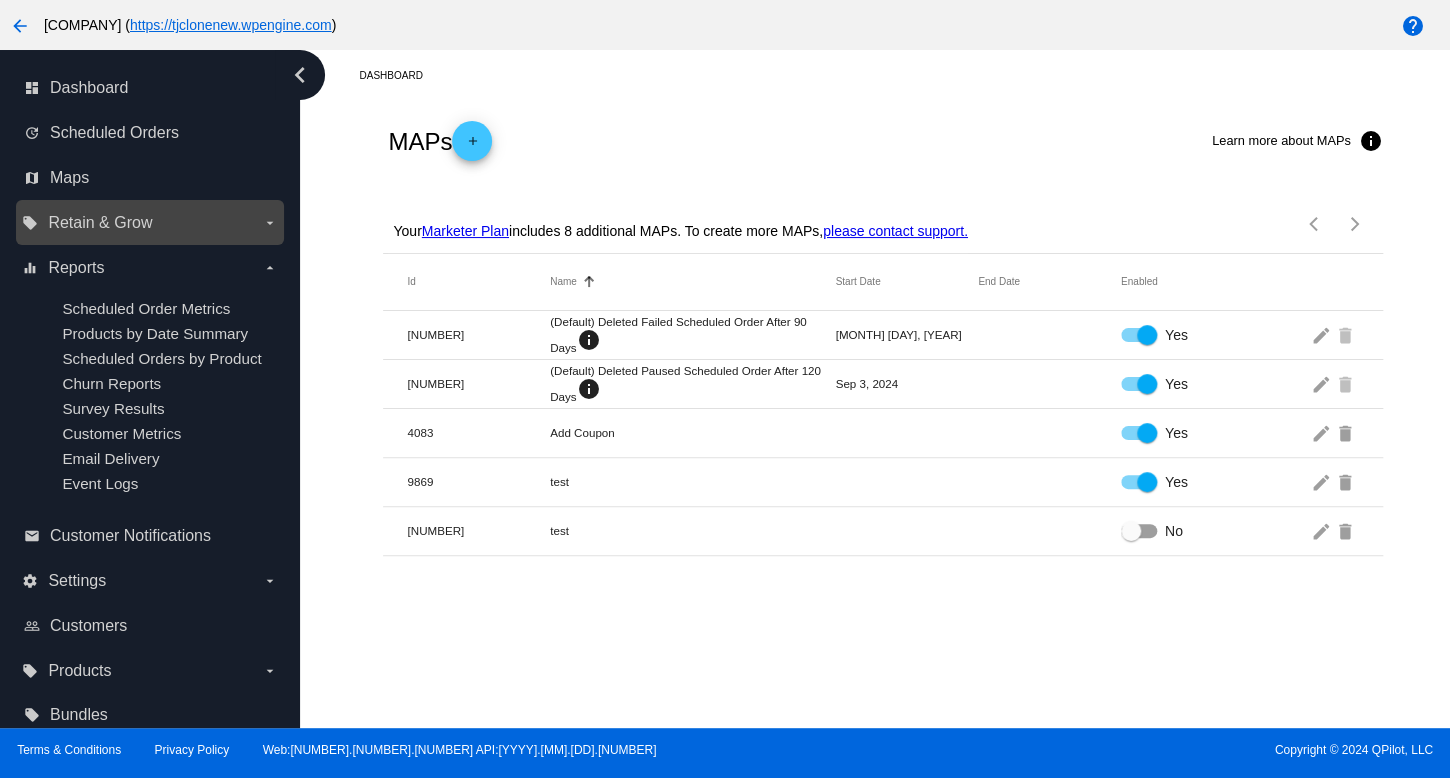 click on "local_offer
Retain & Grow
arrow_drop_down" at bounding box center [149, 223] 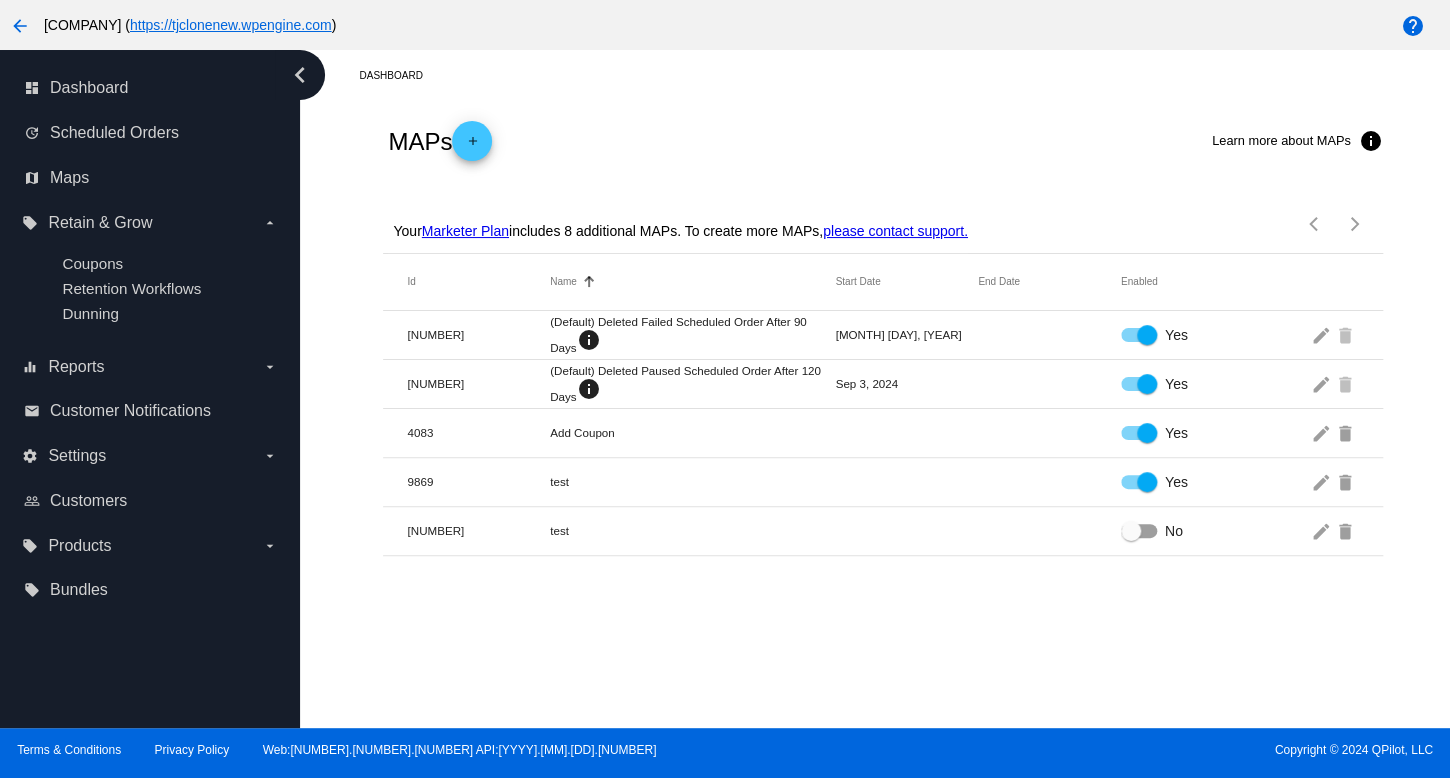 click on "dashboard
Dashboard
update
Scheduled Orders
map
Maps
local_offer
Retain & Grow
arrow_drop_down
Coupons
Retention Workflows
Dunning" at bounding box center (150, 339) 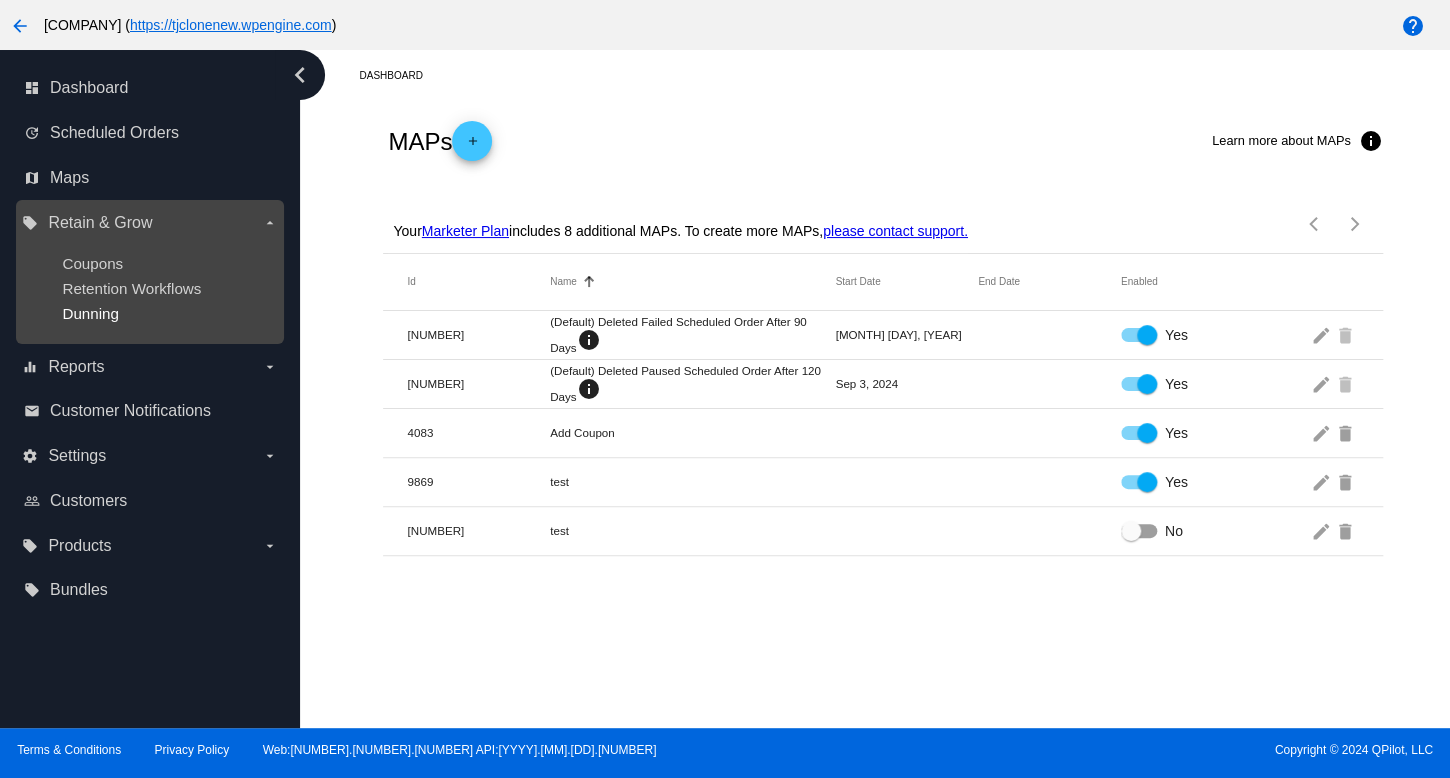 click on "Dunning" at bounding box center (90, 313) 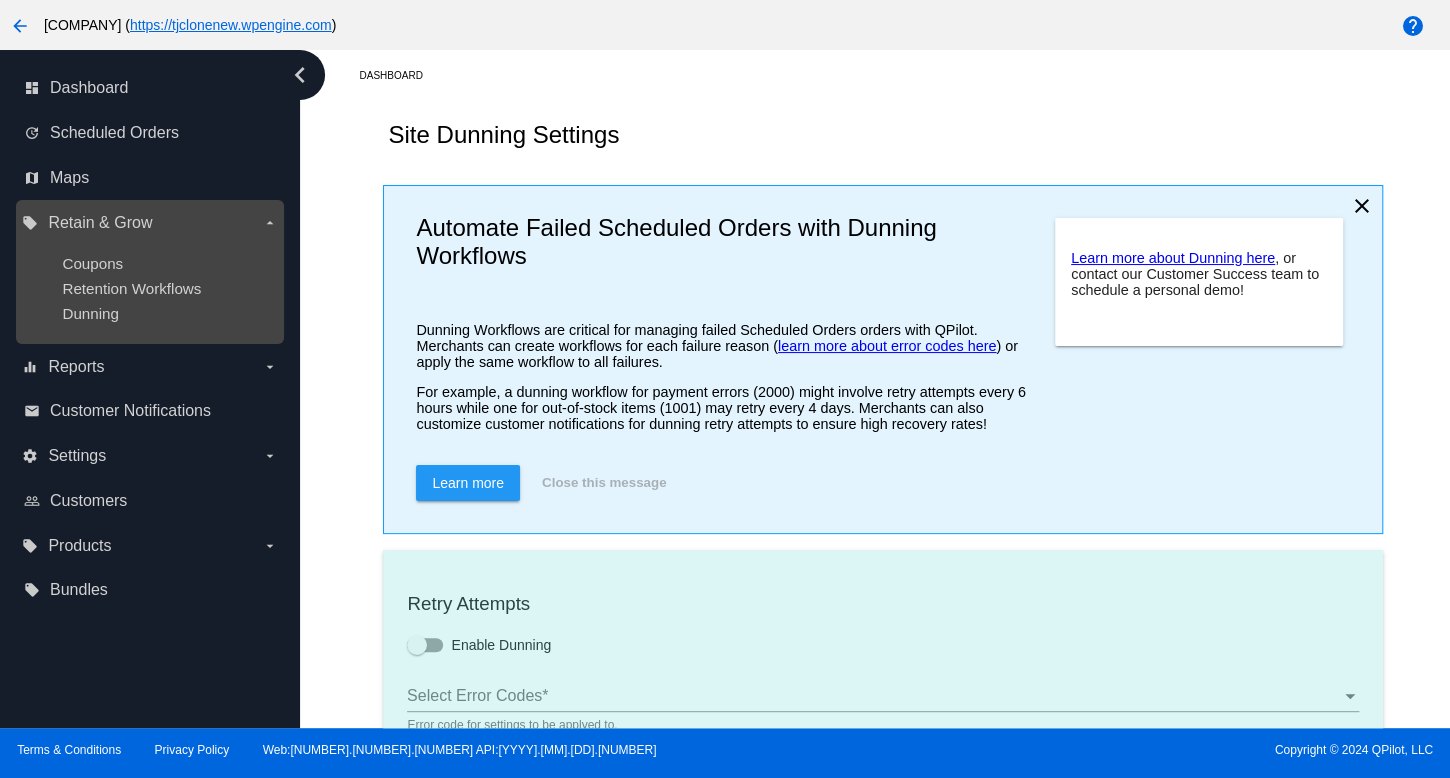 click on "Coupons
Retention Workflows
Dunning" at bounding box center (149, 288) 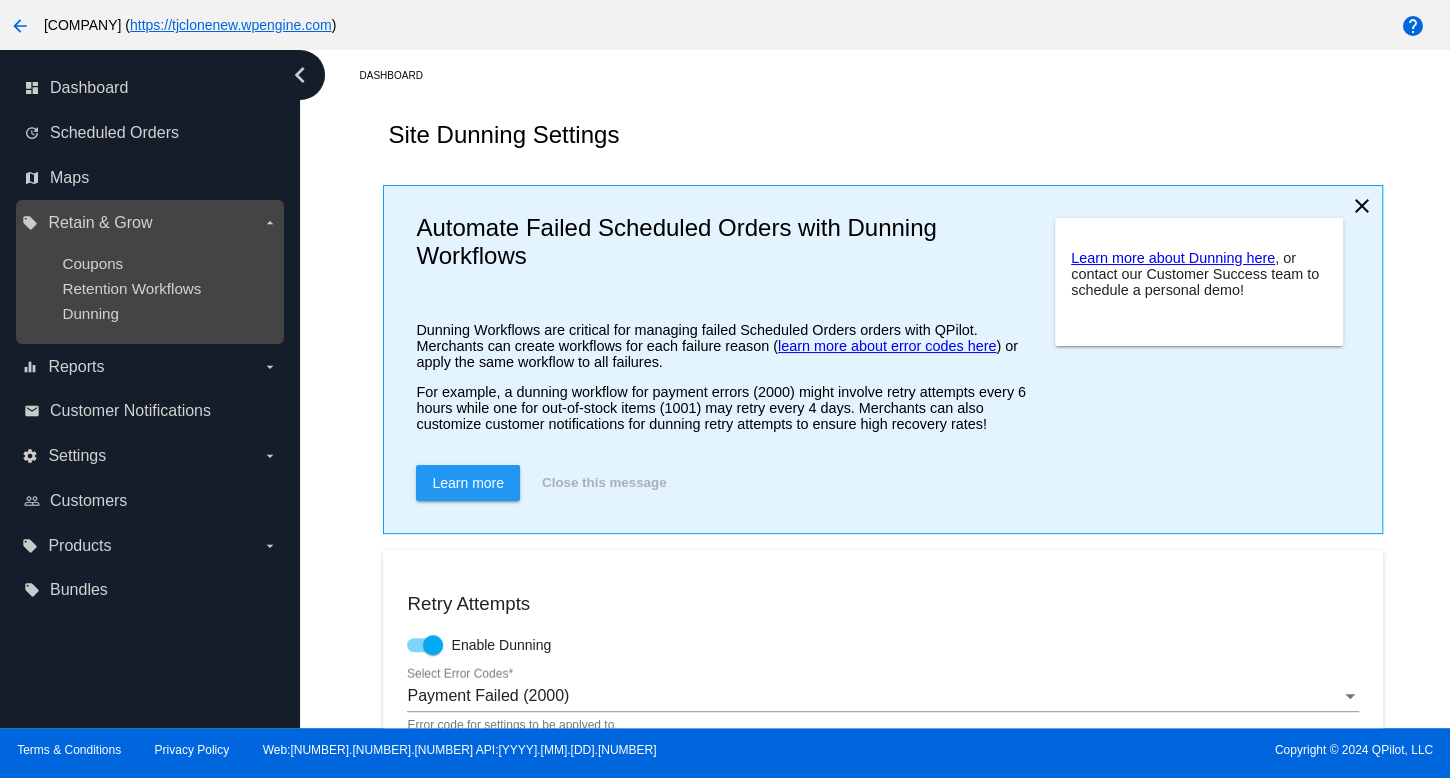click on "local_offer
Retain & Grow
arrow_drop_down
Coupons
Retention Workflows
Dunning" at bounding box center (149, 272) 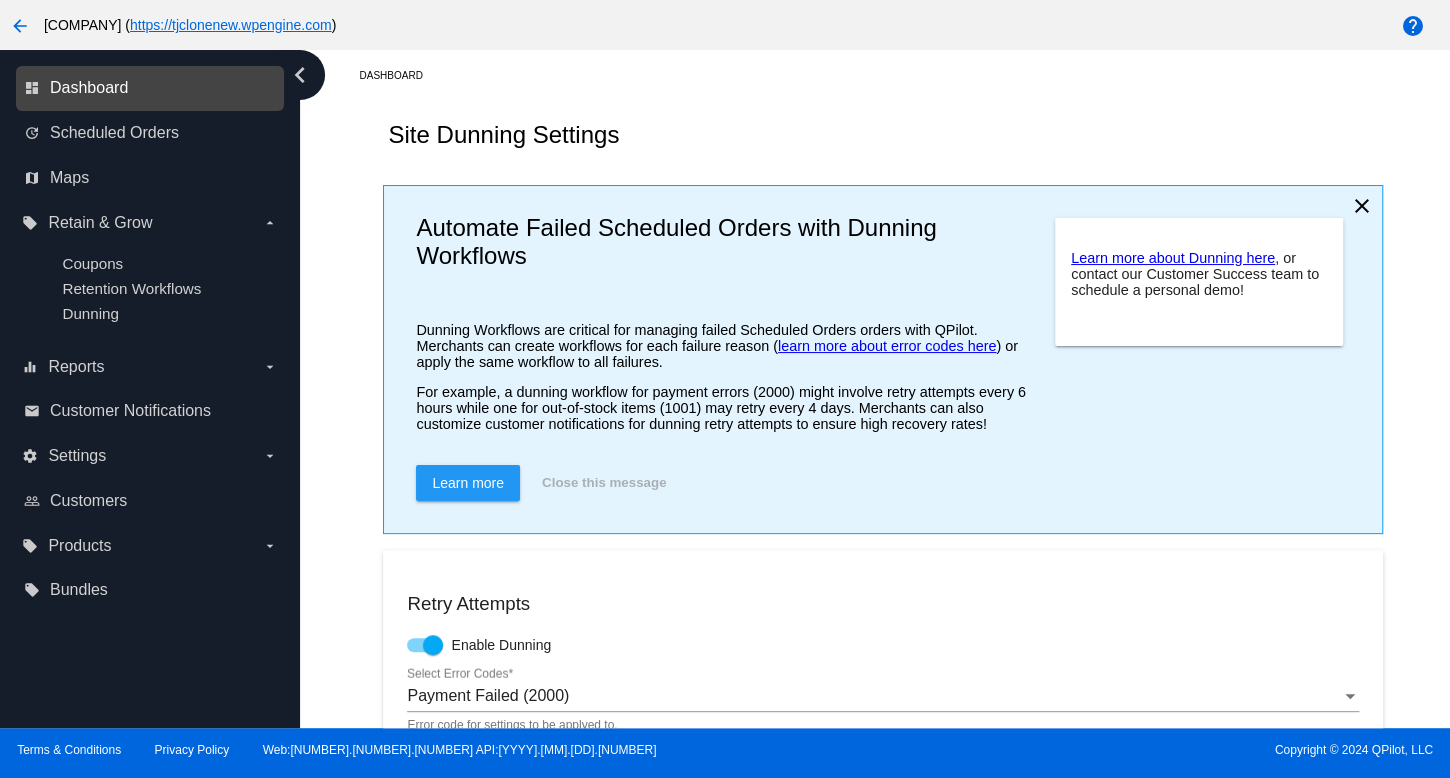 click on "Dashboard" at bounding box center (89, 88) 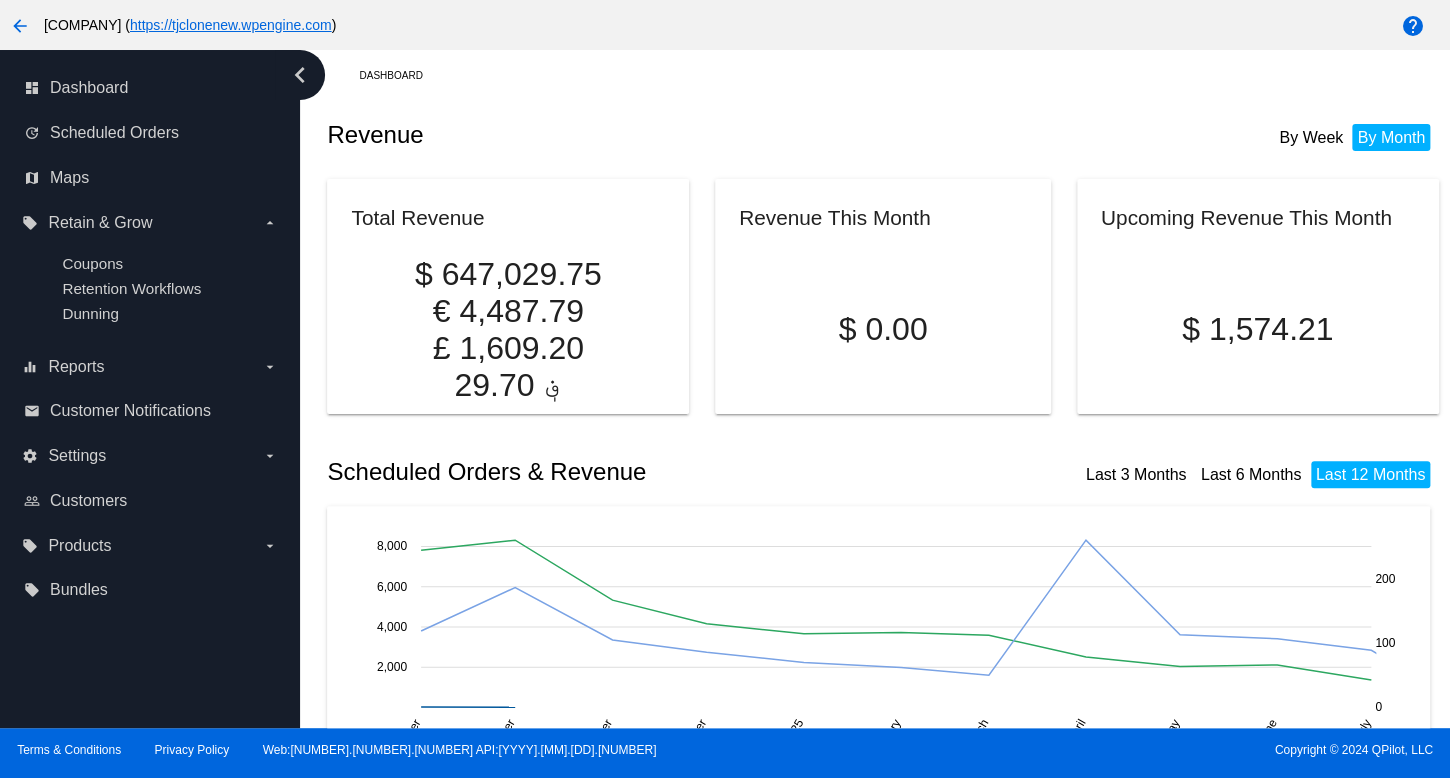 drag, startPoint x: 0, startPoint y: 776, endPoint x: 8, endPoint y: 611, distance: 165.19383 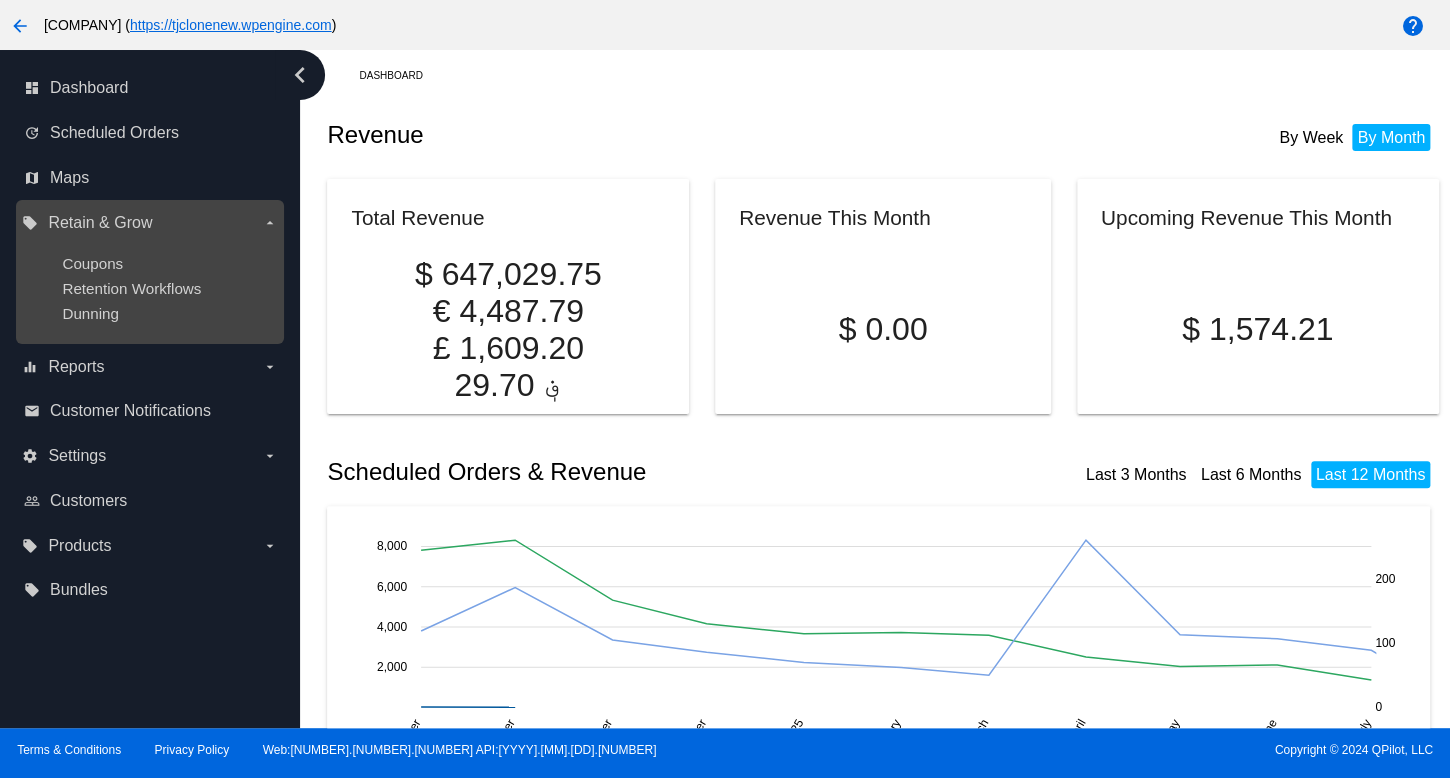 click on "Dunning" at bounding box center [165, 313] 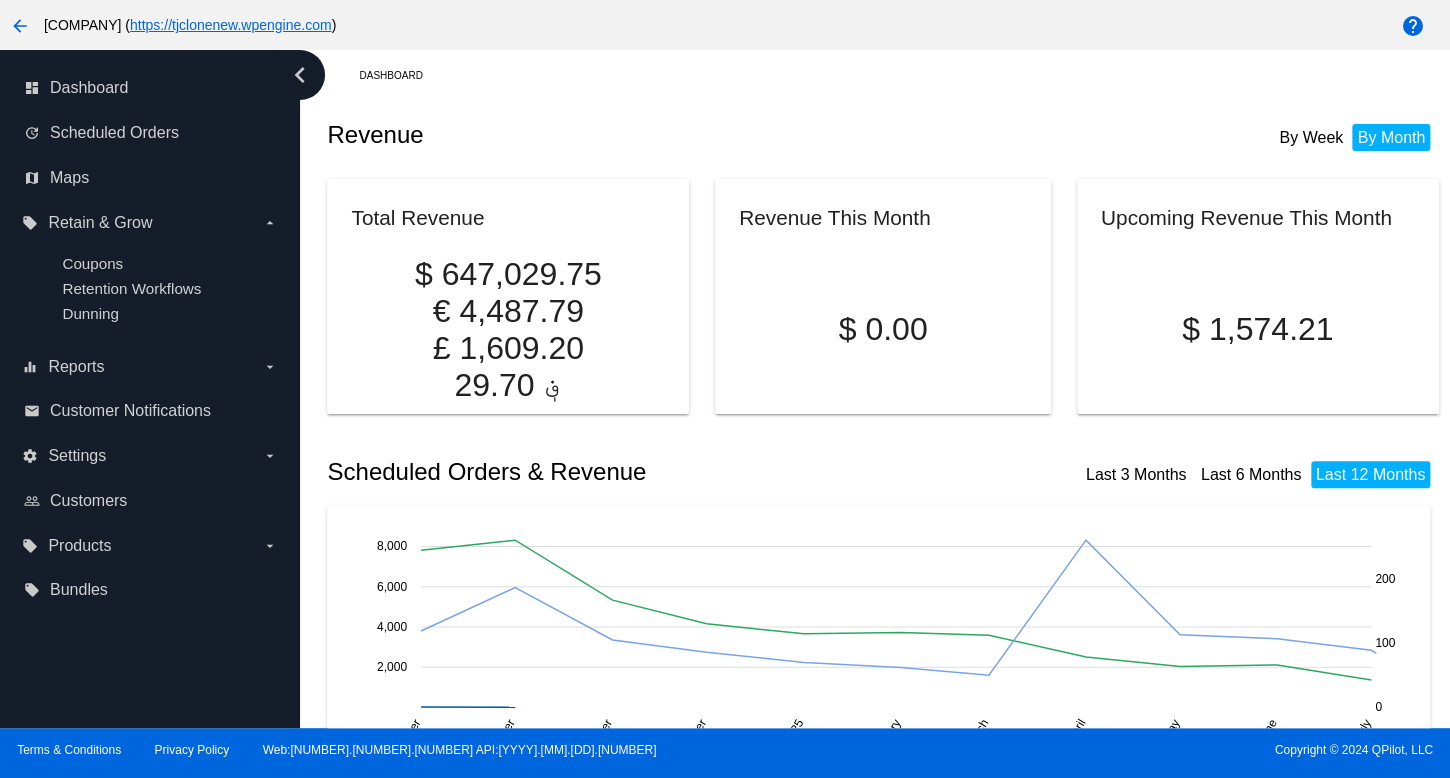 drag, startPoint x: 446, startPoint y: 349, endPoint x: 353, endPoint y: 361, distance: 93.770996 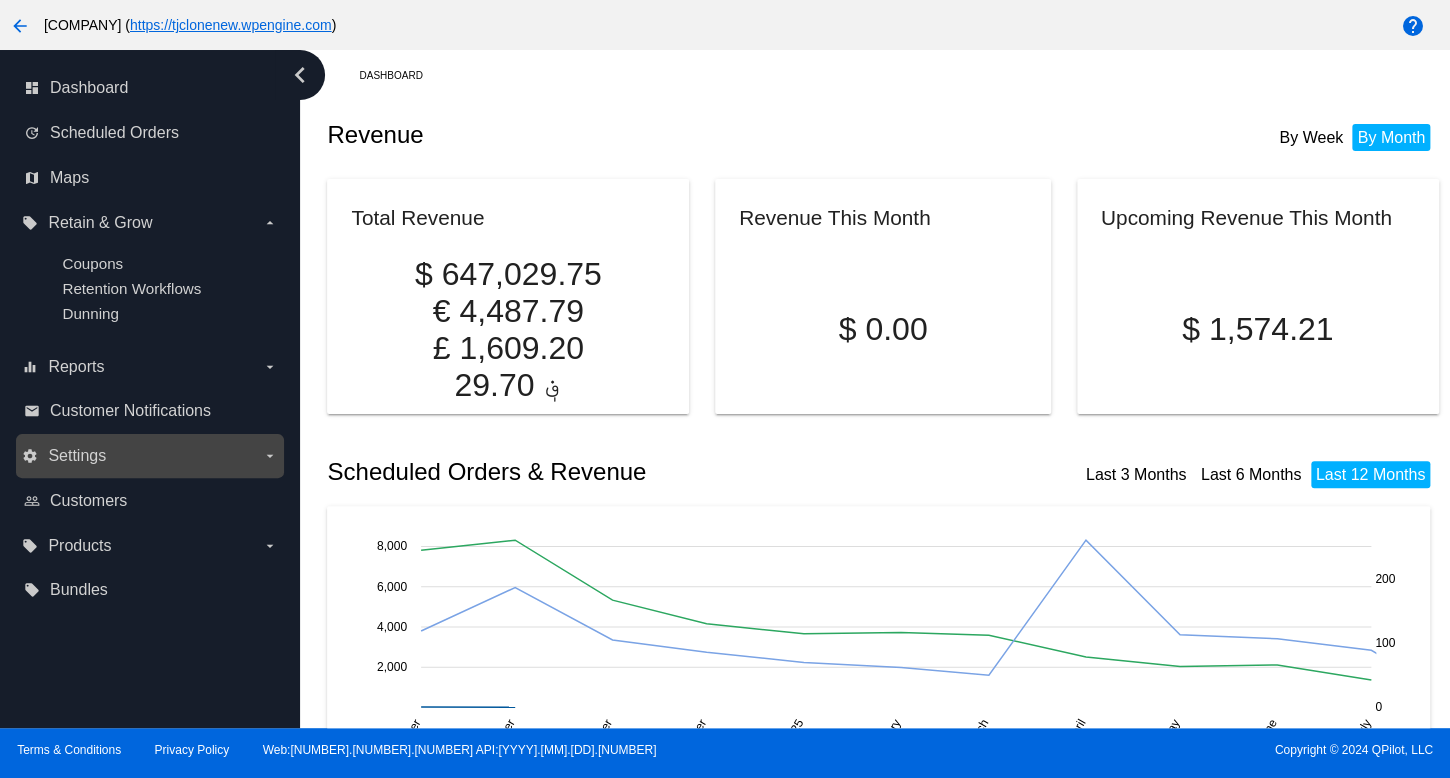 click on "settings
Settings
arrow_drop_down" at bounding box center [150, 456] 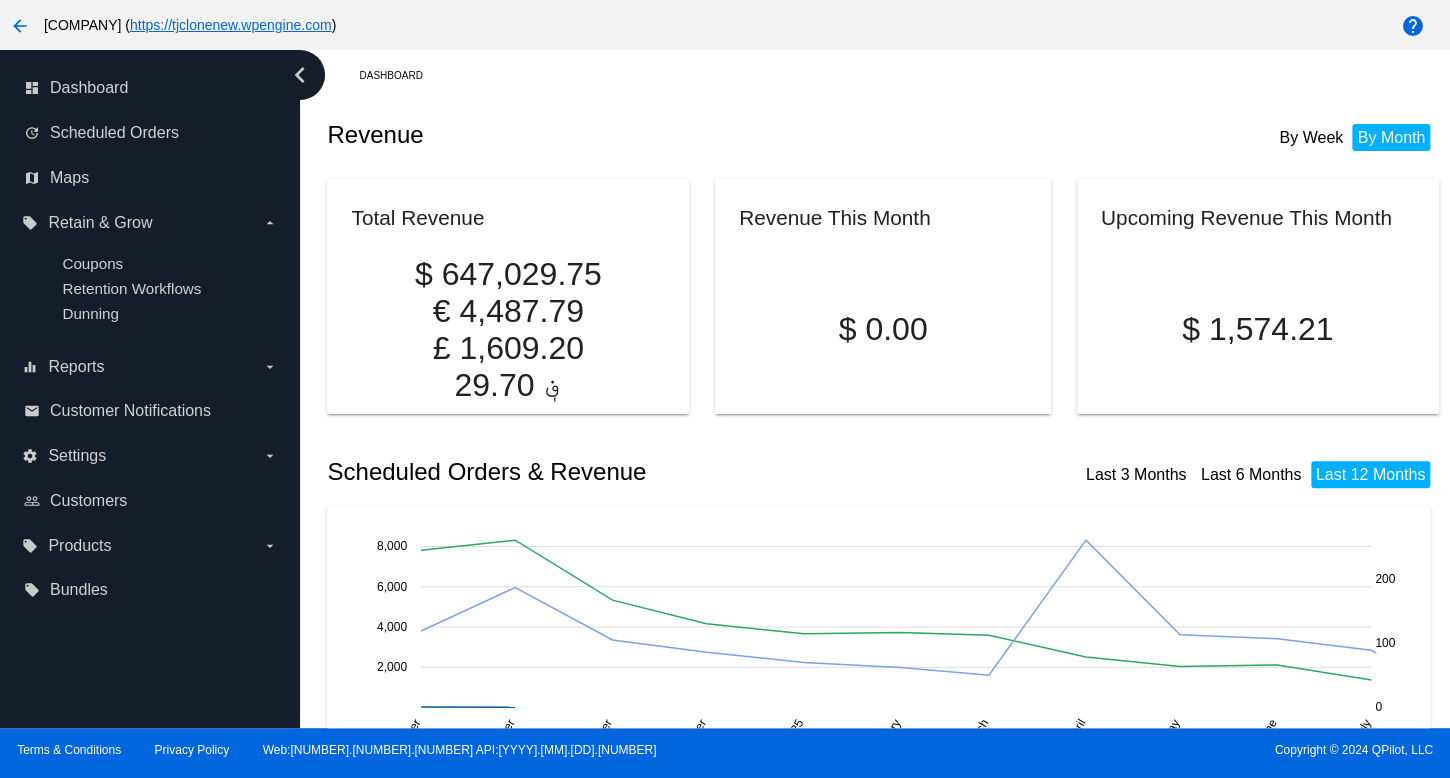 click at bounding box center [63, 389] 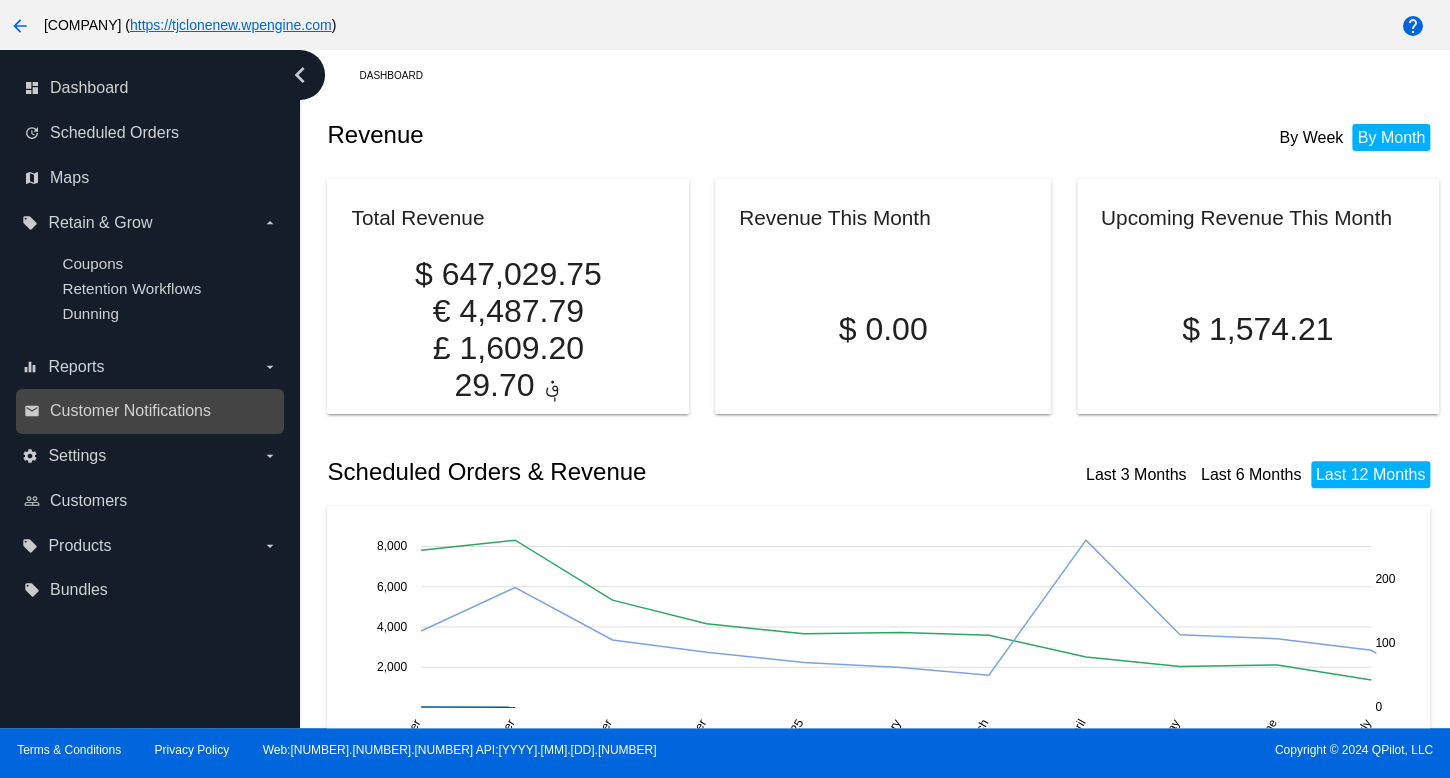click on "email
Customer Notifications" at bounding box center (151, 411) 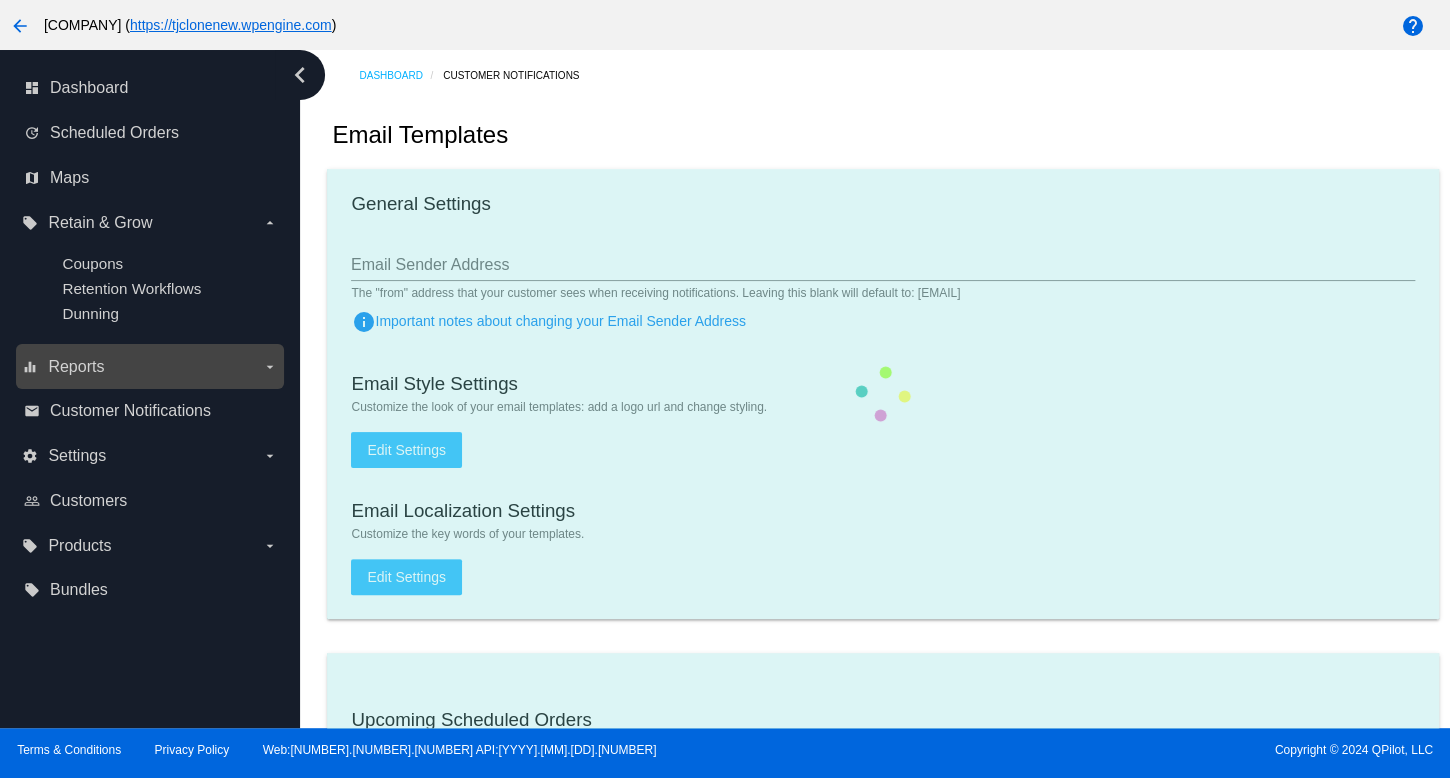 click on "equalizer
Reports
arrow_drop_down" at bounding box center (149, 367) 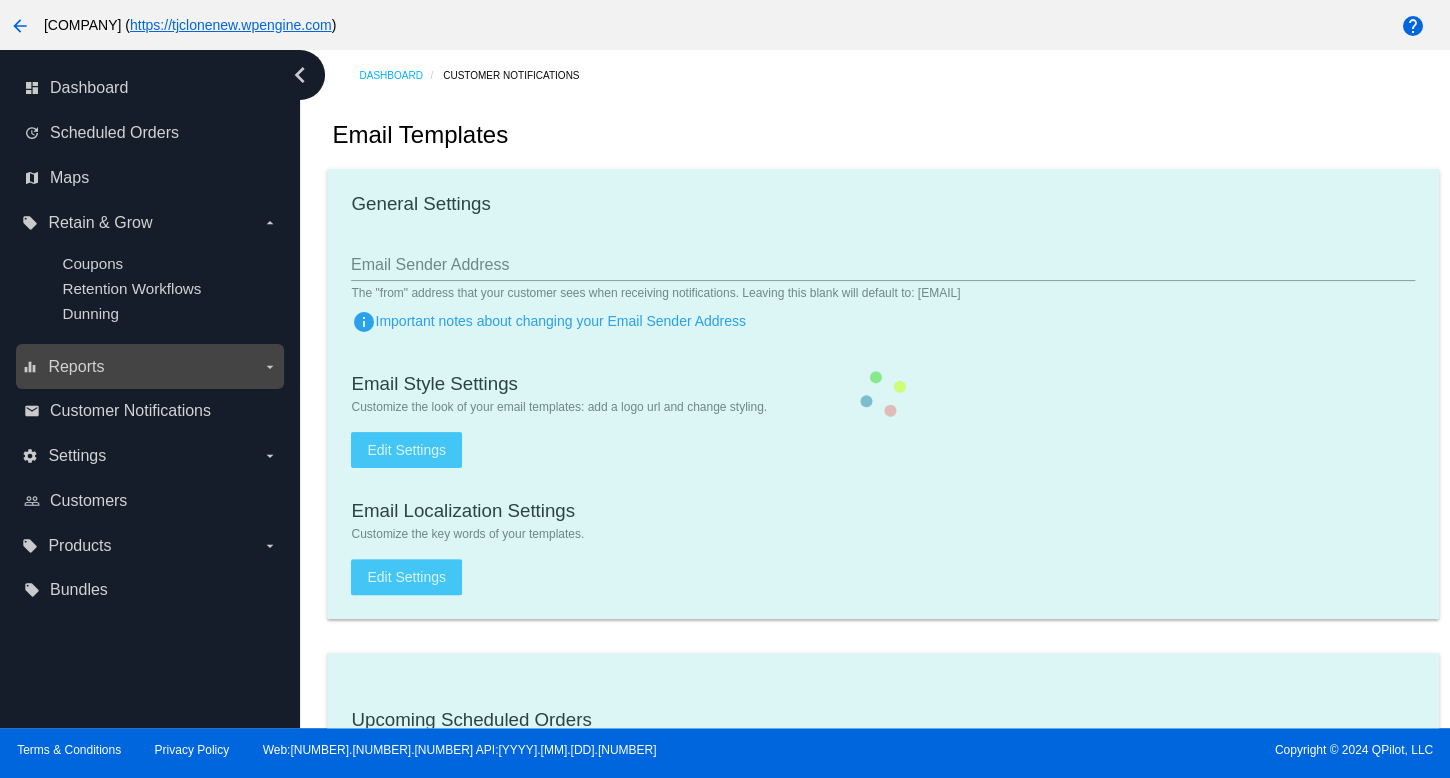 click on "equalizer
Reports
arrow_drop_down" at bounding box center (0, 0) 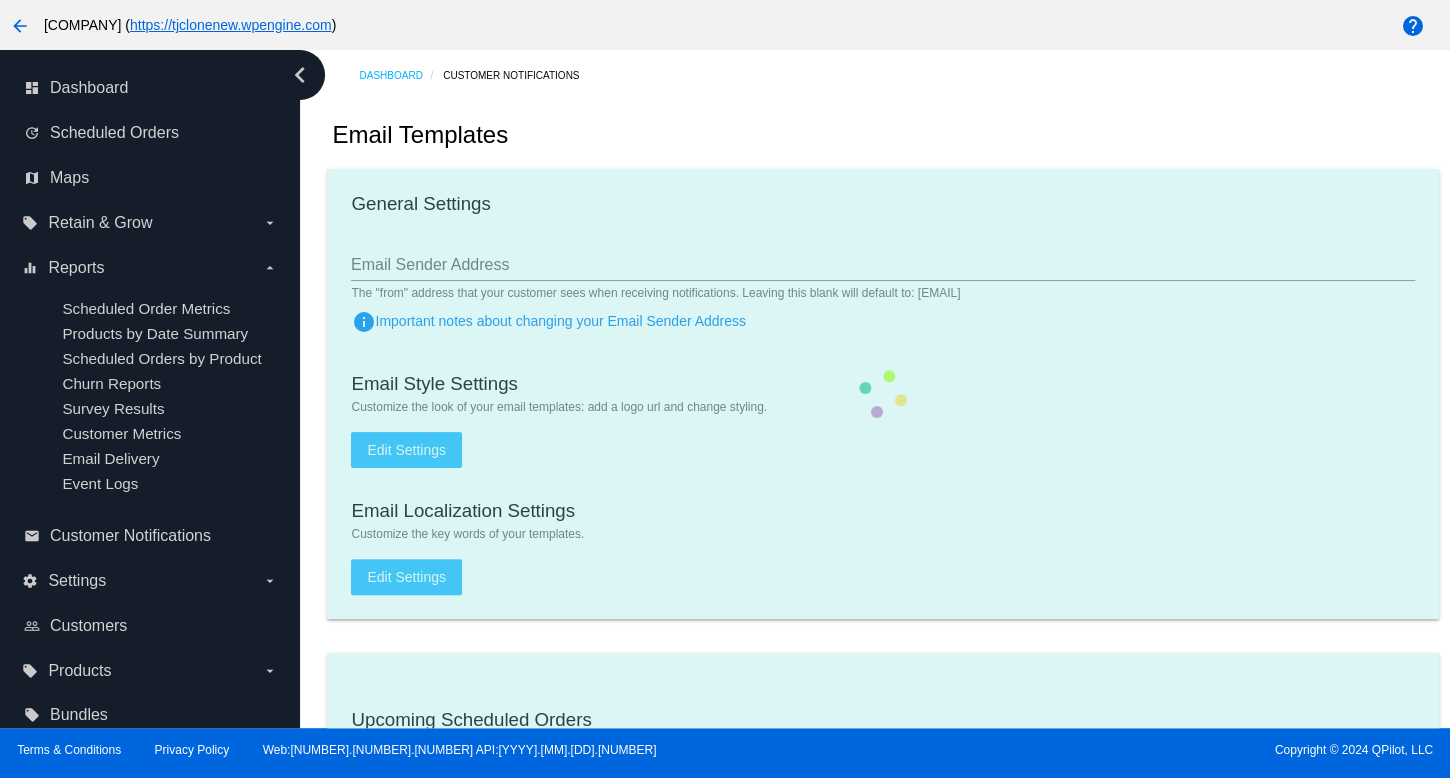 checkbox on "true" 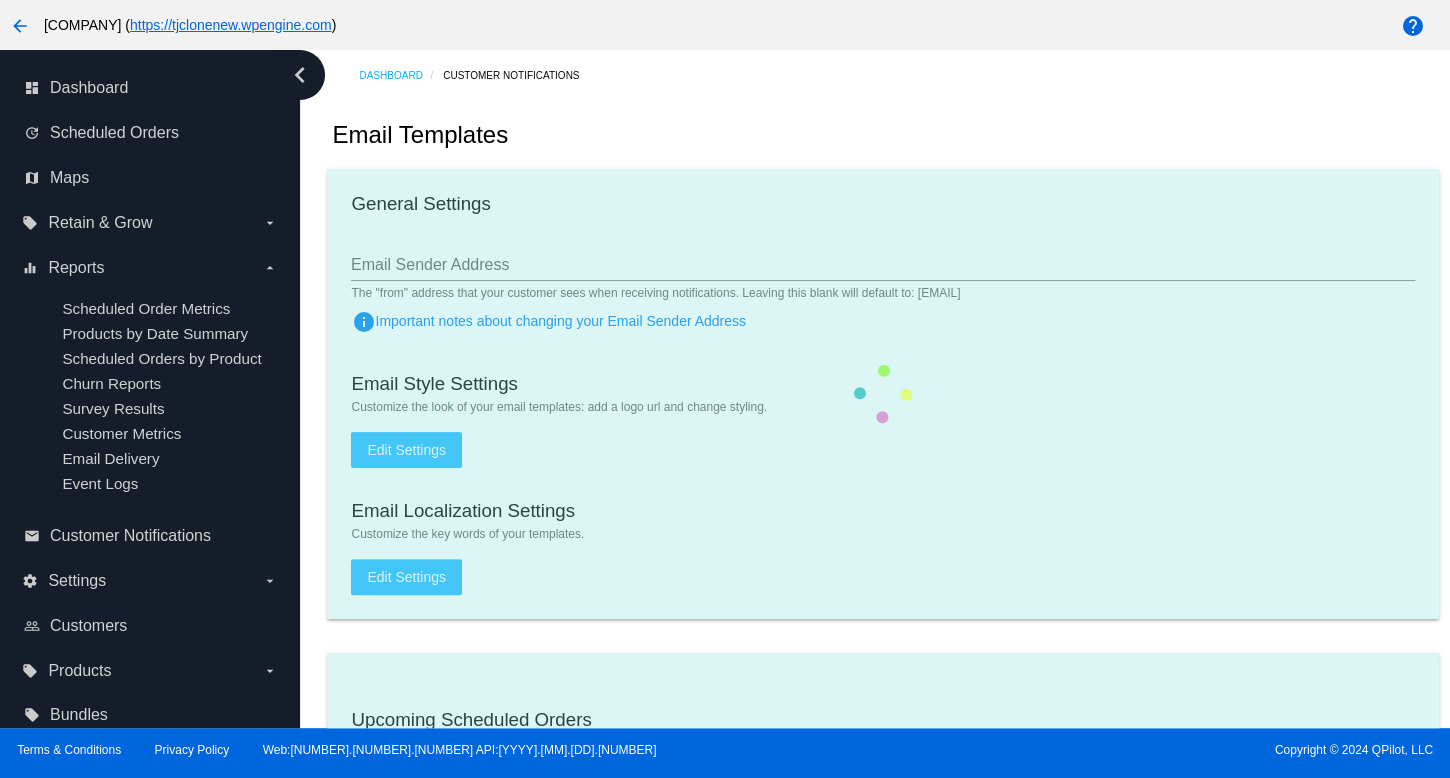 checkbox on "true" 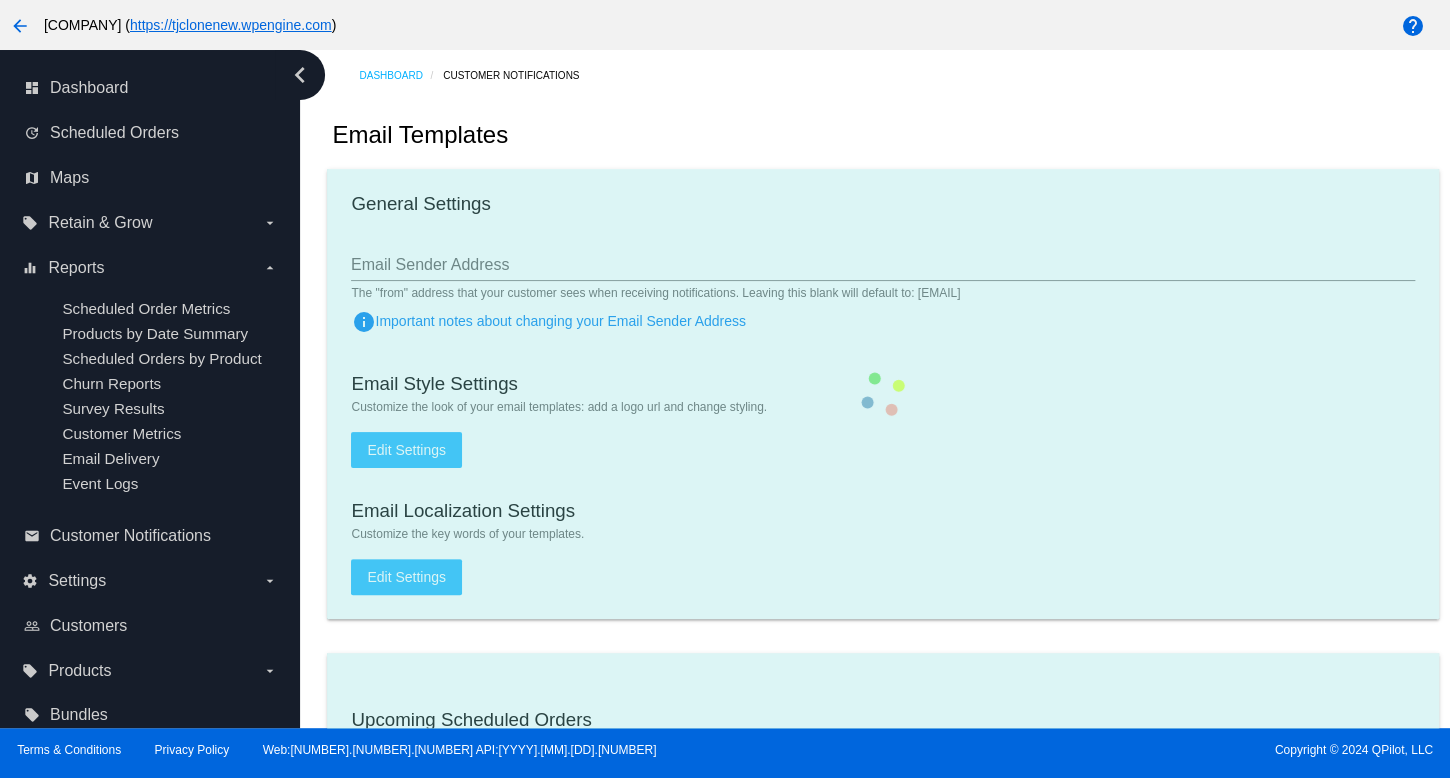 type on "1" 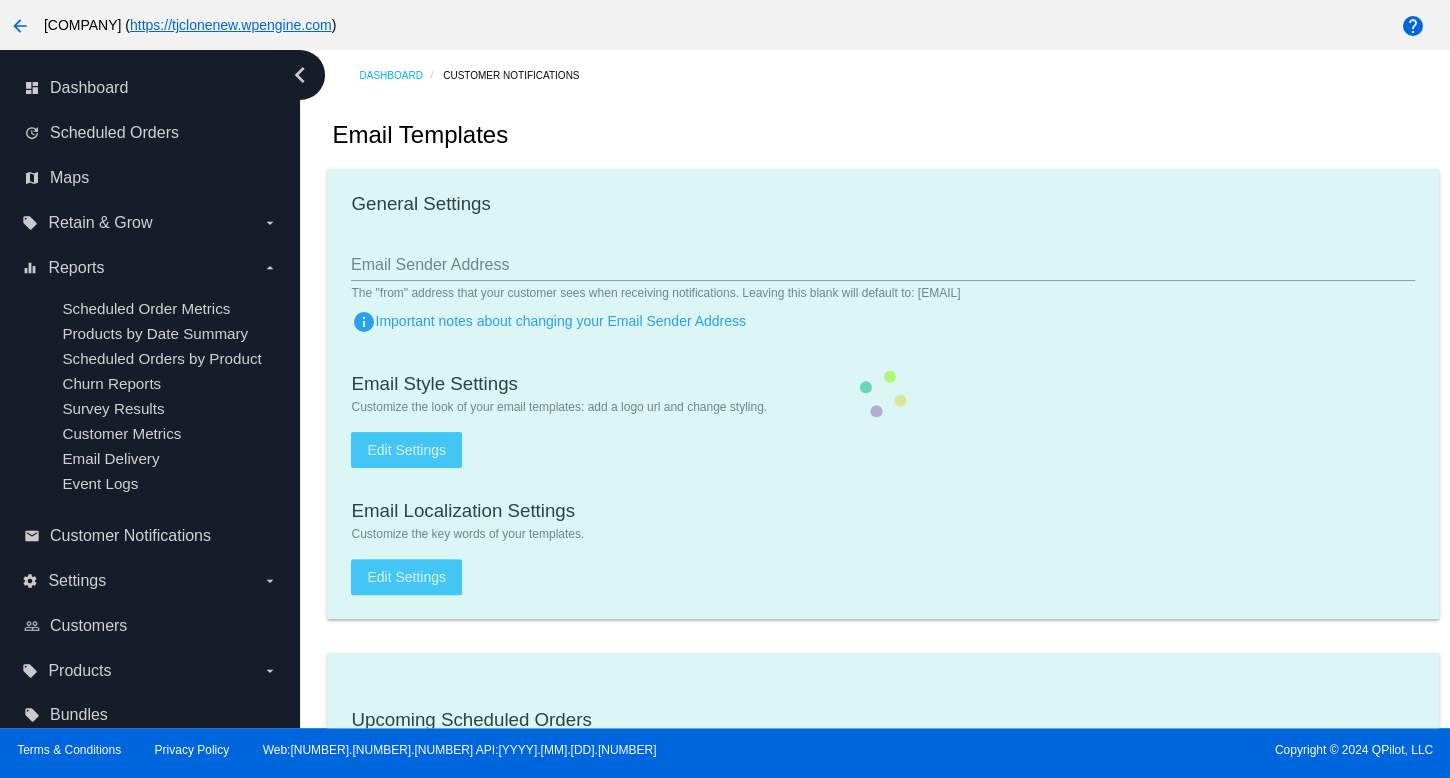 checkbox on "true" 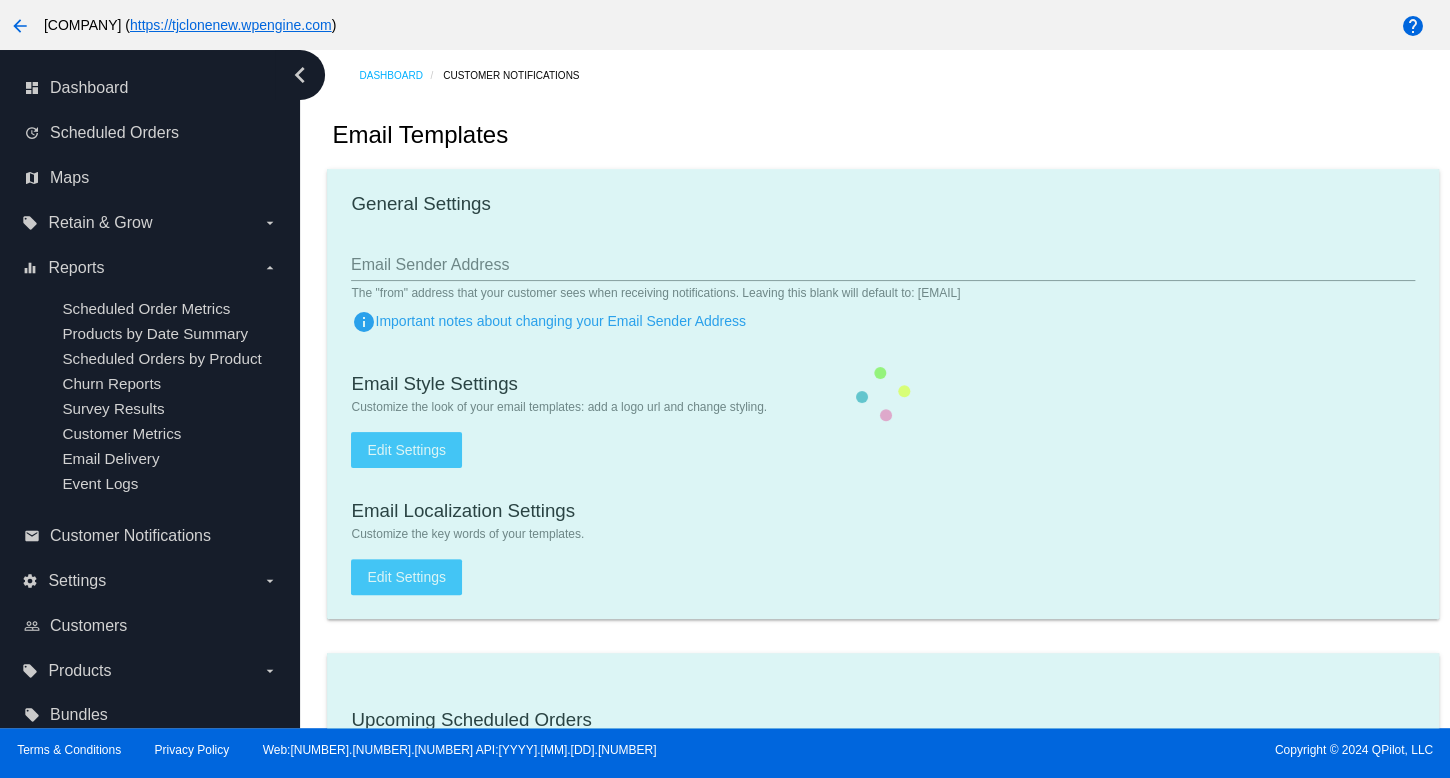 checkbox on "true" 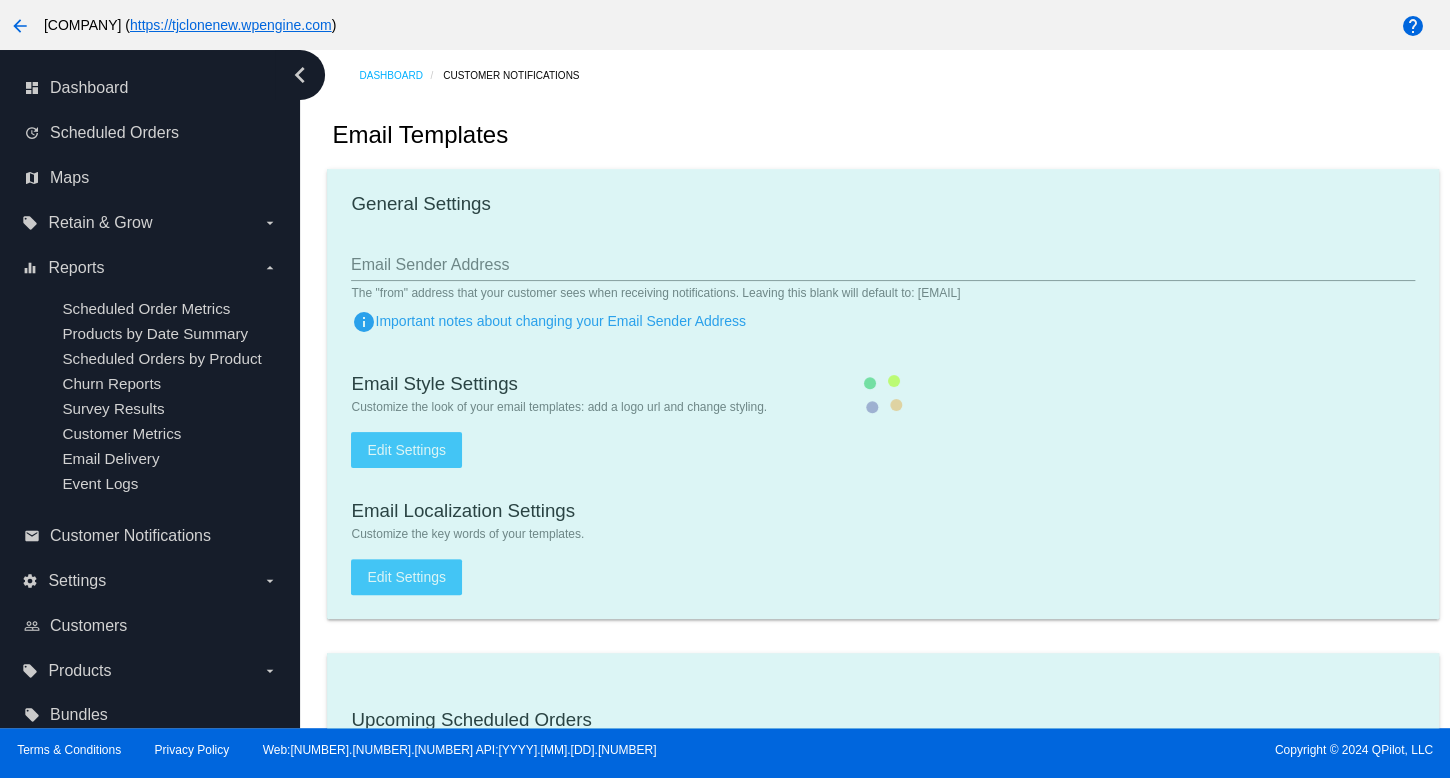 checkbox on "true" 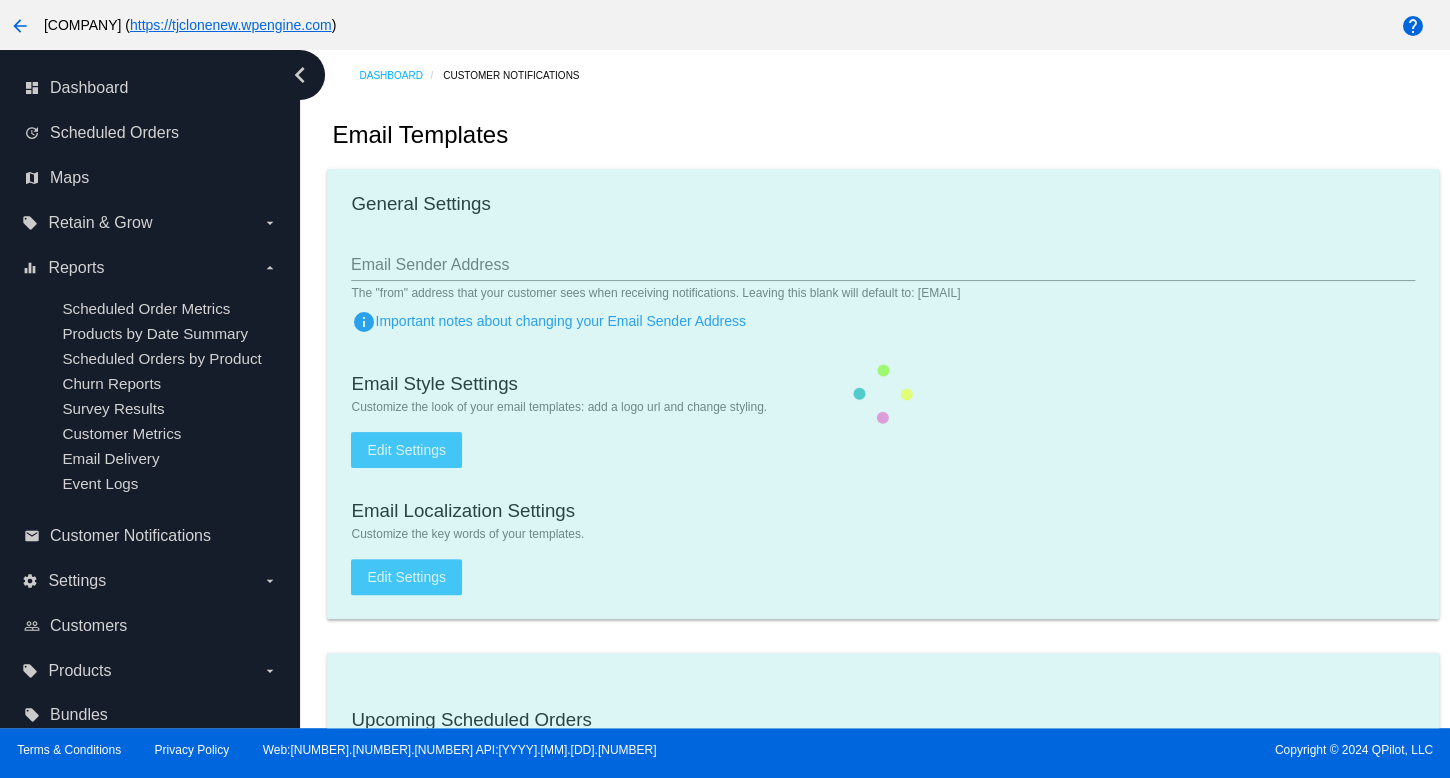 checkbox on "true" 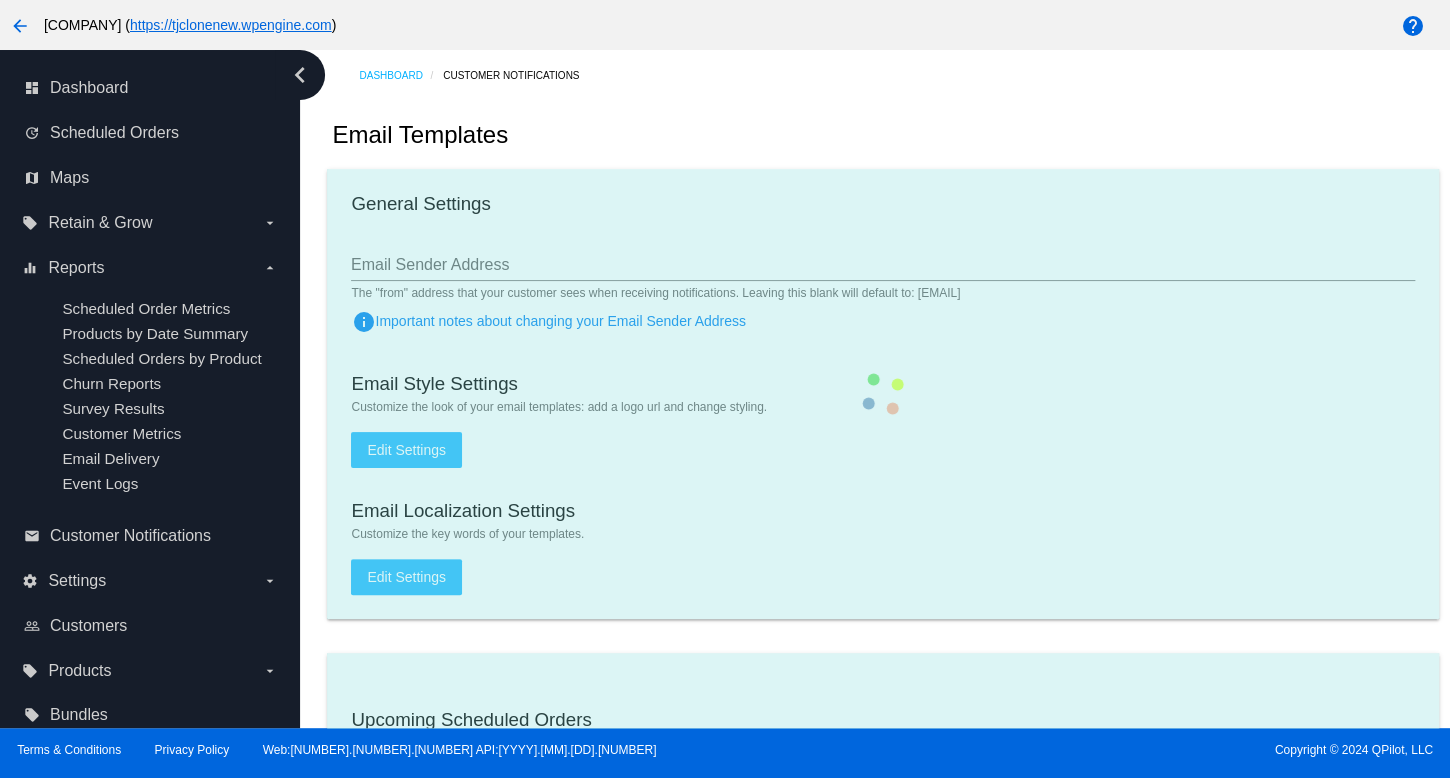 type on "[EMAIL]" 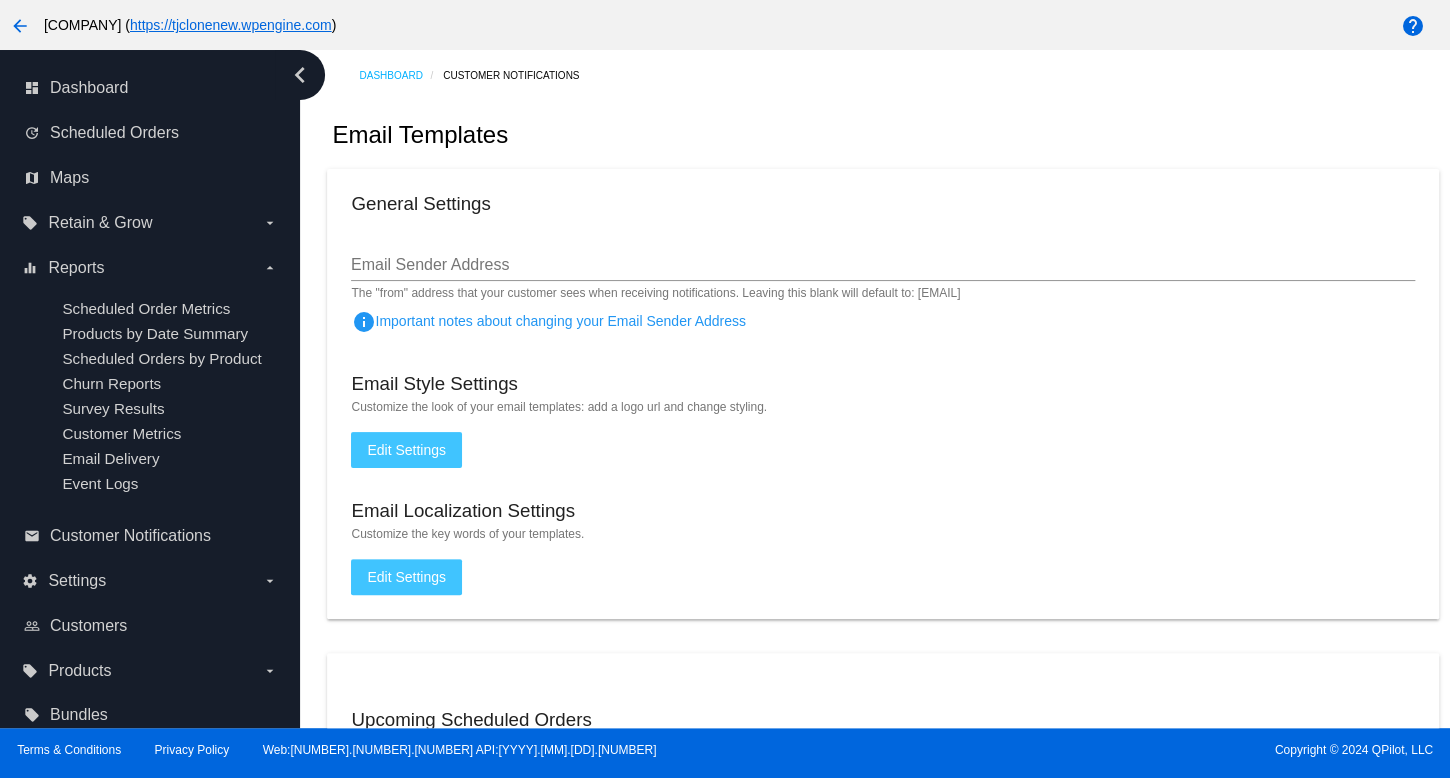 click on "Email Sender Address The "from" address that your customer sees when receiving notifications. Leaving this blank
will default to: notifications@qpilot.cloud" 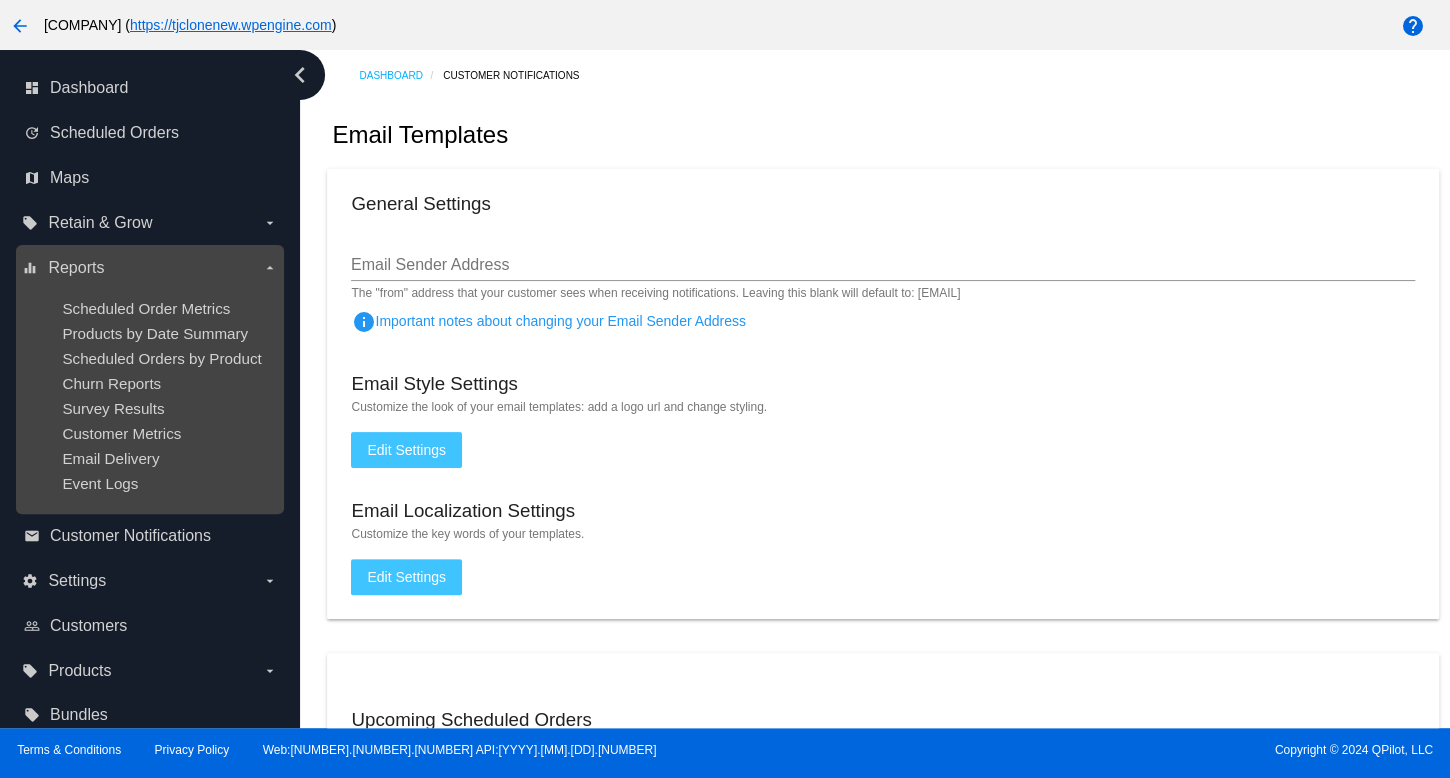 click on "Scheduled Order Metrics
Products by Date Summary
Scheduled Orders by Product
Churn Reports
Survey Results
Customer Metrics
Email Delivery
Event Logs" at bounding box center [149, 396] 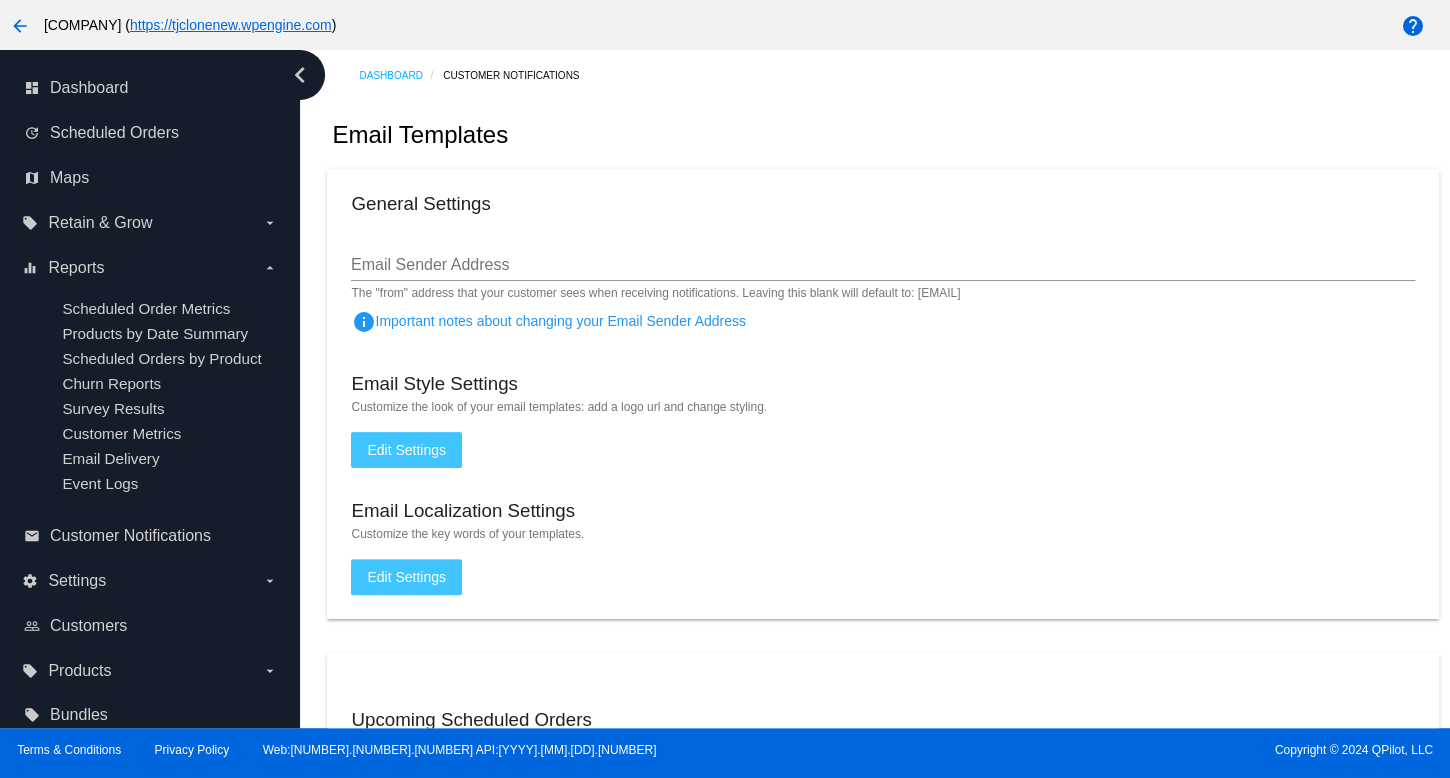 click on "Email Templates" 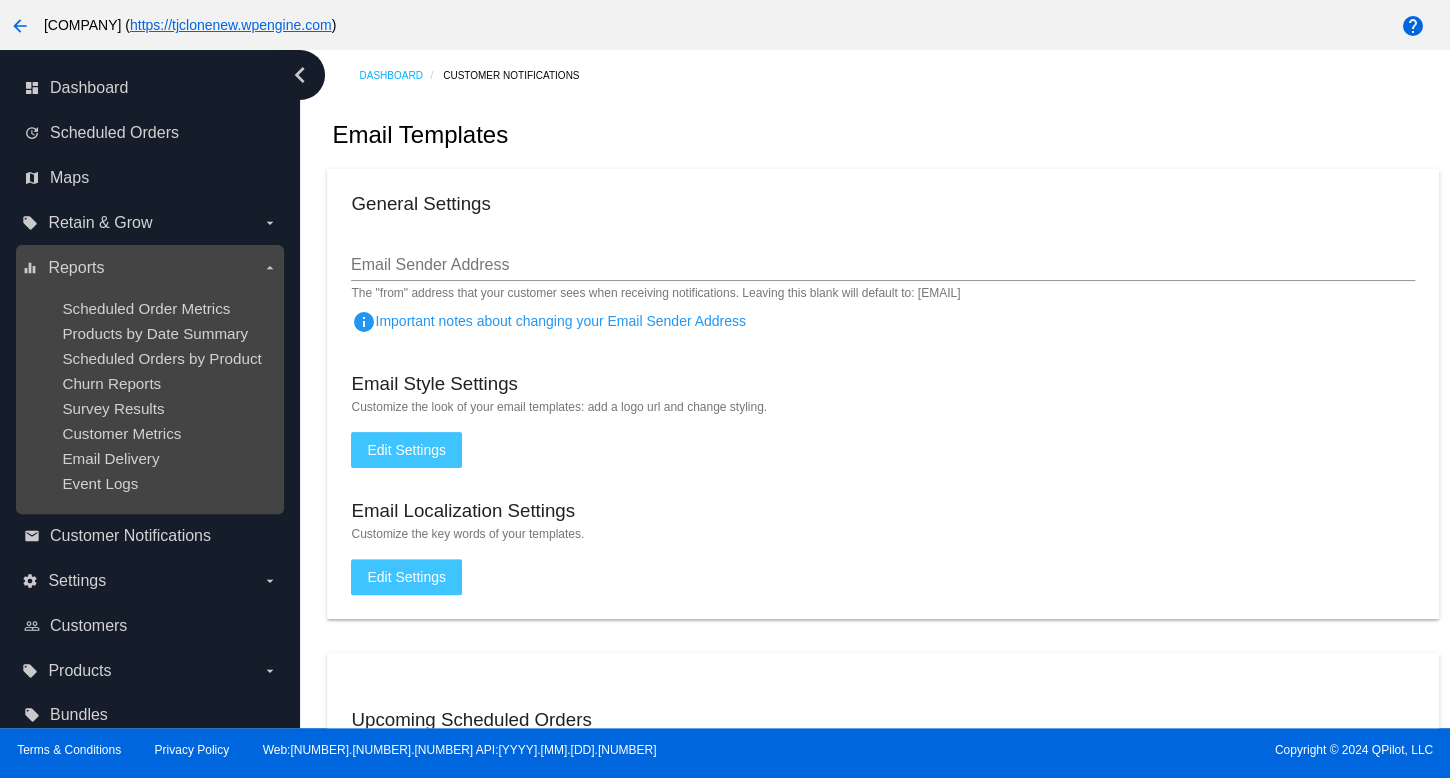 click on "Scheduled Order Metrics
Products by Date Summary
Scheduled Orders by Product
Churn Reports
Survey Results
Customer Metrics
Email Delivery
Event Logs" at bounding box center (149, 396) 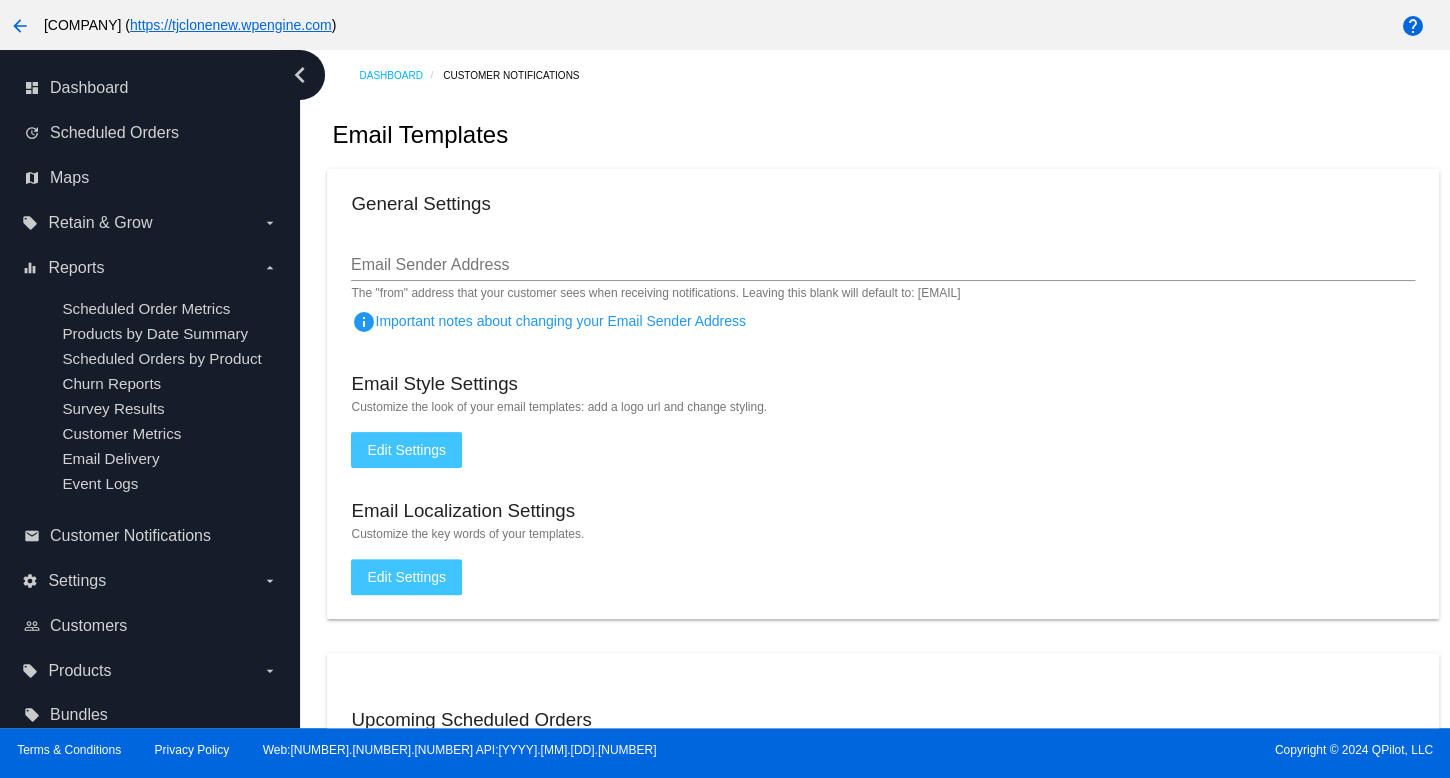 click on "Email Templates" 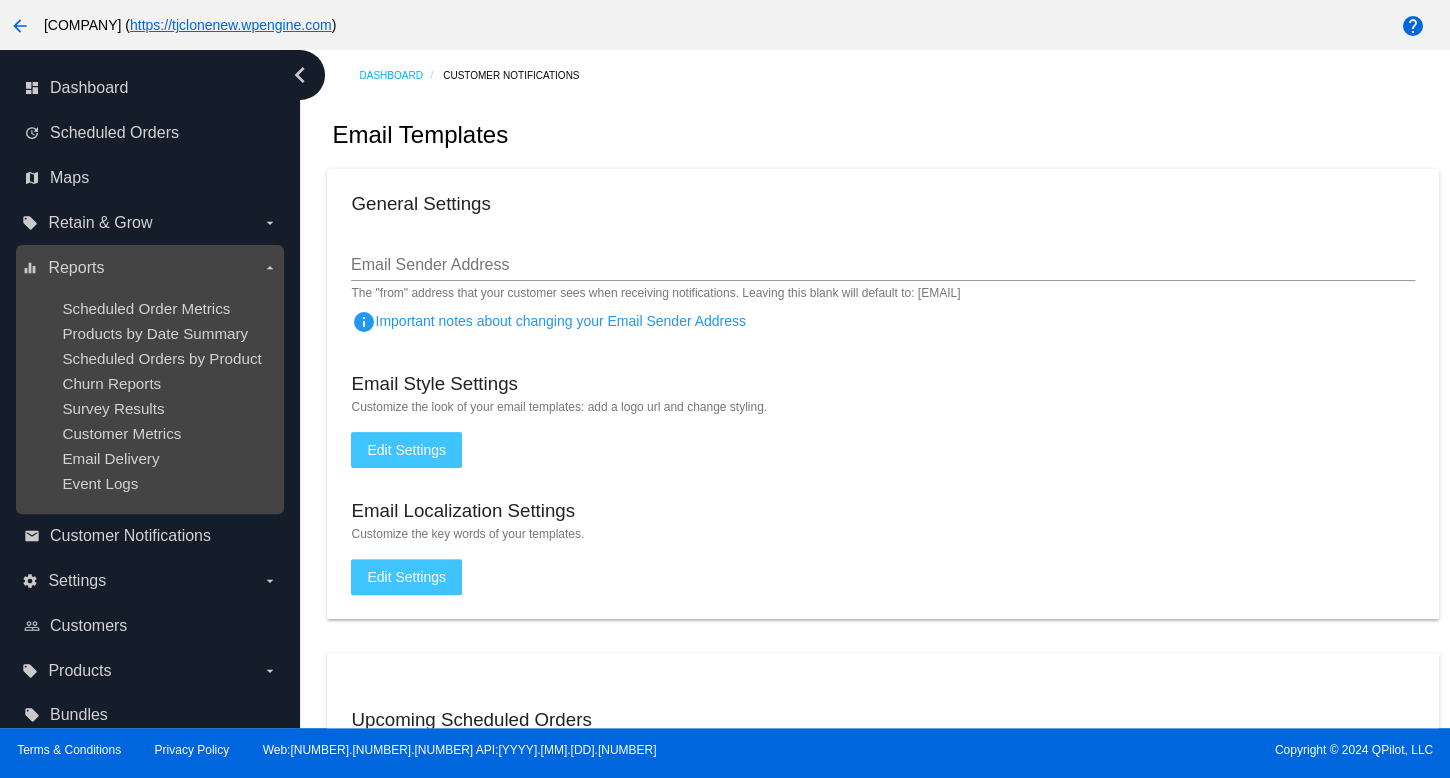 click on "Scheduled Order Metrics
Products by Date Summary
Scheduled Orders by Product
Churn Reports
Survey Results
Customer Metrics
Email Delivery
Event Logs" at bounding box center [149, 396] 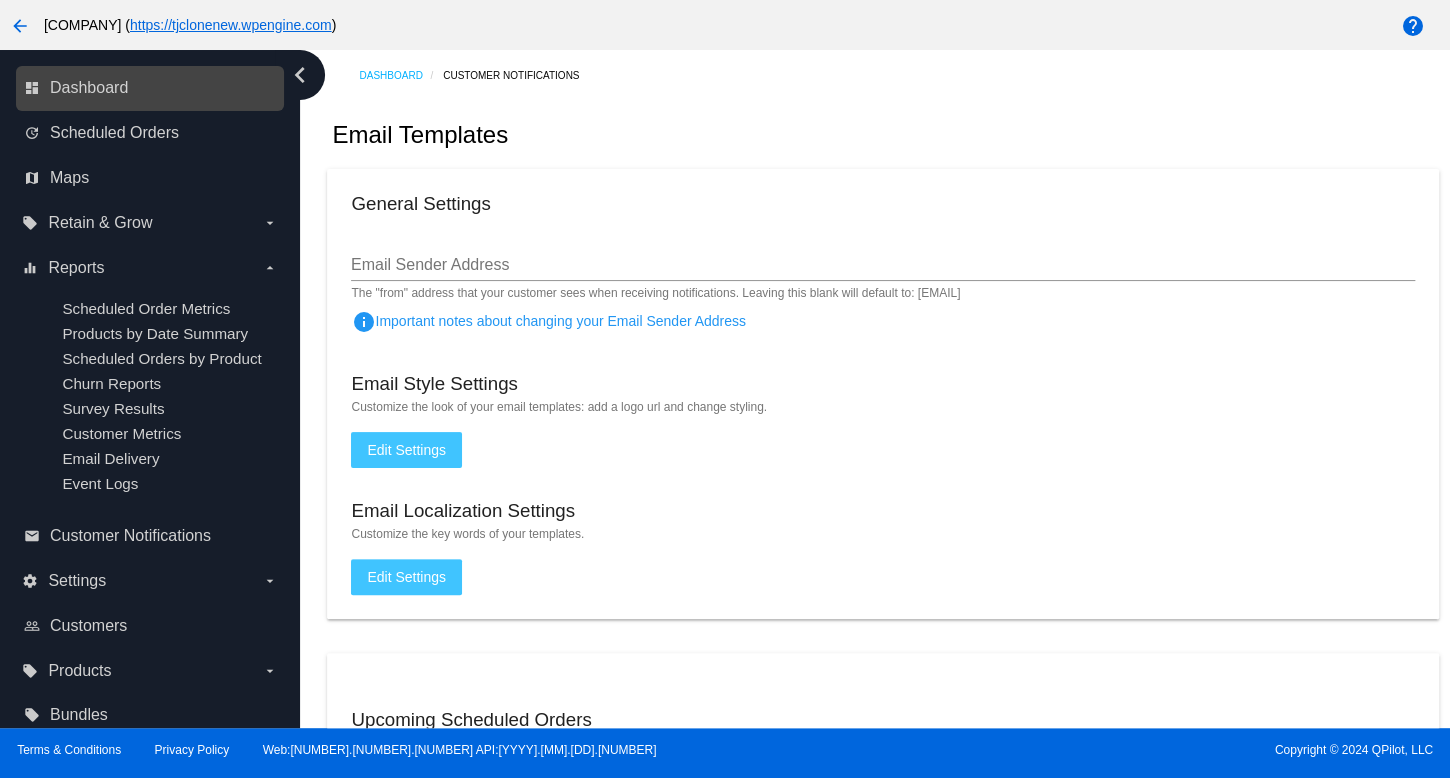 drag, startPoint x: 806, startPoint y: 196, endPoint x: 264, endPoint y: 88, distance: 552.6554 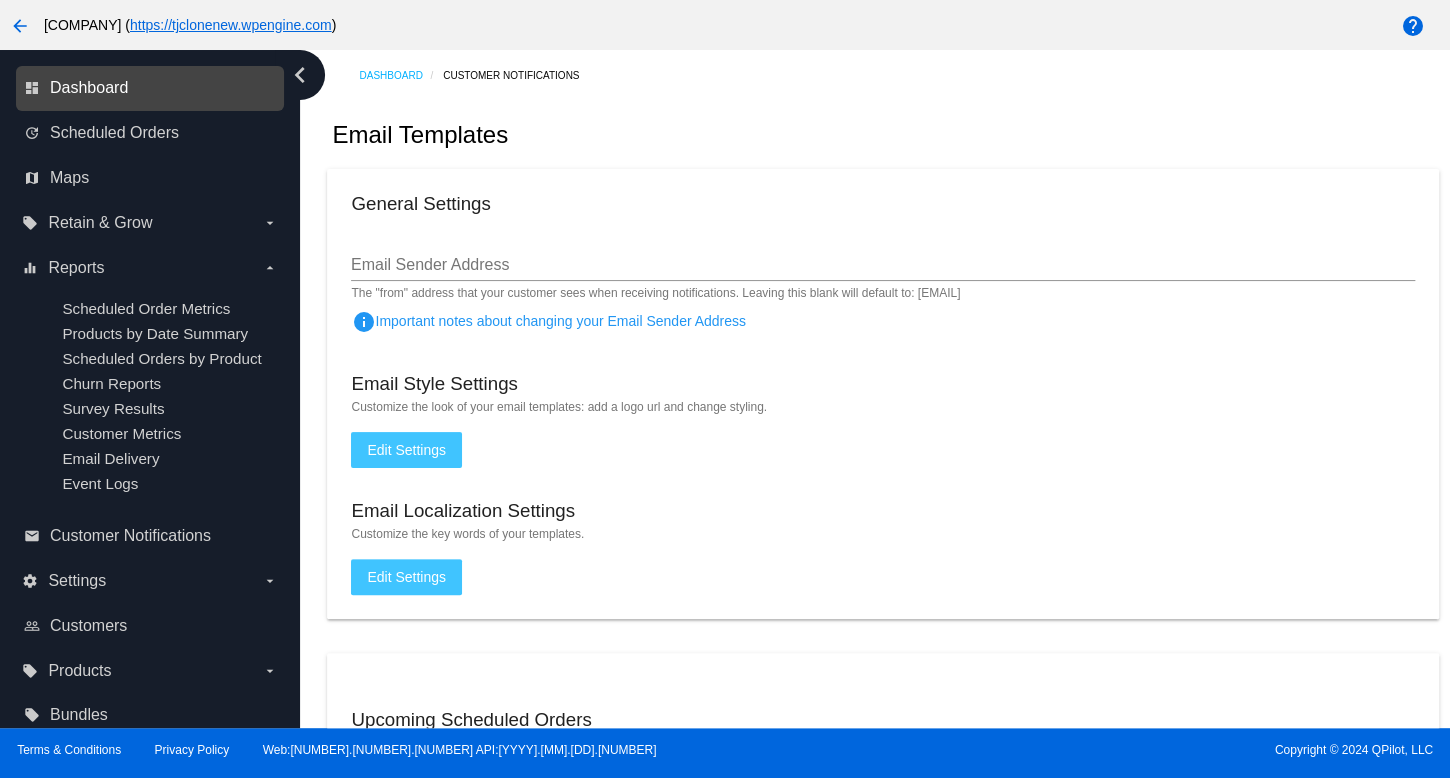 click on "Dashboard" at bounding box center [89, 88] 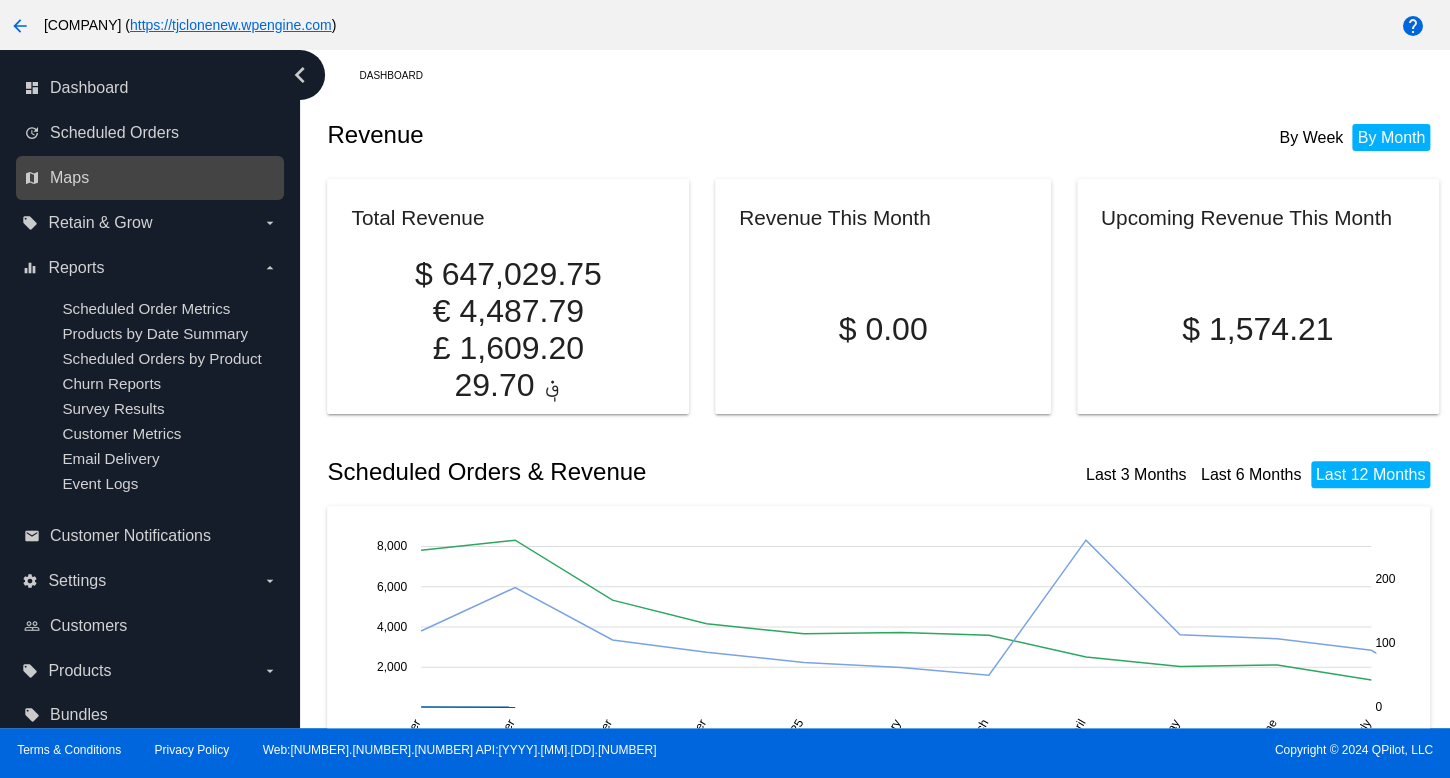 drag, startPoint x: 726, startPoint y: 485, endPoint x: 122, endPoint y: 185, distance: 674.40045 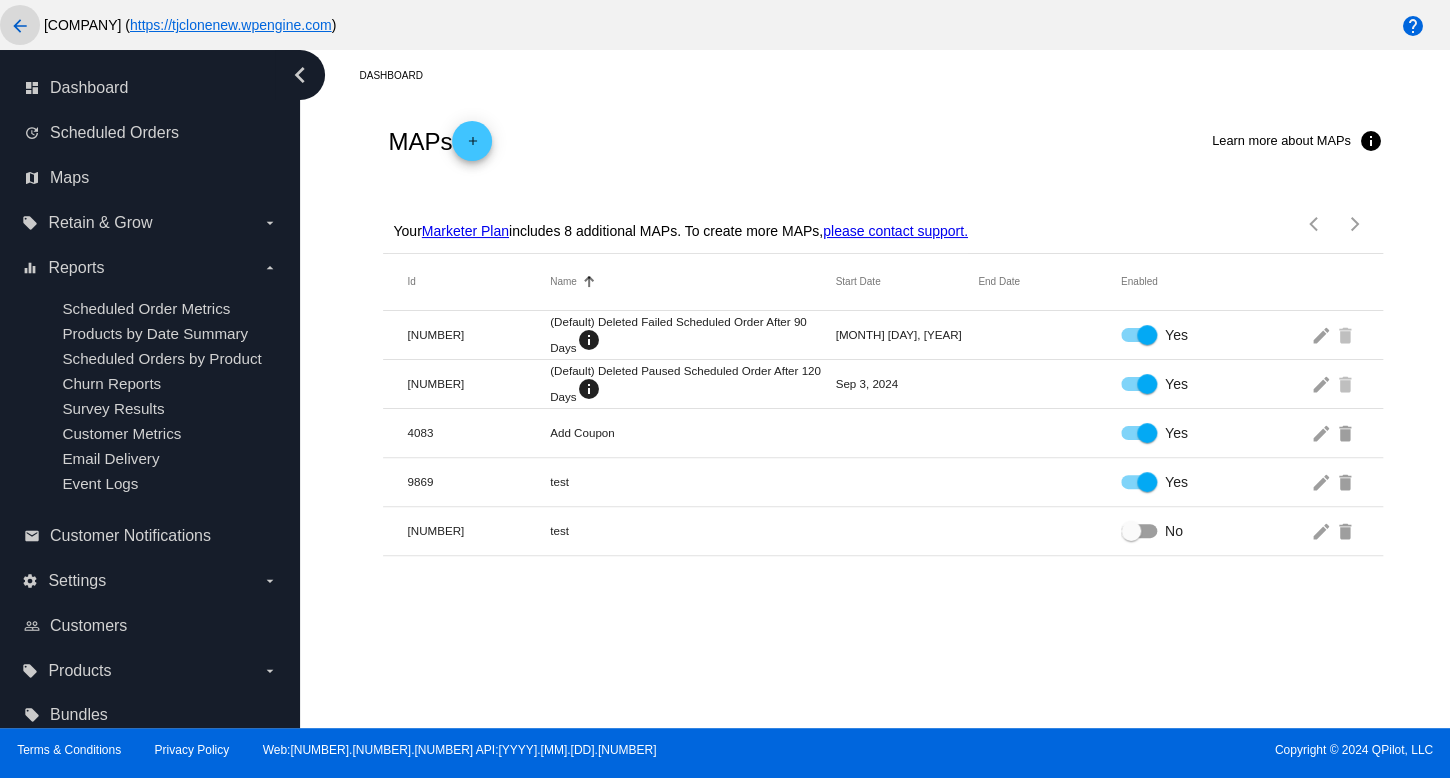 click on "arrow_back" at bounding box center [20, 25] 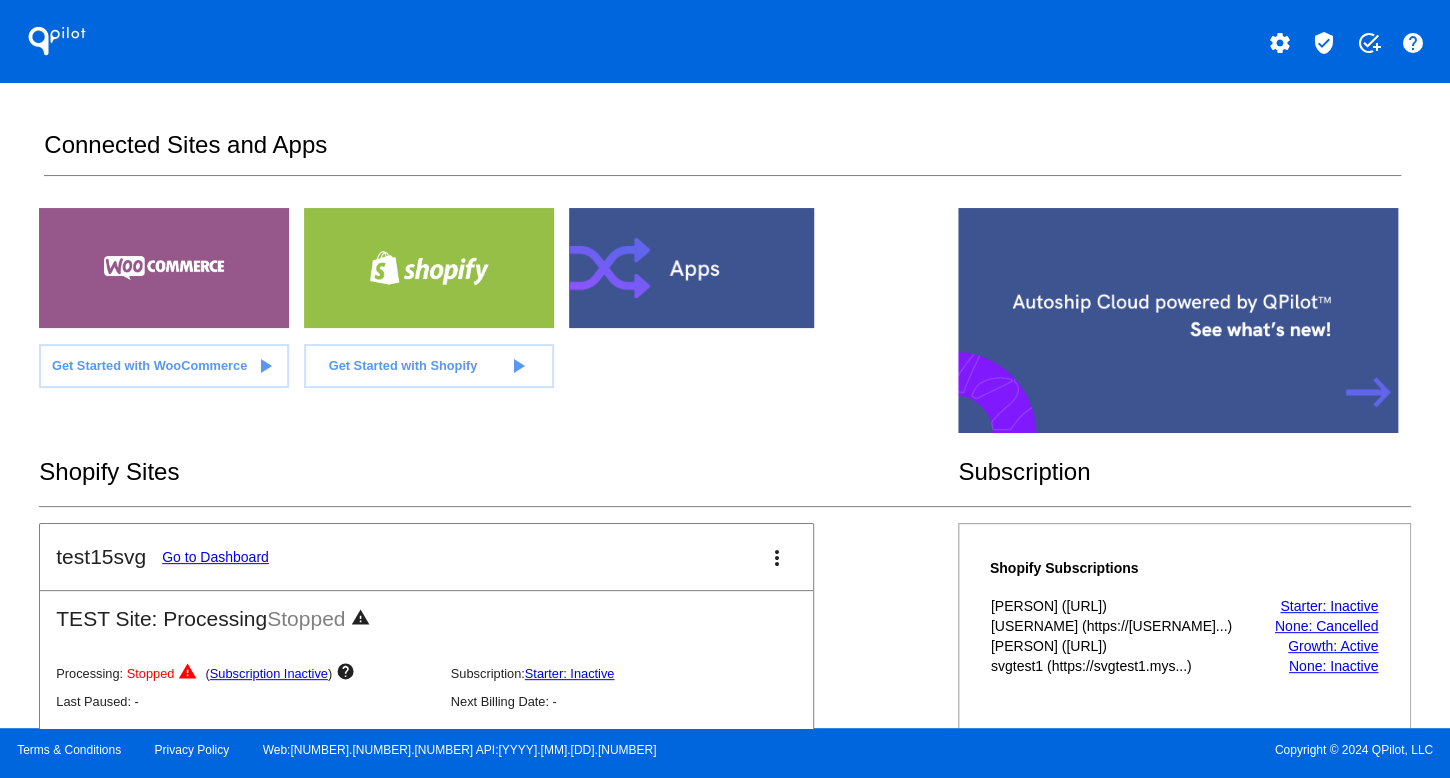 drag, startPoint x: 490, startPoint y: 184, endPoint x: 559, endPoint y: 141, distance: 81.3019 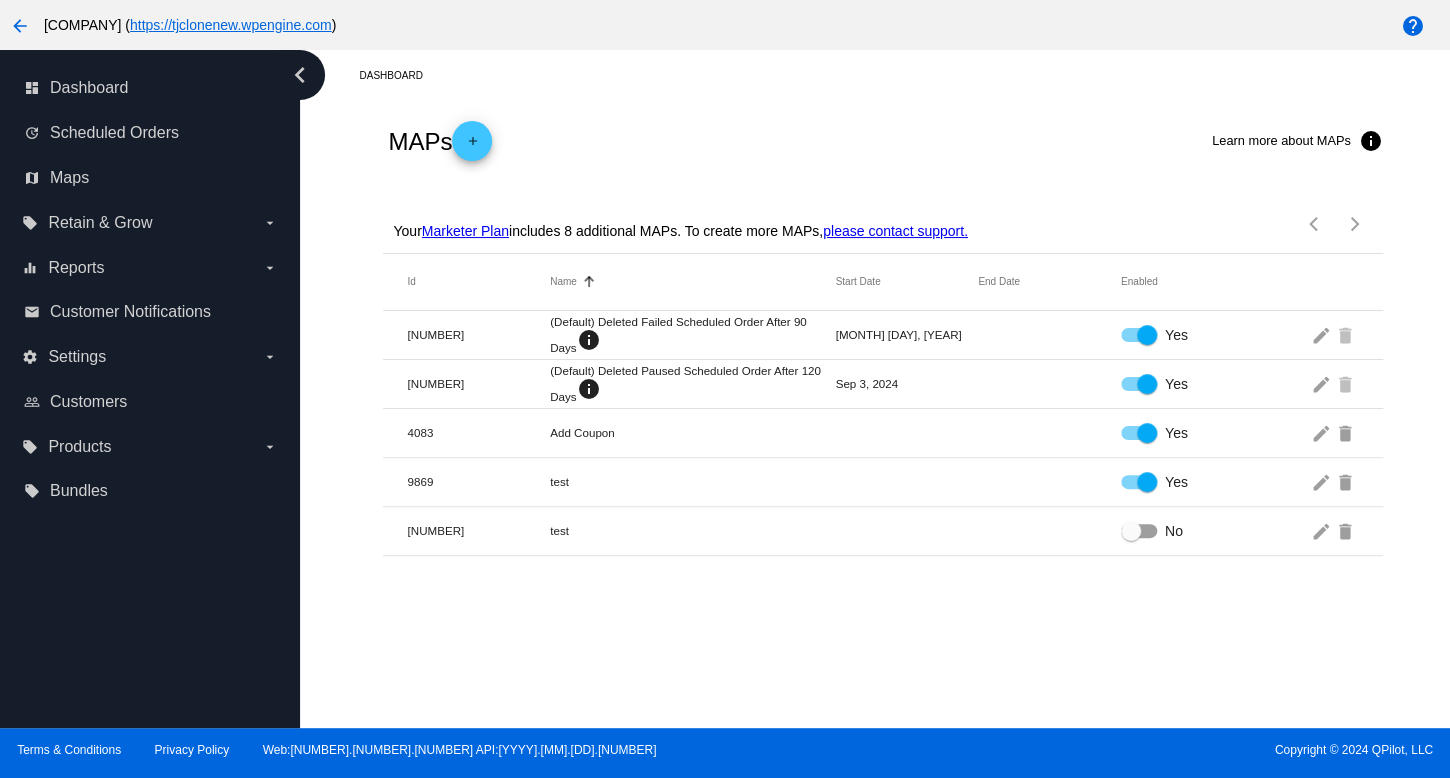 click on "arrow_back
Trader Joey's Redux, LLC ( https://tjclonenew.wpengine.com )
help" at bounding box center (725, 25) 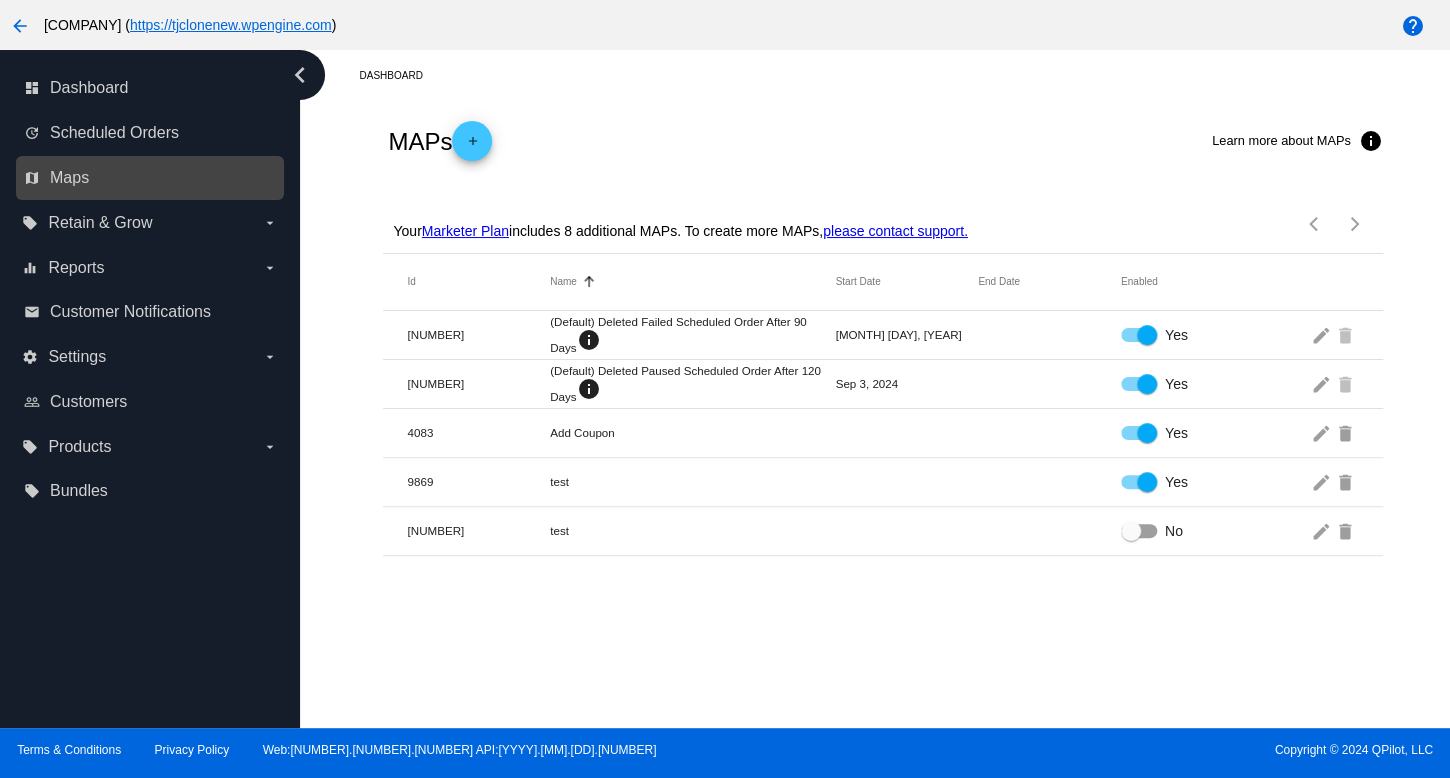click on "map
Maps" at bounding box center (150, 178) 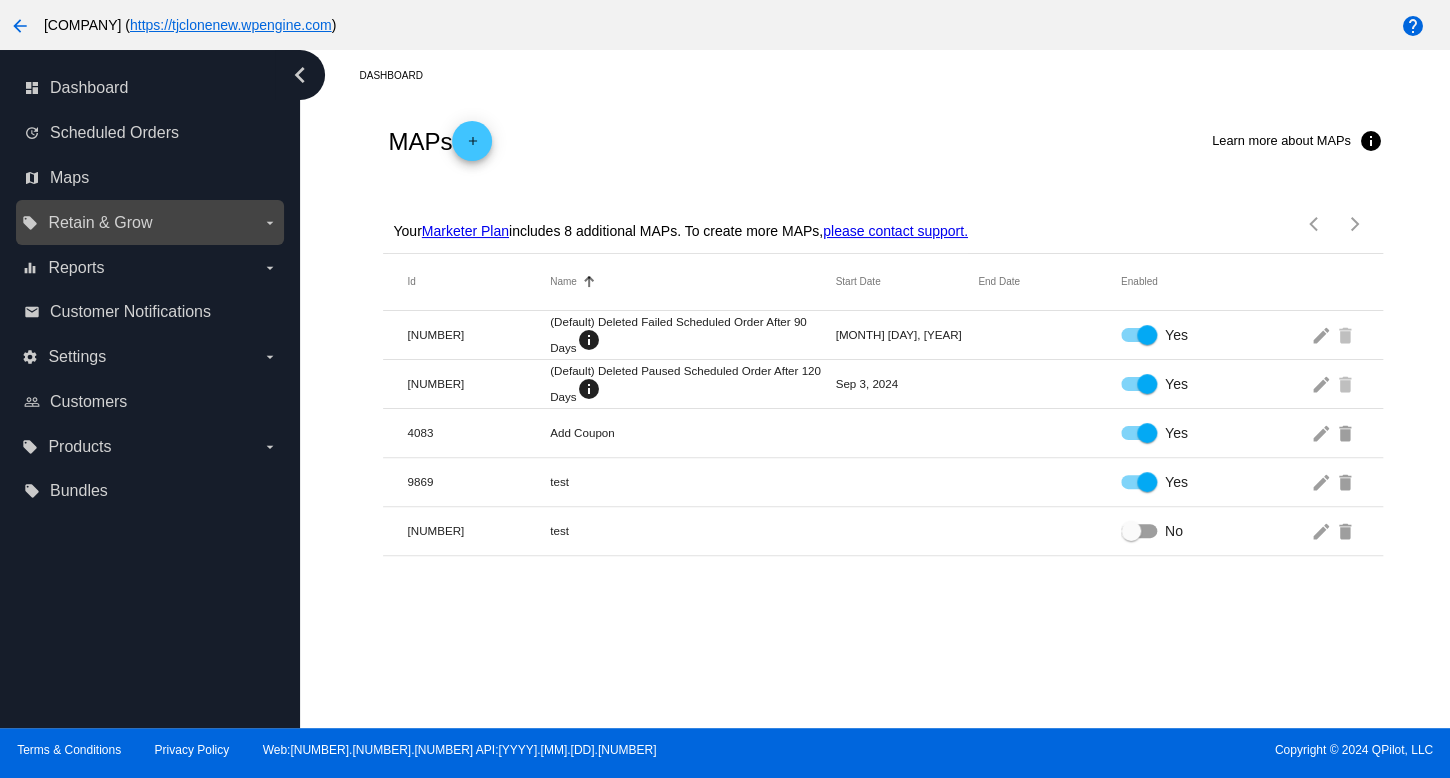 drag, startPoint x: 129, startPoint y: 198, endPoint x: 111, endPoint y: 227, distance: 34.132095 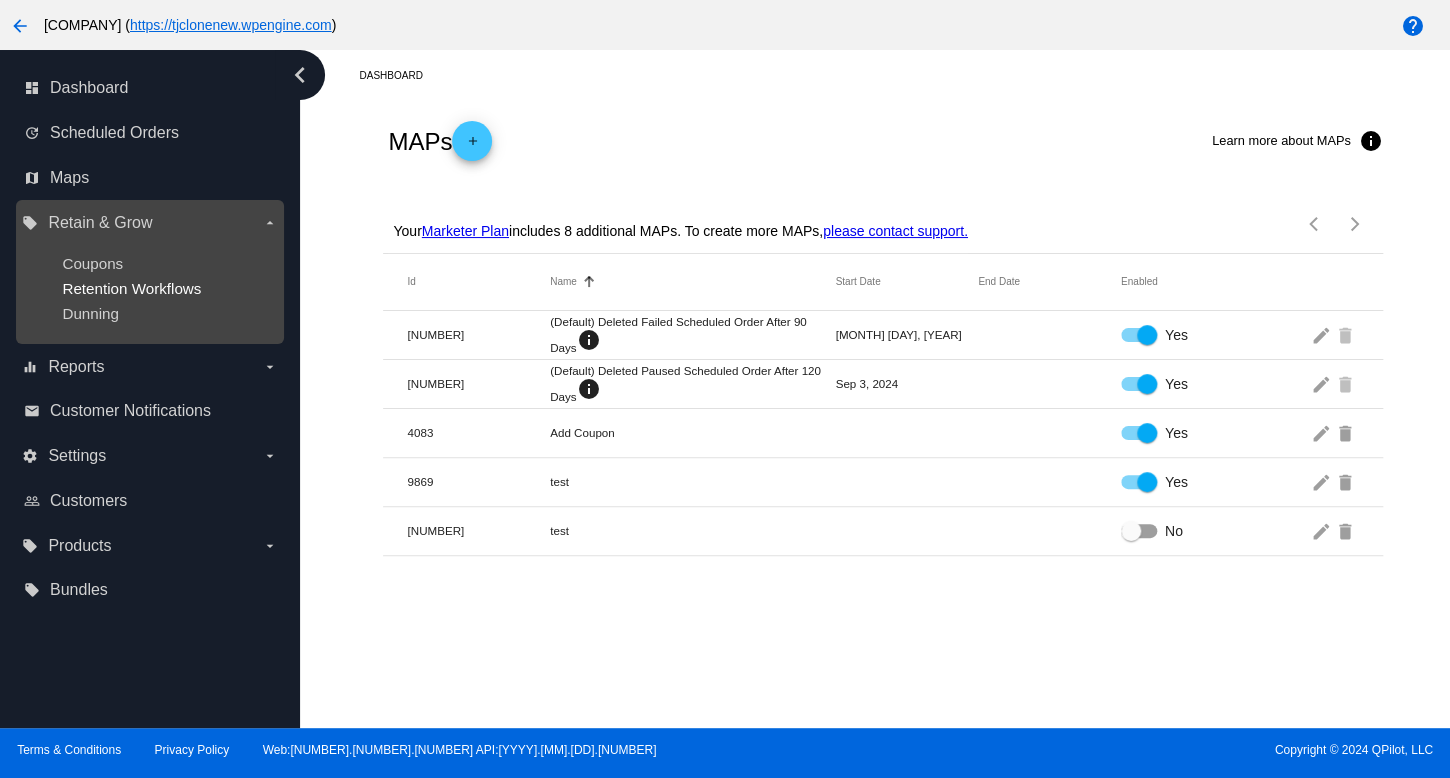 click on "Retention Workflows" at bounding box center [131, 288] 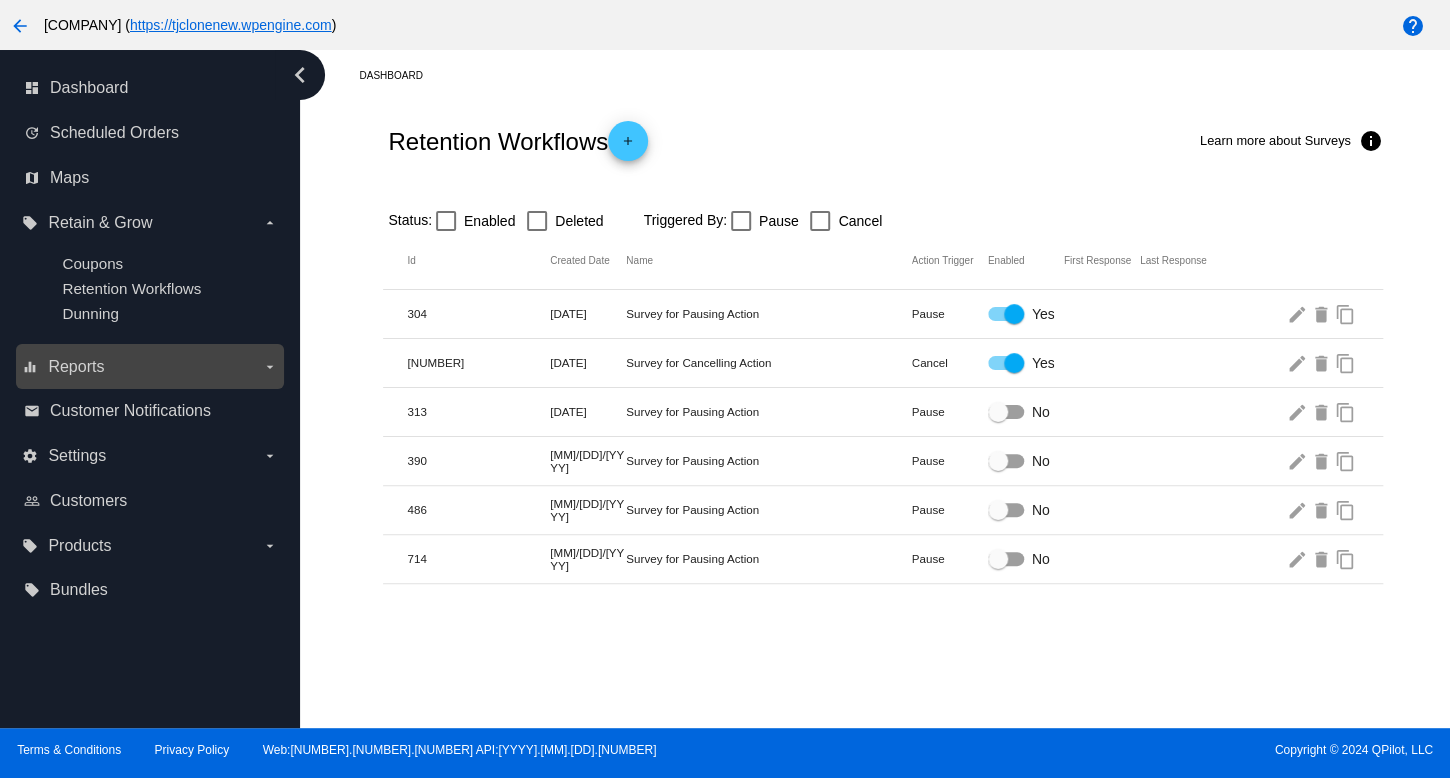 click on "equalizer
Reports
arrow_drop_down" at bounding box center (149, 367) 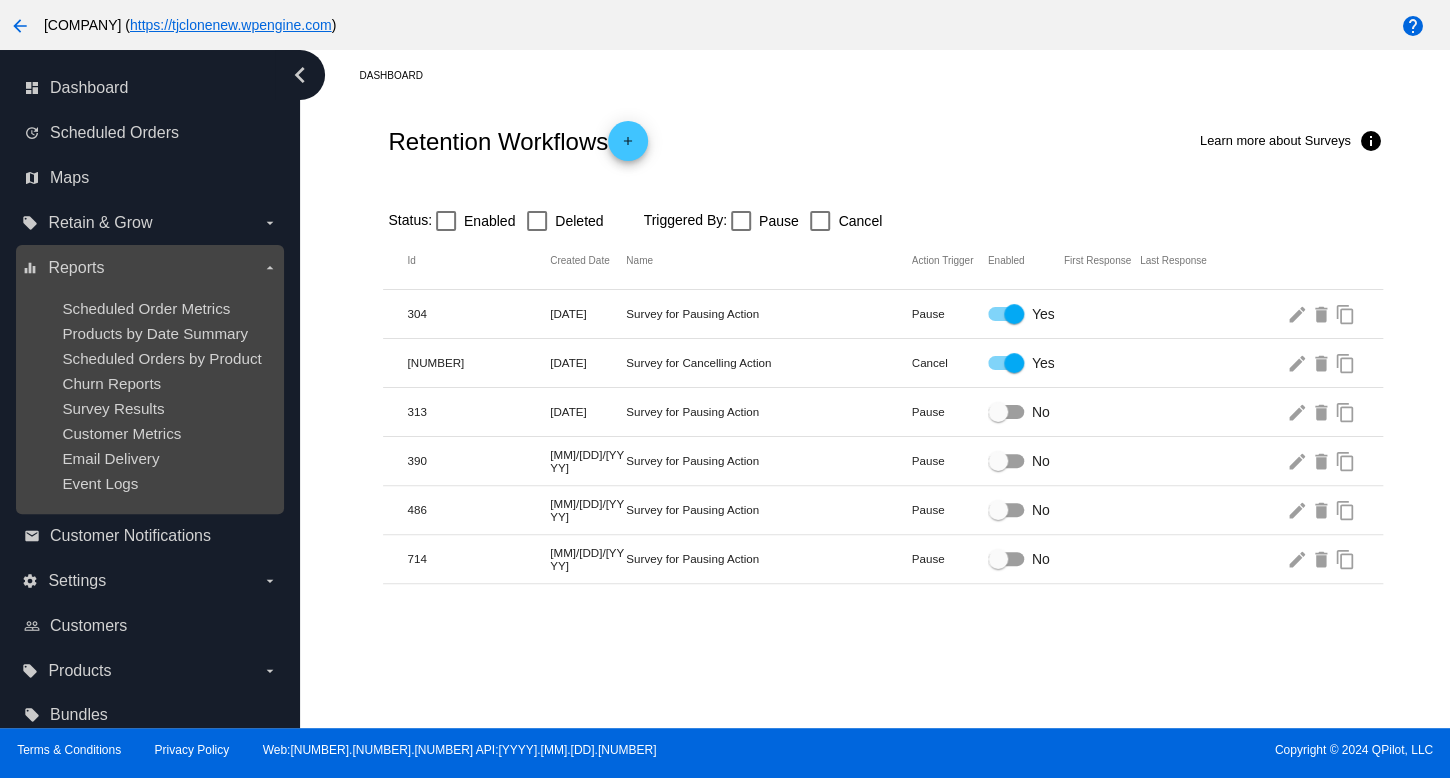 click on "Scheduled Order Metrics
Products by Date Summary
Scheduled Orders by Product
Churn Reports
Survey Results
Customer Metrics
Email Delivery
Event Logs" at bounding box center (149, 396) 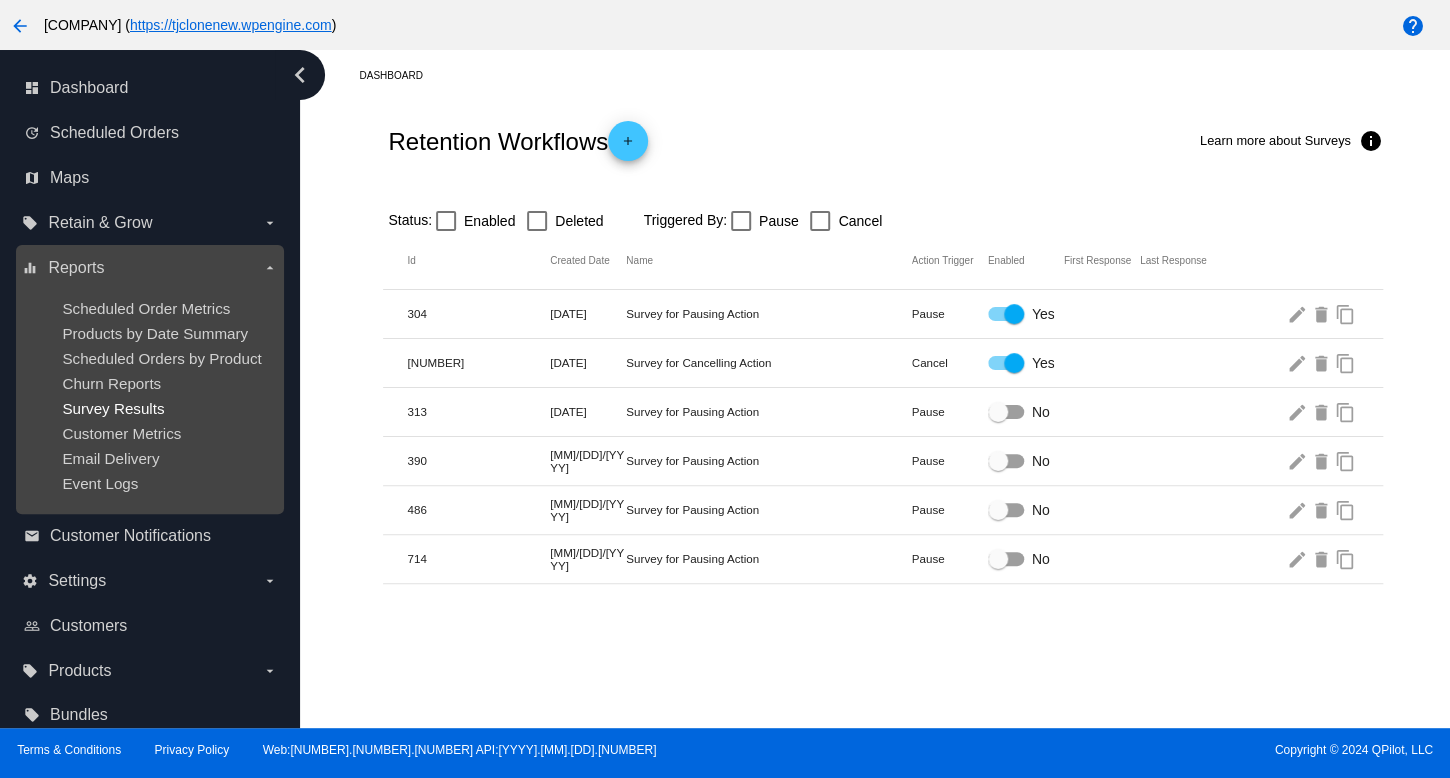 click on "Survey Results" at bounding box center [113, 408] 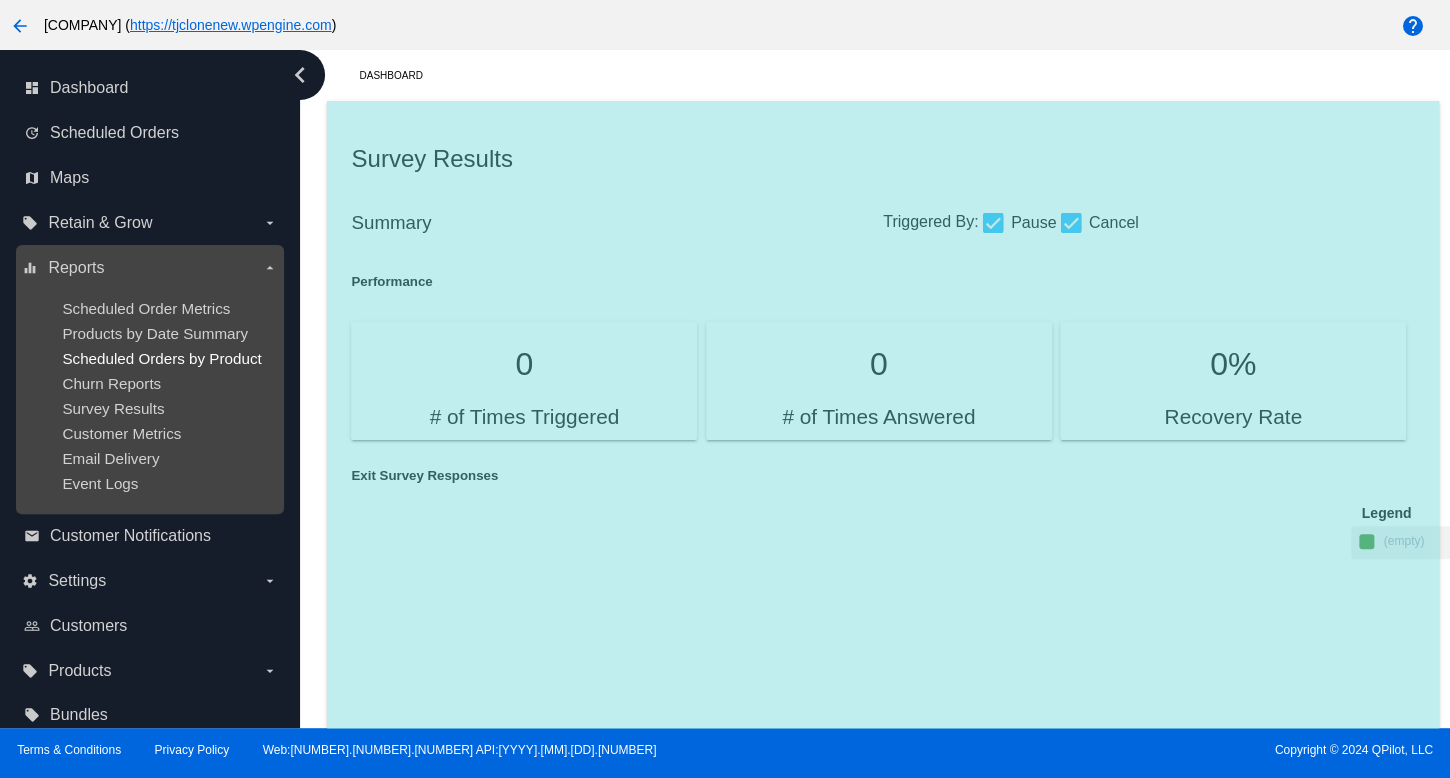 drag, startPoint x: 136, startPoint y: 373, endPoint x: 252, endPoint y: 362, distance: 116.520386 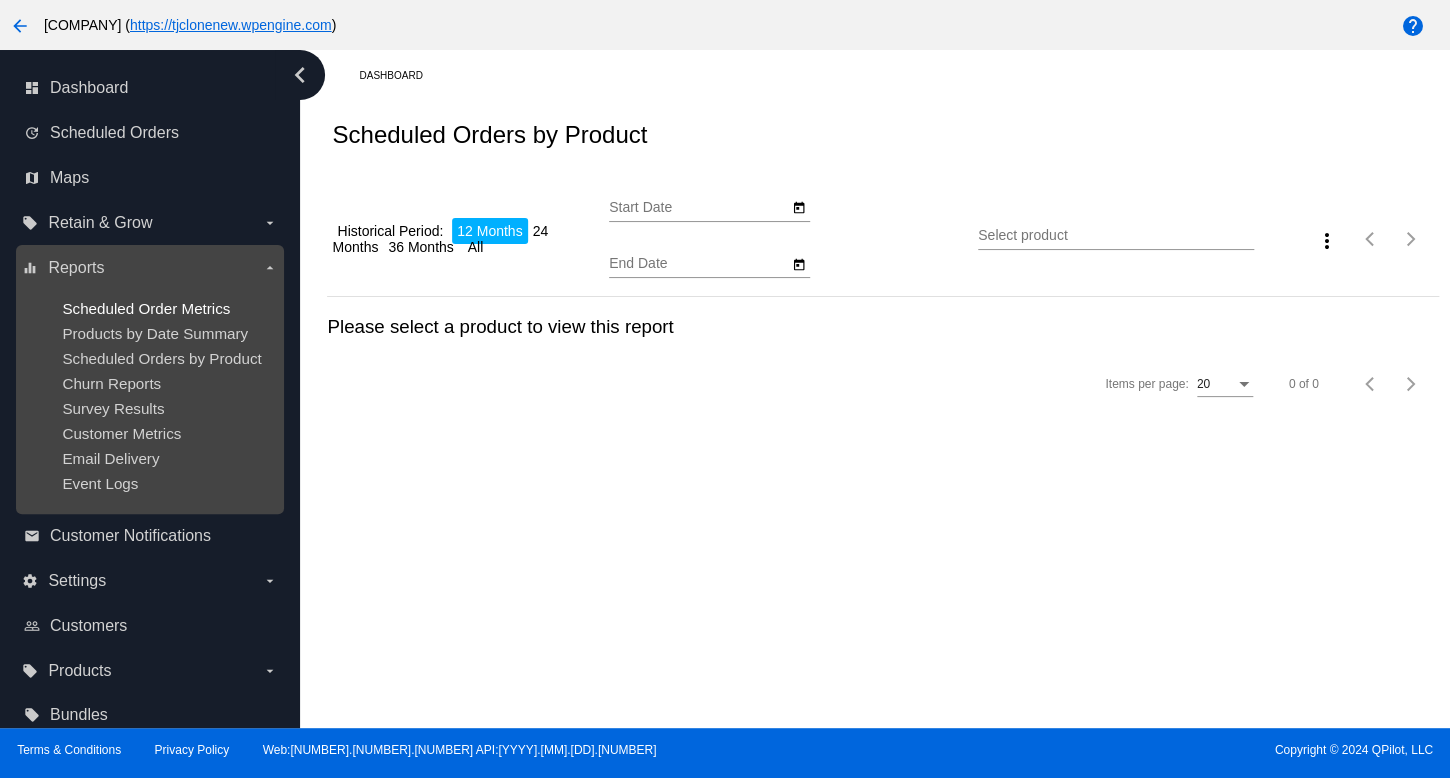 drag, startPoint x: 180, startPoint y: 301, endPoint x: 309, endPoint y: 290, distance: 129.46814 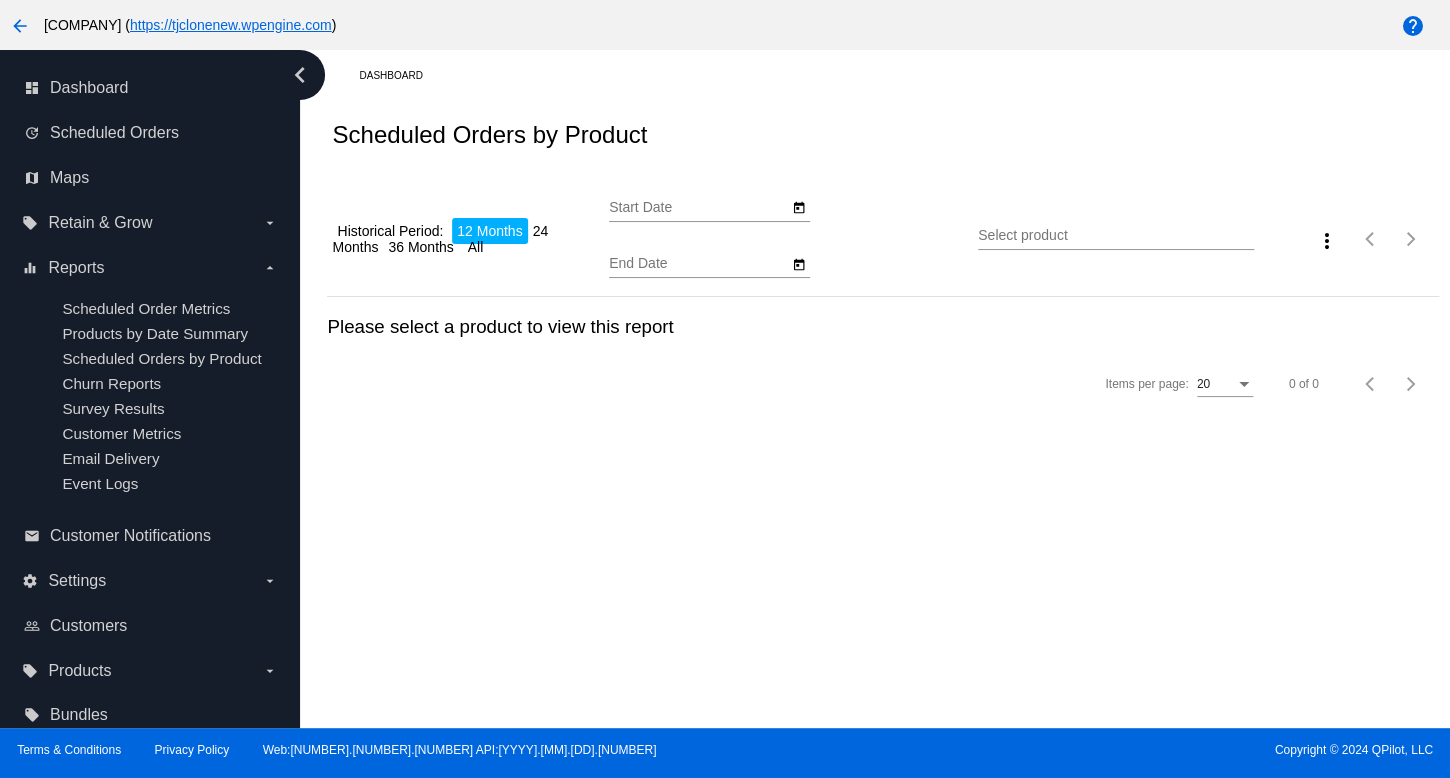 click on "Scheduled Order Metrics" at bounding box center (146, 308) 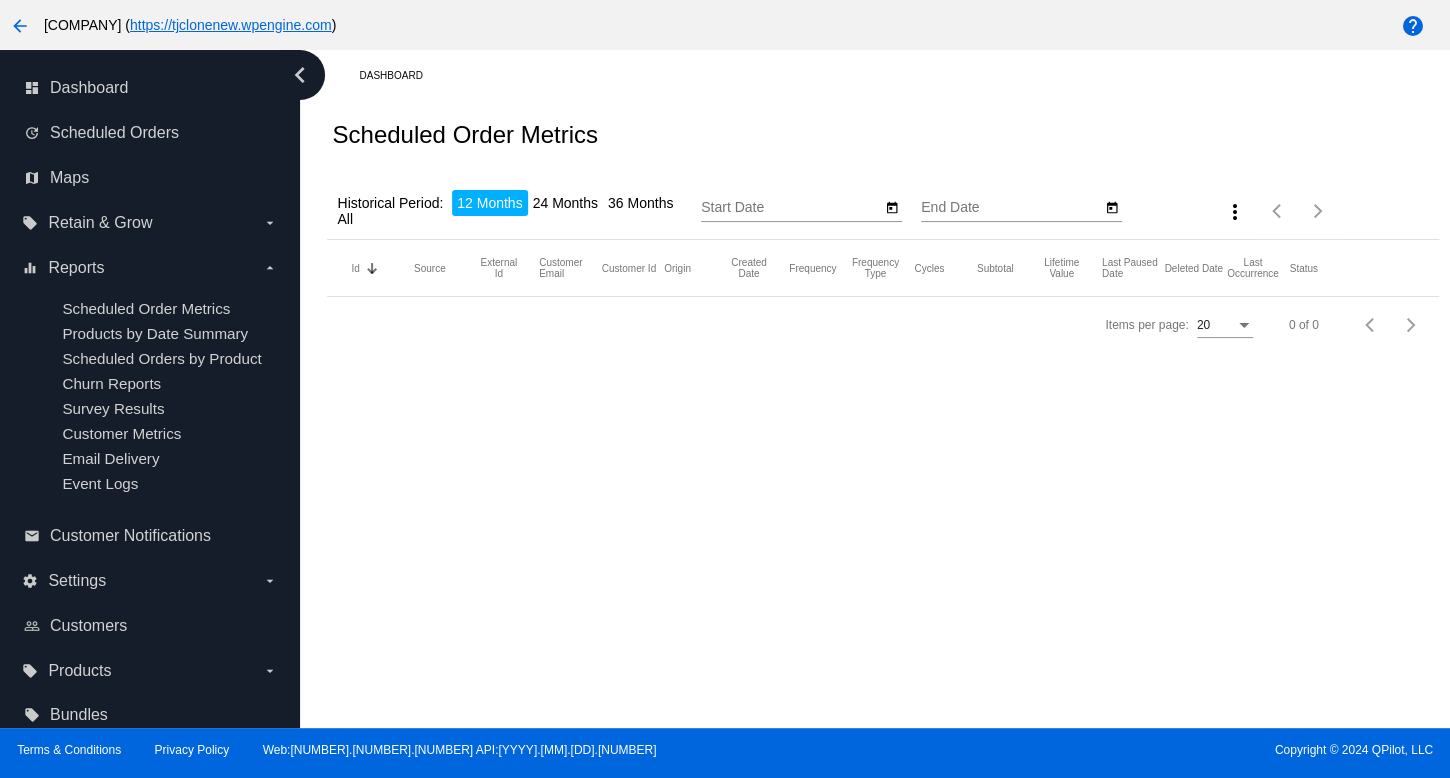 type on "[DATE]" 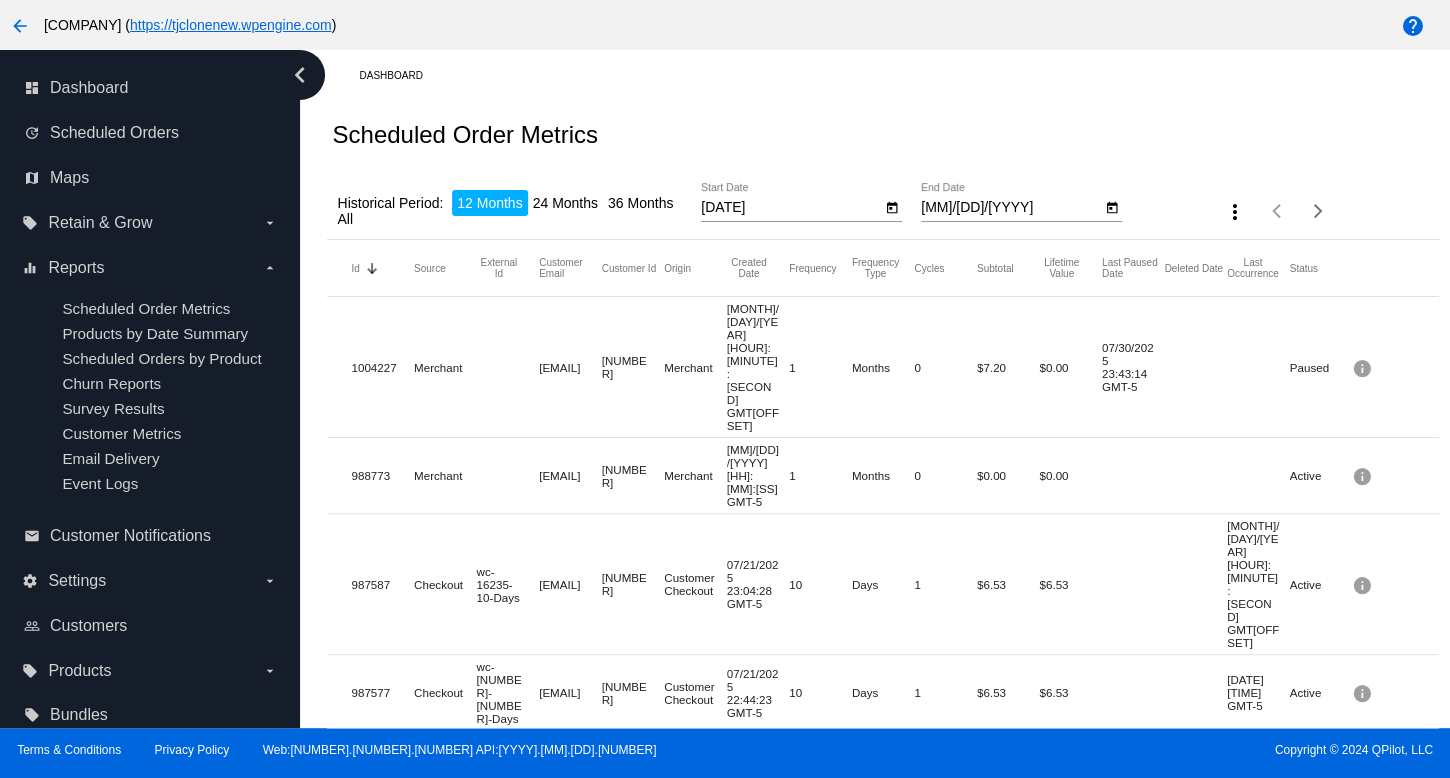 drag, startPoint x: 593, startPoint y: 638, endPoint x: 571, endPoint y: 518, distance: 122 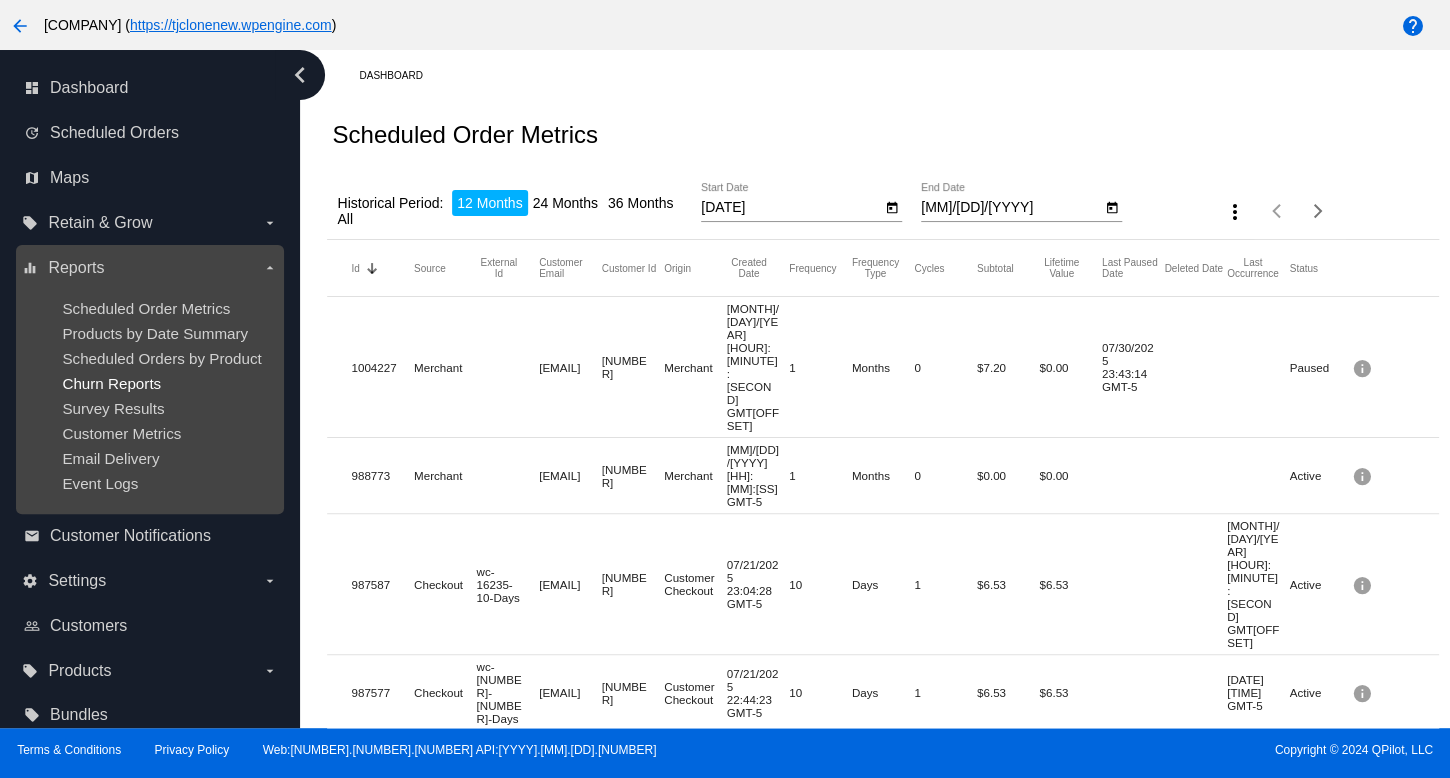 click on "Churn Reports" at bounding box center [111, 383] 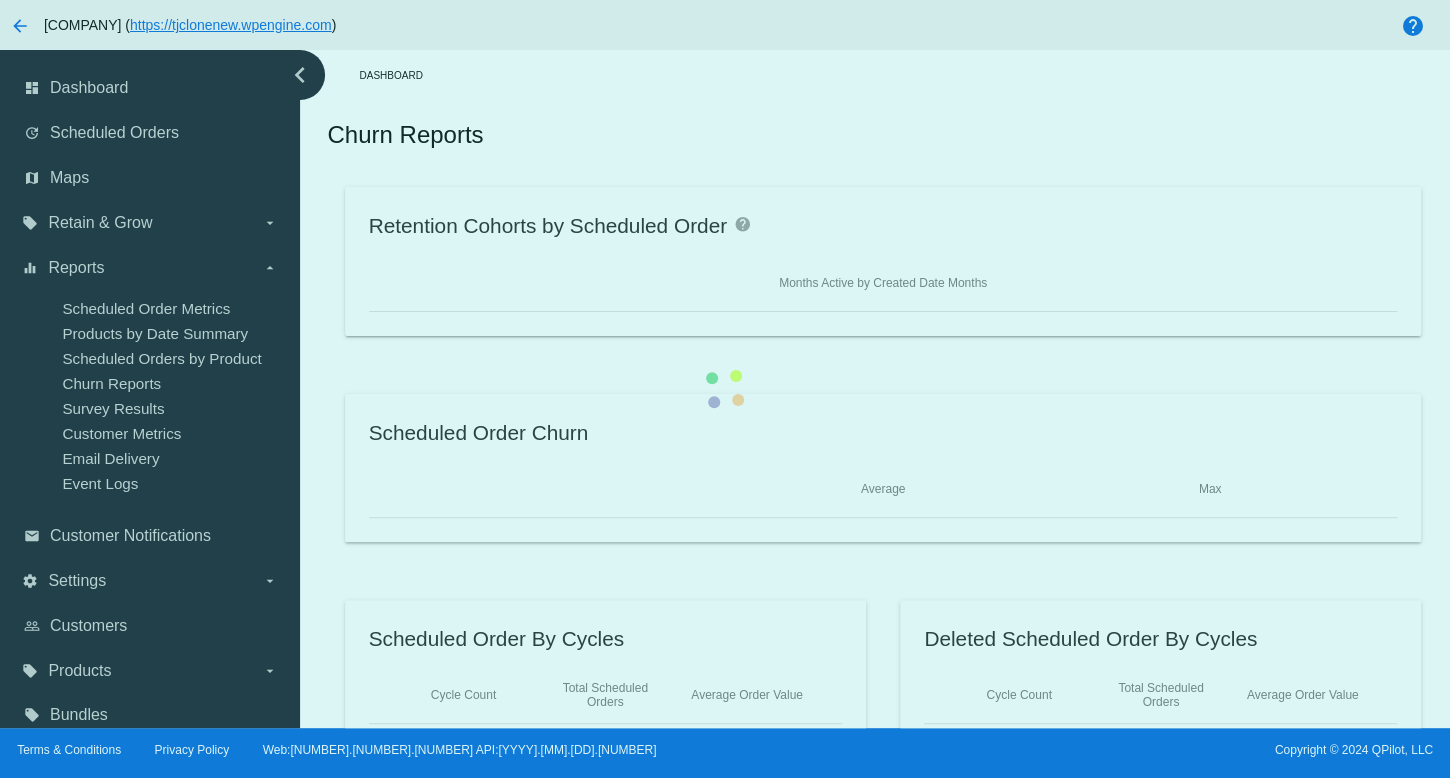drag, startPoint x: 119, startPoint y: 369, endPoint x: 171, endPoint y: 389, distance: 55.713554 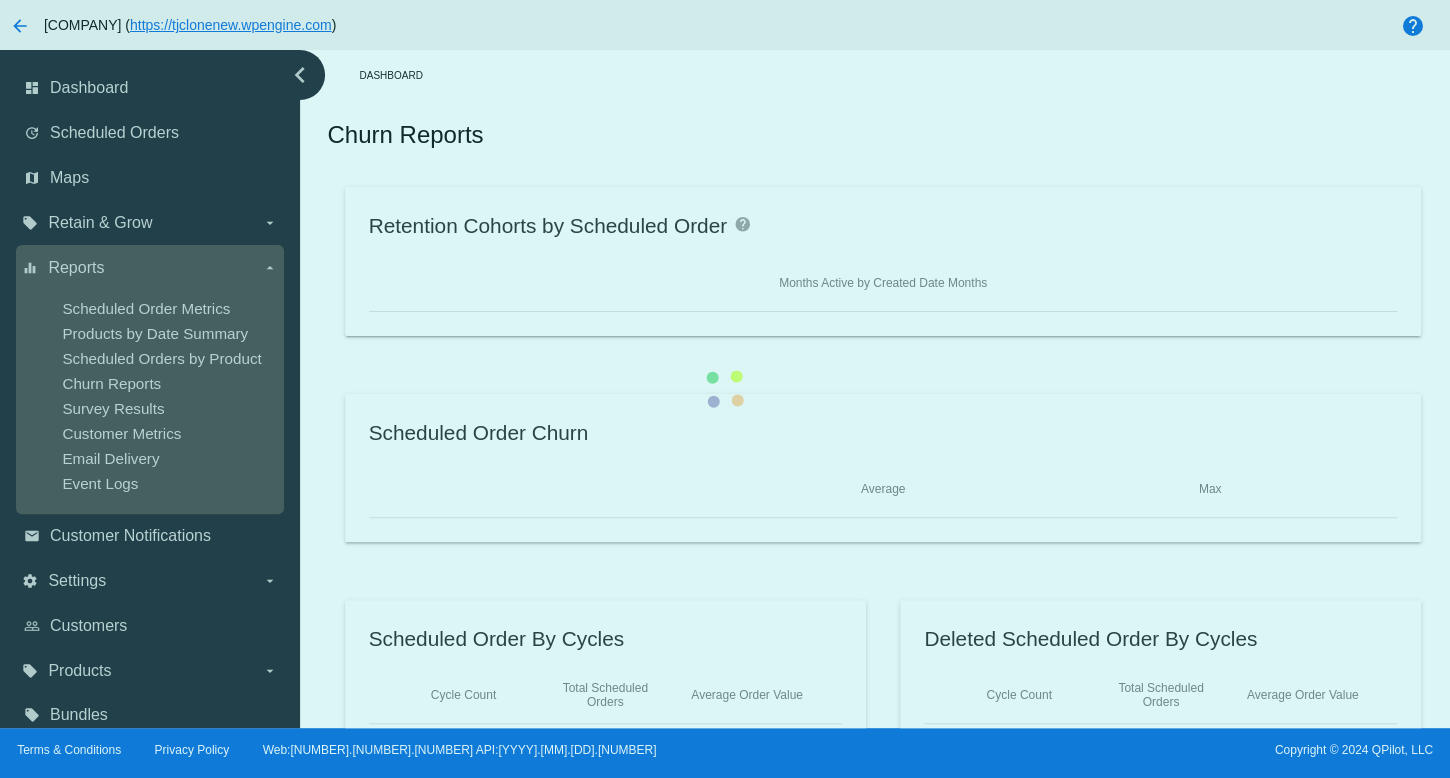 click on "Scheduled Order Metrics
Products by Date Summary
Scheduled Orders by Product
Churn Reports
Survey Results
Customer Metrics
Email Delivery
Event Logs" at bounding box center [149, 396] 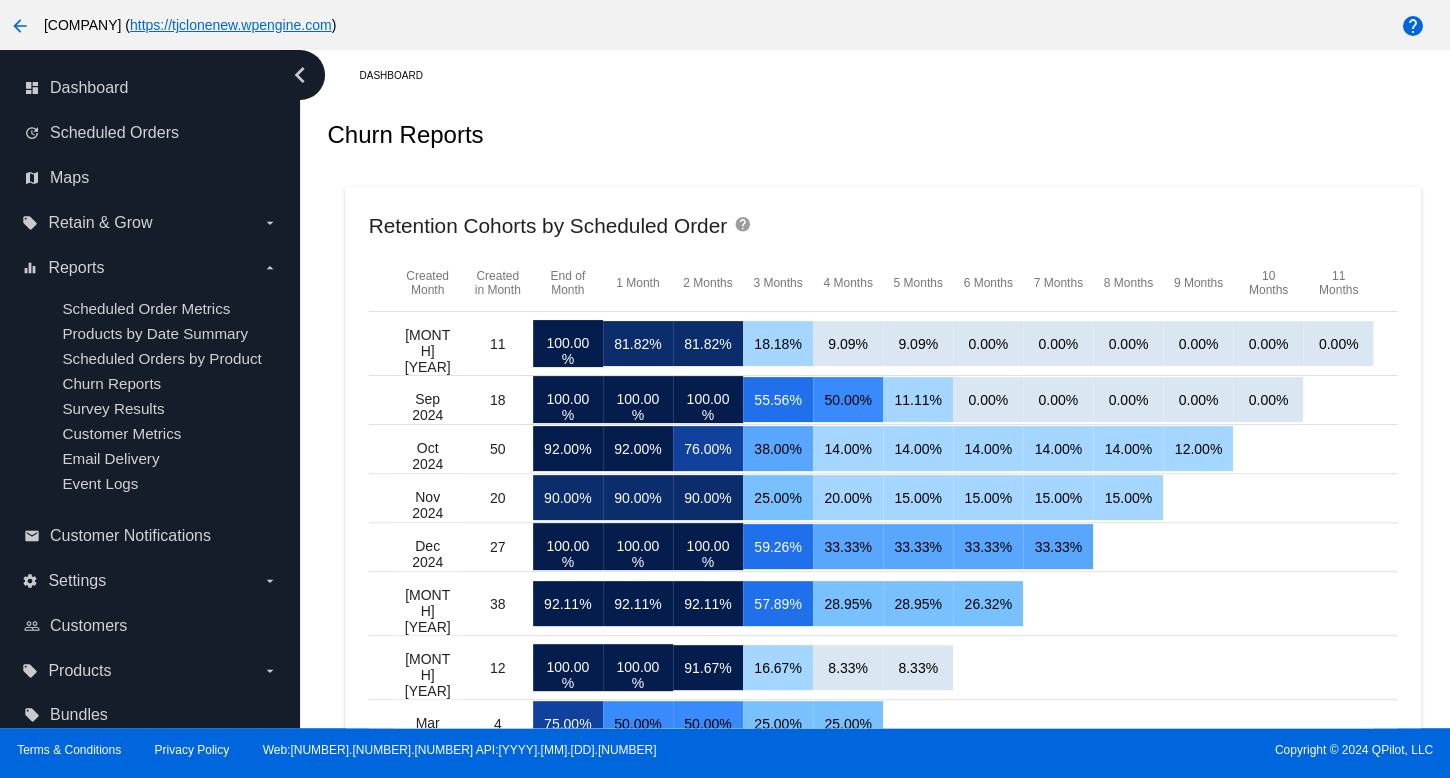 click on "Created Month
Created in Month
End of Month
1 Month
2 Months
3 Months
4 Months
5 Months
6 Months
7 Months
8 Months
9 Months
10 Months
11 Months" 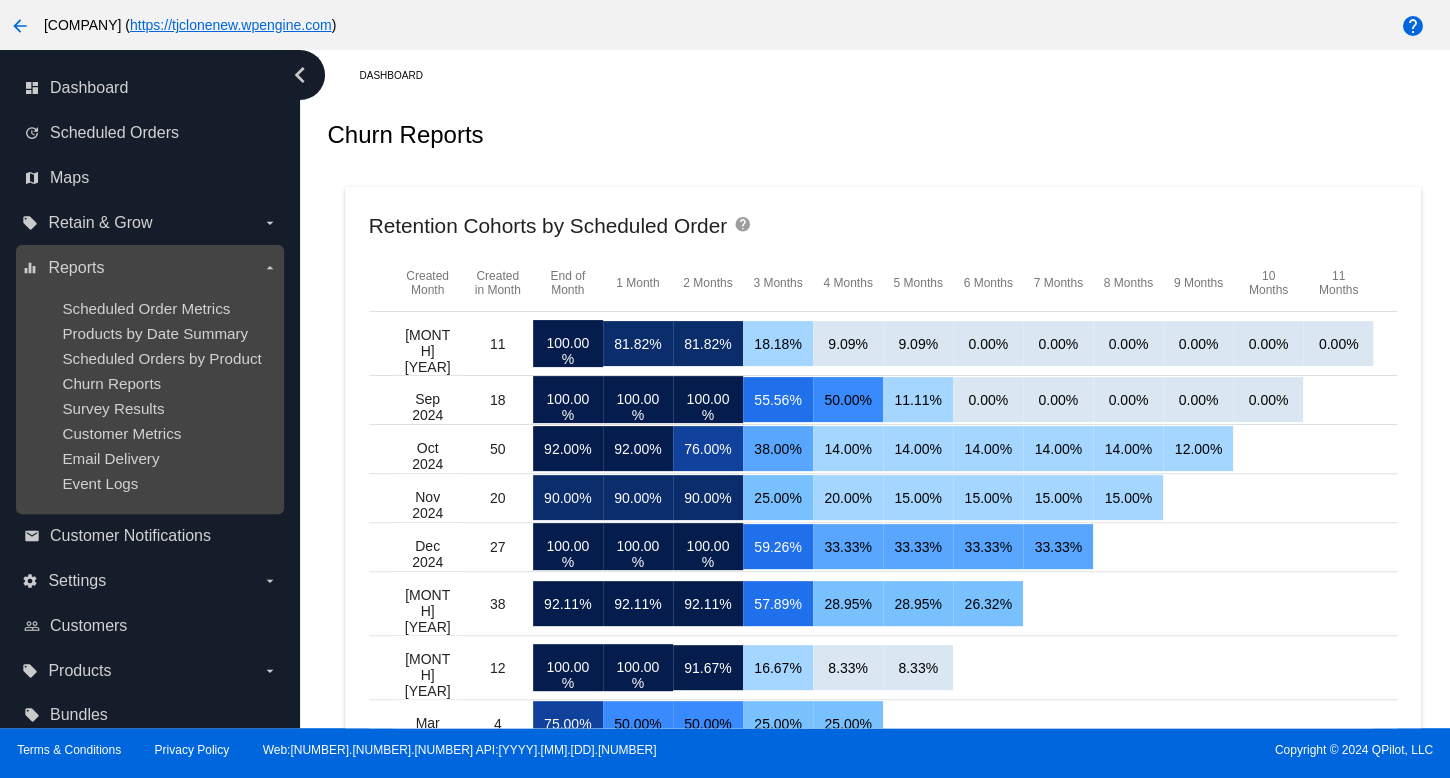click on "Scheduled Order Metrics
Products by Date Summary
Scheduled Orders by Product
Churn Reports
Survey Results
Customer Metrics
Email Delivery
Event Logs" at bounding box center (149, 396) 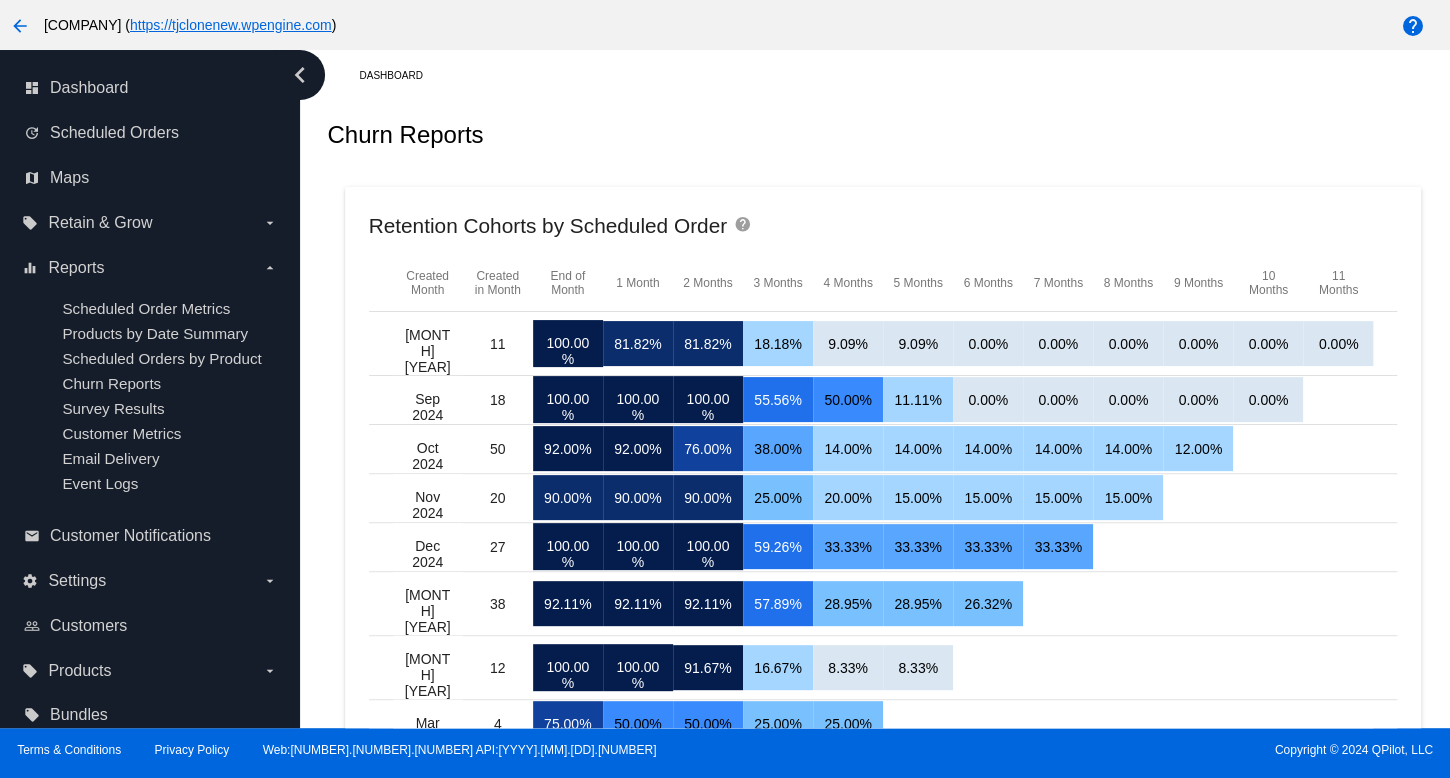 drag, startPoint x: 730, startPoint y: 85, endPoint x: 688, endPoint y: 119, distance: 54.037025 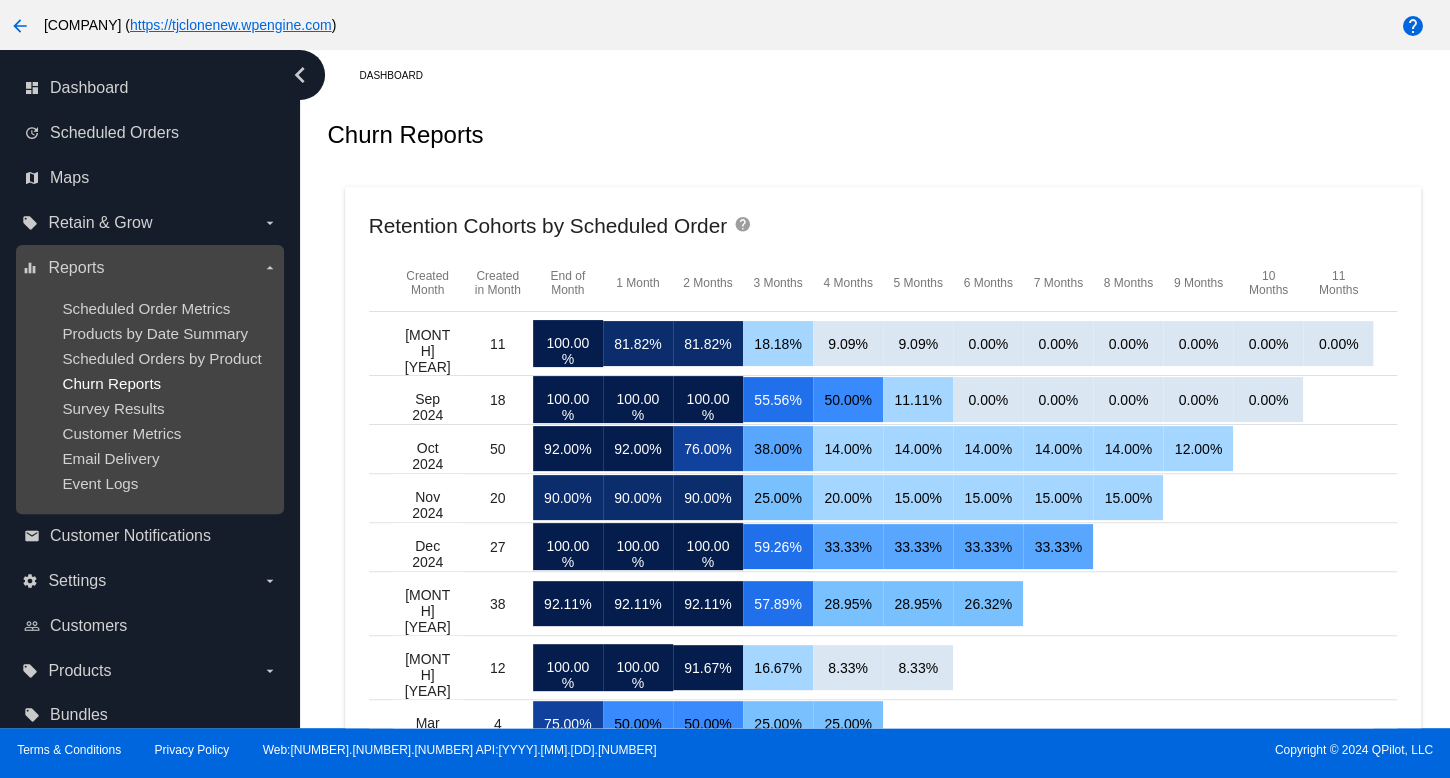 click on "Churn Reports" at bounding box center (111, 383) 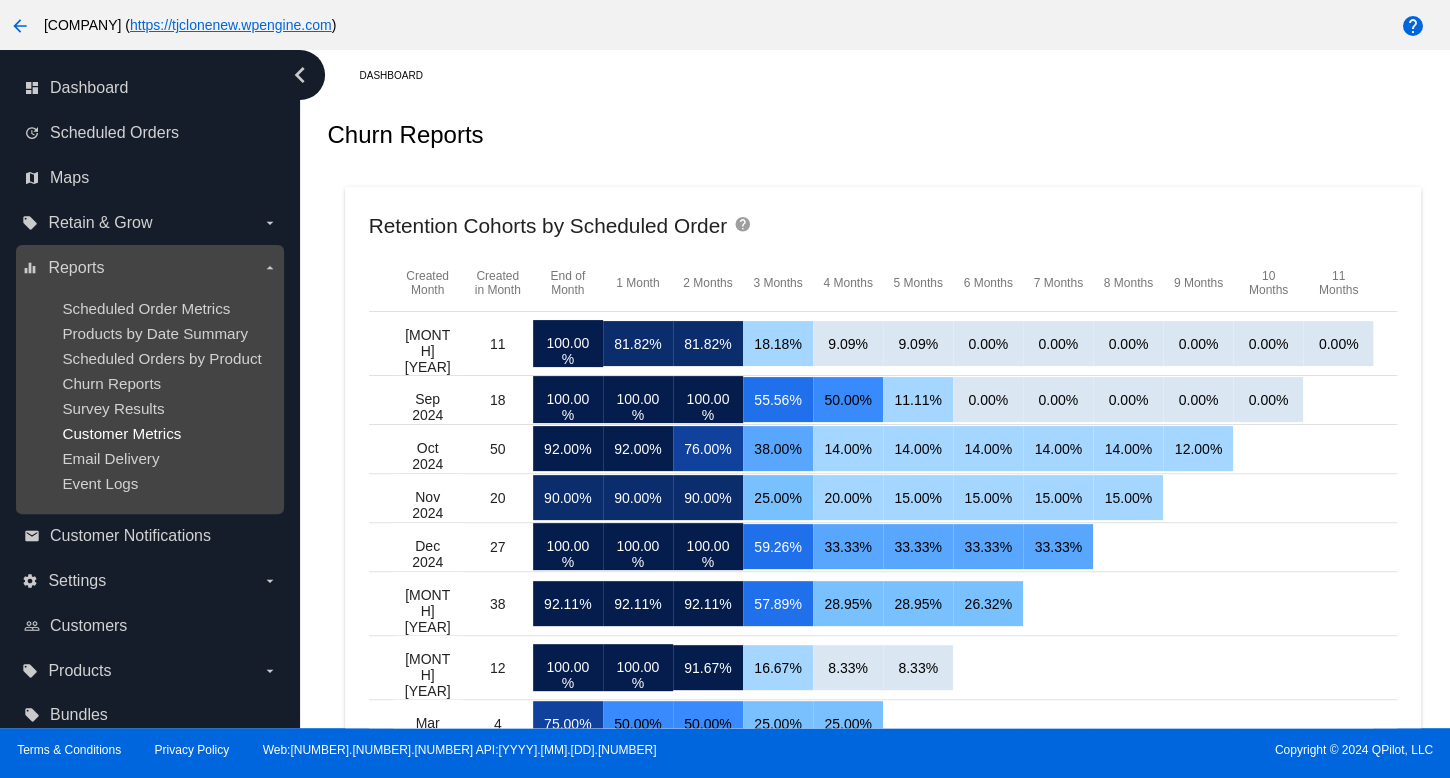 drag, startPoint x: 119, startPoint y: 431, endPoint x: 124, endPoint y: 457, distance: 26.476404 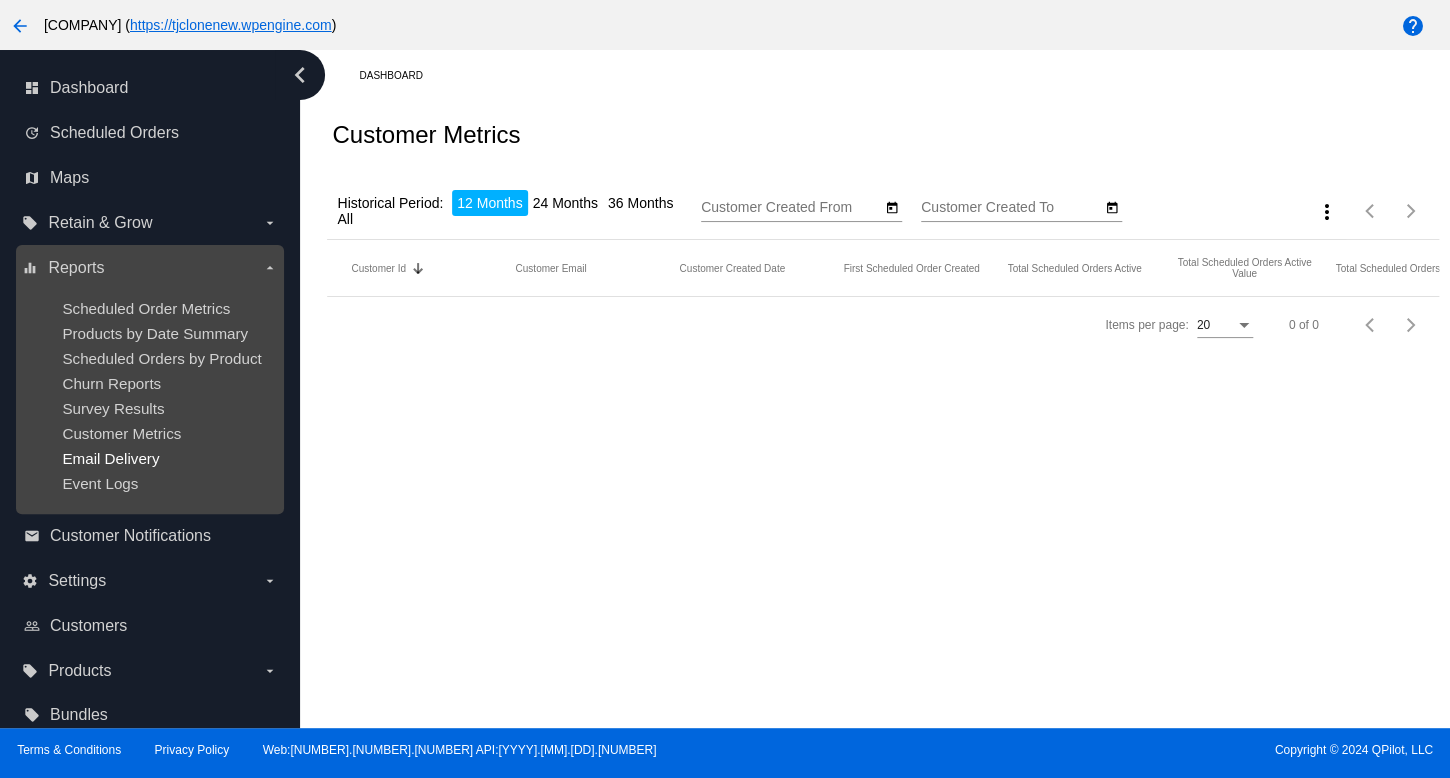 type on "[DATE]" 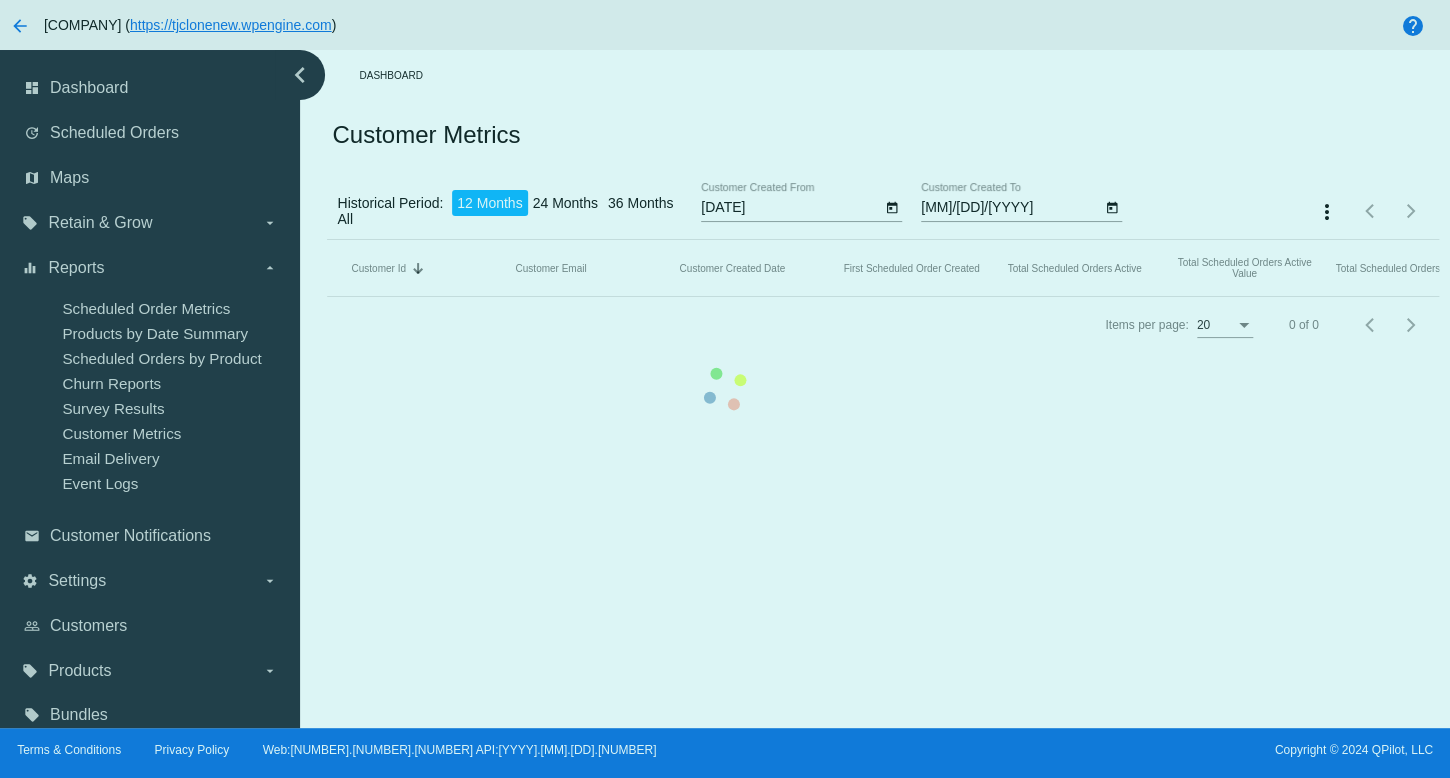 click on "Customer Id   Sorted by CustomerId descending  Customer Email   Customer Created Date   First Scheduled Order Created   Total Scheduled Orders Active   Total Scheduled Orders Active Value   Total Scheduled Orders Paused   Total Scheduled Orders Paused Value   Total Scheduled Orders Failed   Total Scheduled Orders Failed Value   Total Scheduled Orders Deleted   Total Scheduled Orders Deleted Value   Total Scheduled Orders Lifetime Value   Average Processing Cycle Value   Last Successful Processing Cycle Date   Last Failed Processing Cycle Date   Last Paused Scheduled Order Date   Total Successful Processing Cycles" 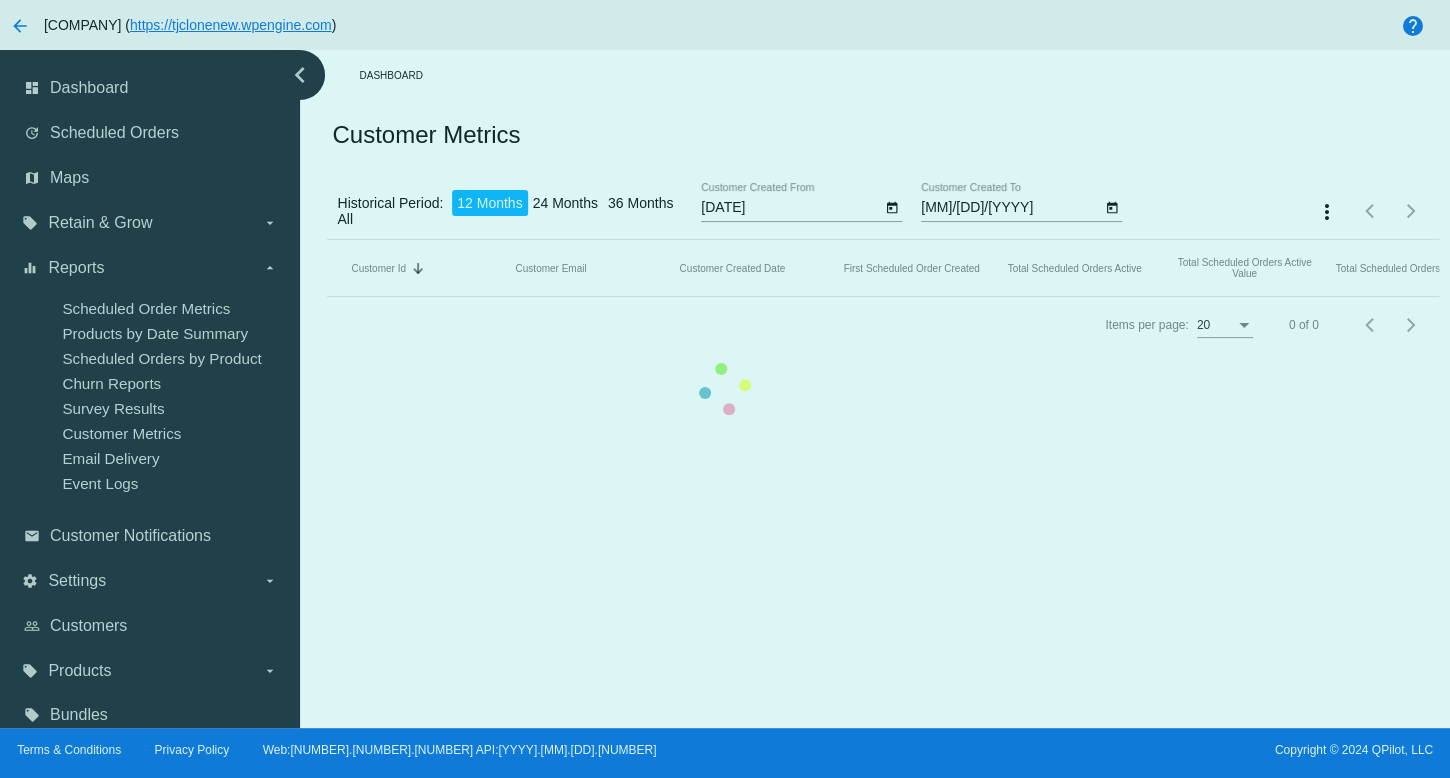 drag, startPoint x: 166, startPoint y: 449, endPoint x: 220, endPoint y: 445, distance: 54.147945 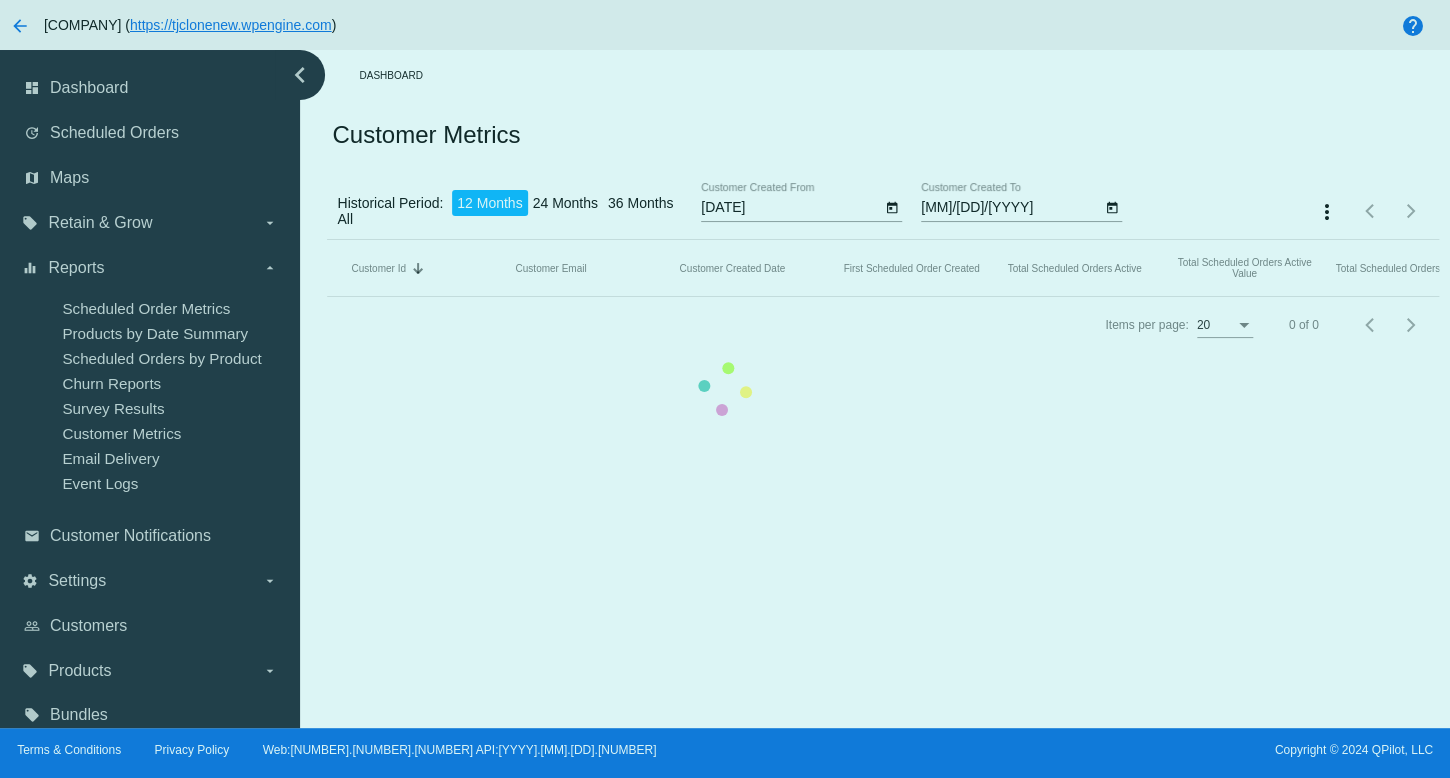 click on "Customer Id   Sorted by CustomerId descending  Customer Email   Customer Created Date   First Scheduled Order Created   Total Scheduled Orders Active   Total Scheduled Orders Active Value   Total Scheduled Orders Paused   Total Scheduled Orders Paused Value   Total Scheduled Orders Failed   Total Scheduled Orders Failed Value   Total Scheduled Orders Deleted   Total Scheduled Orders Deleted Value   Total Scheduled Orders Lifetime Value   Average Processing Cycle Value   Last Successful Processing Cycle Date   Last Failed Processing Cycle Date   Last Paused Scheduled Order Date   Total Successful Processing Cycles" 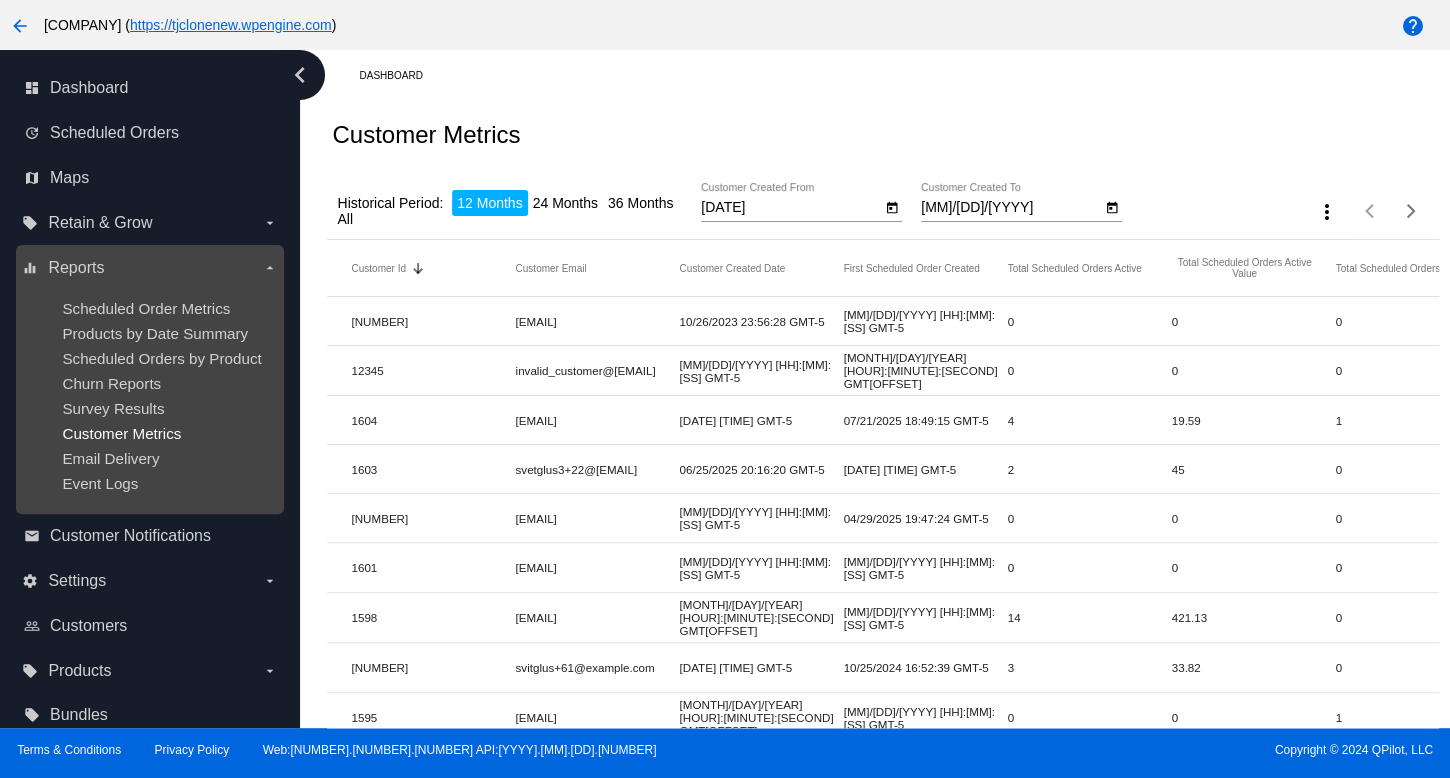click on "Scheduled Order Metrics
Products by Date Summary
Scheduled Orders by Product
Churn Reports
Survey Results
Customer Metrics
Email Delivery
Event Logs" at bounding box center (149, 396) 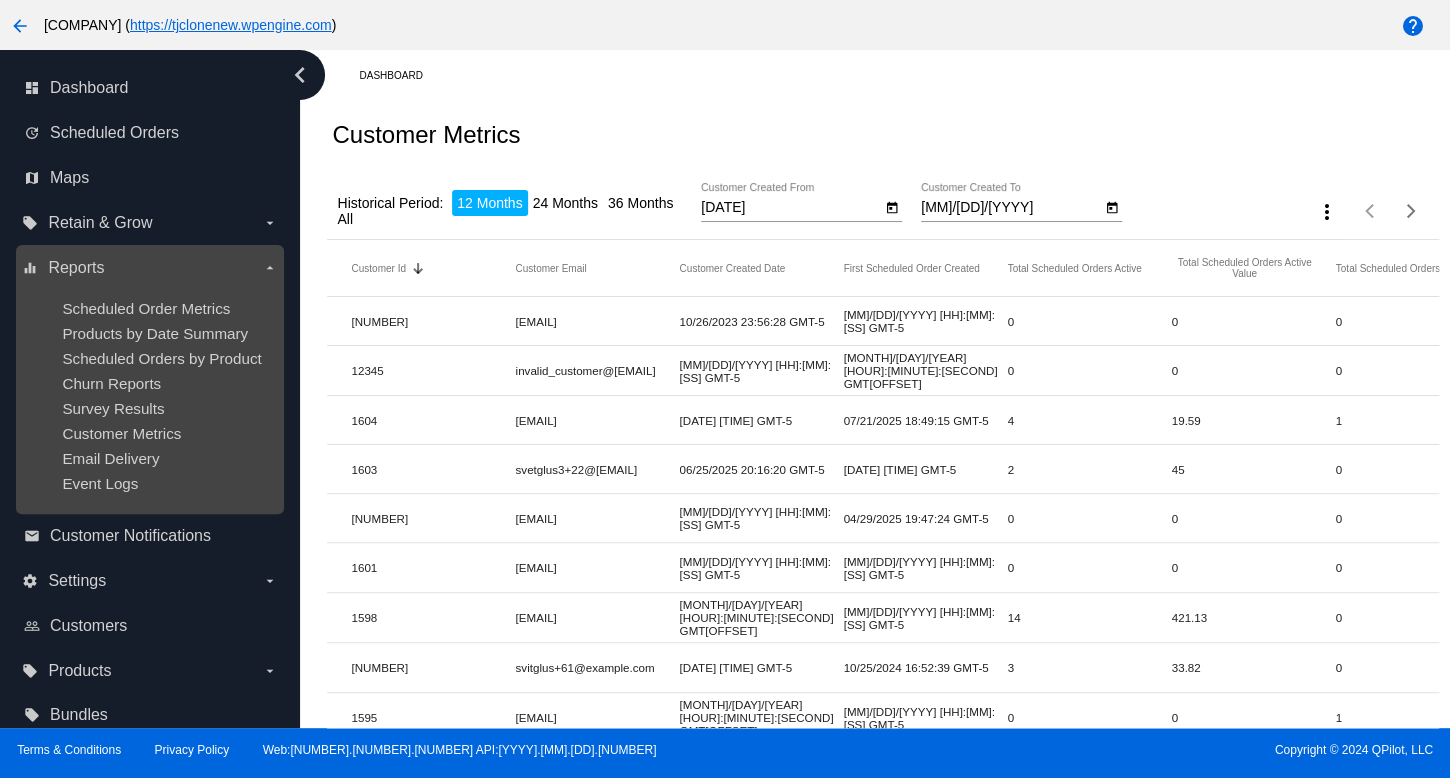 click on "Scheduled Order Metrics
Products by Date Summary
Scheduled Orders by Product
Churn Reports
Survey Results
Customer Metrics
Email Delivery
Event Logs" at bounding box center [149, 396] 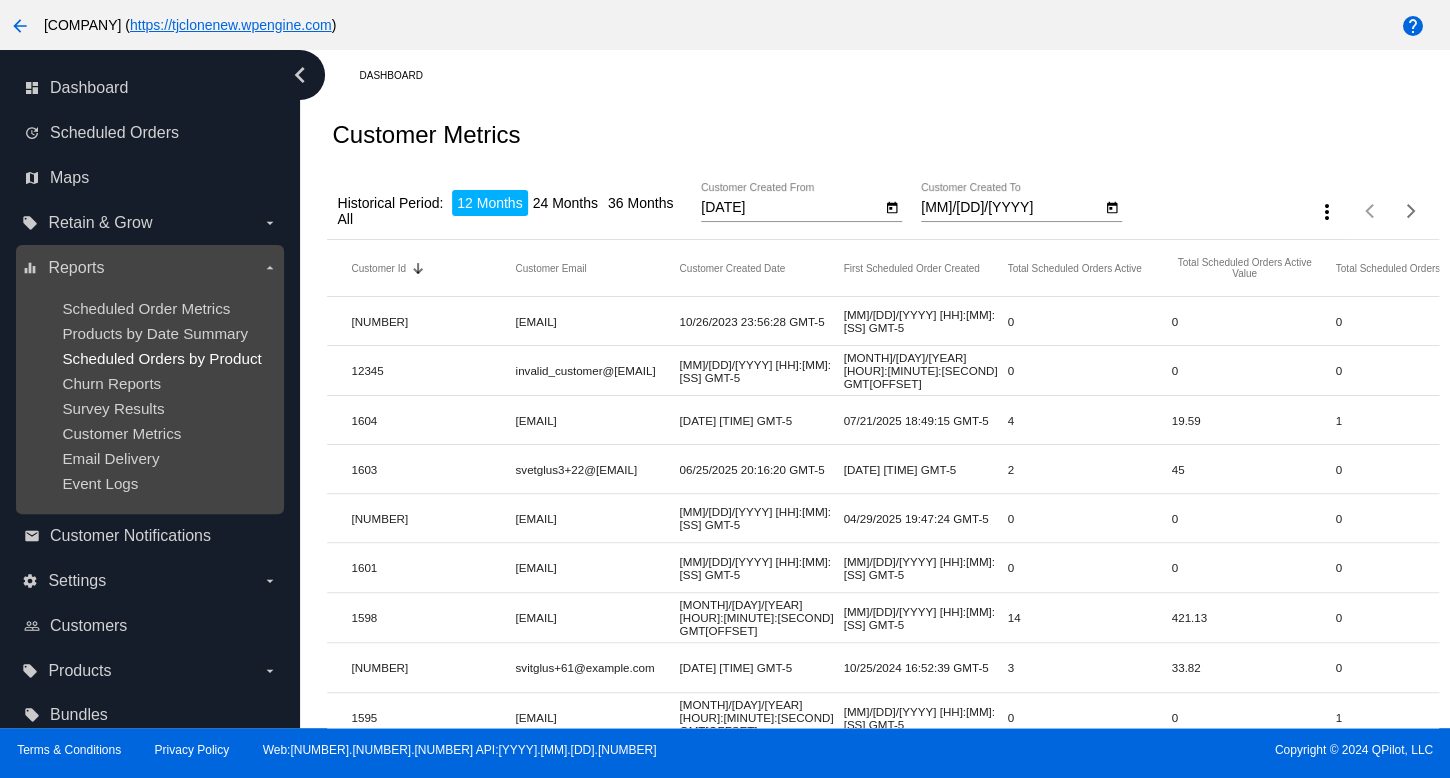 click on "Scheduled Orders by Product" at bounding box center [161, 358] 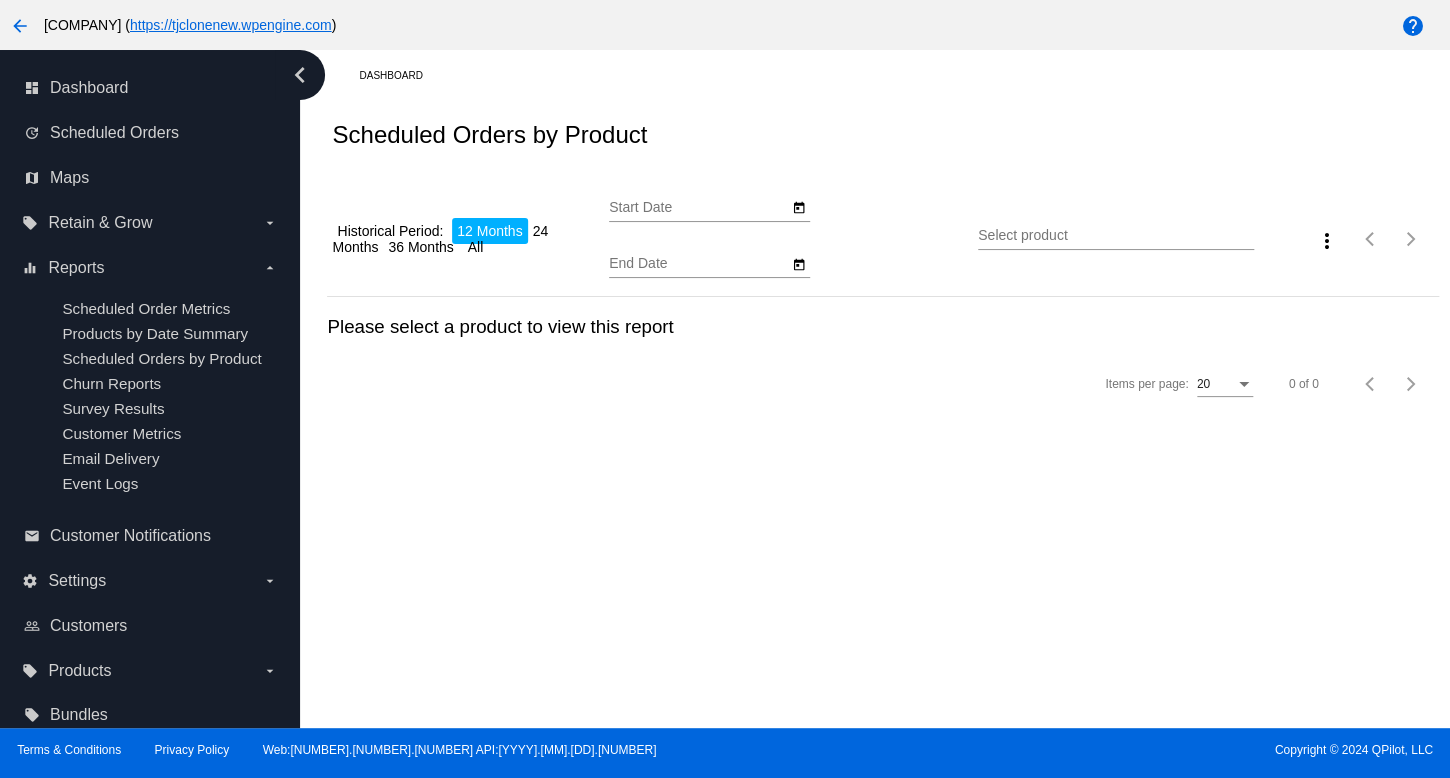 type on "[DATE]" 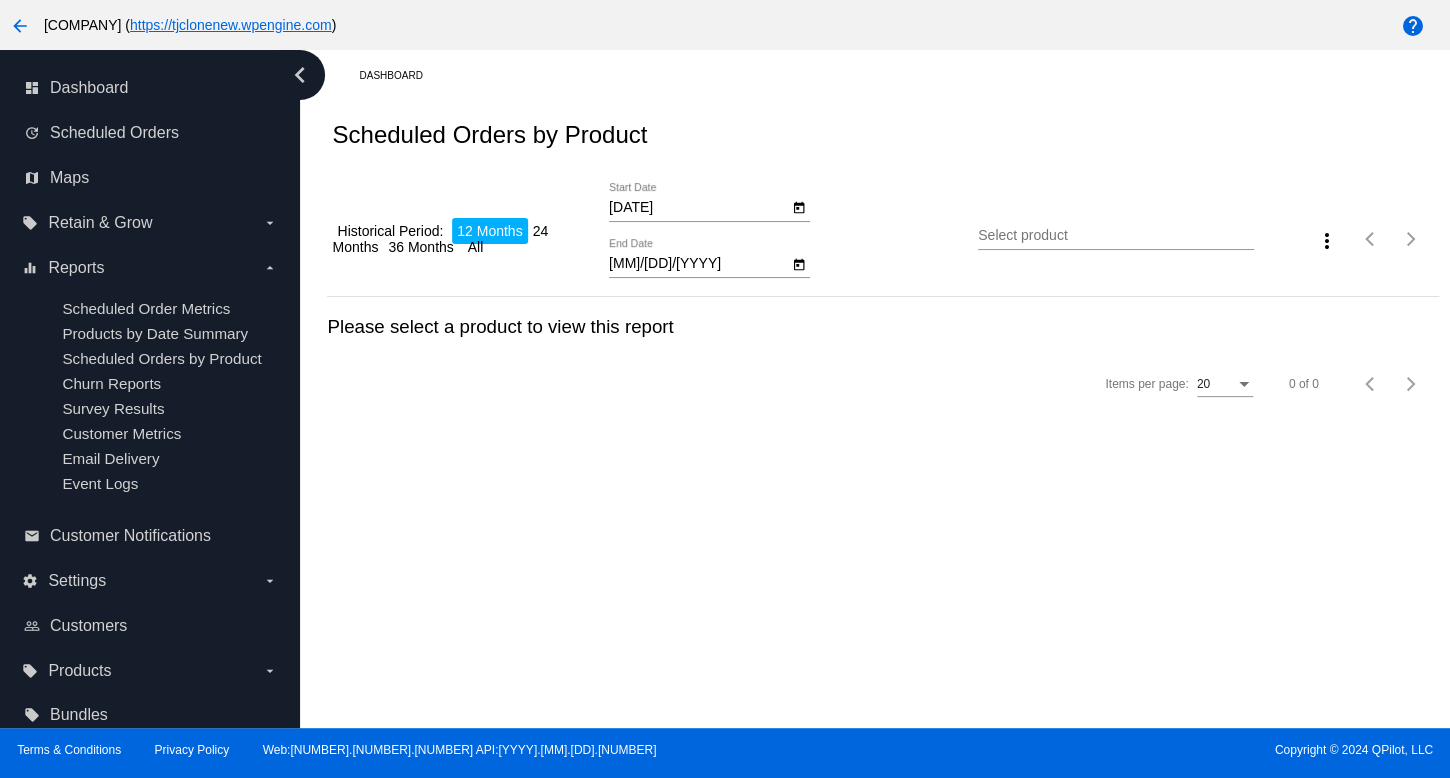 drag, startPoint x: 655, startPoint y: 601, endPoint x: 509, endPoint y: 478, distance: 190.90573 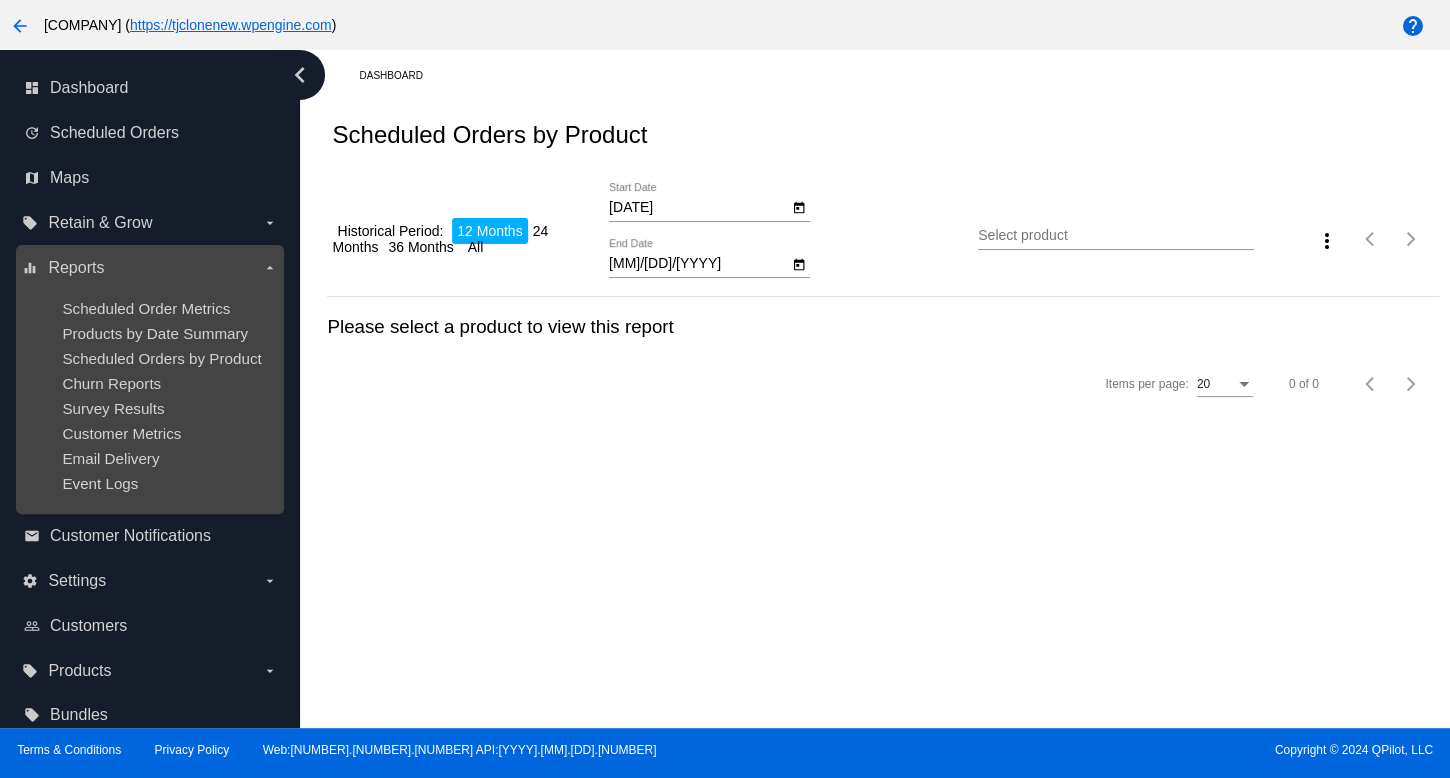 click on "Survey Results" at bounding box center (165, 408) 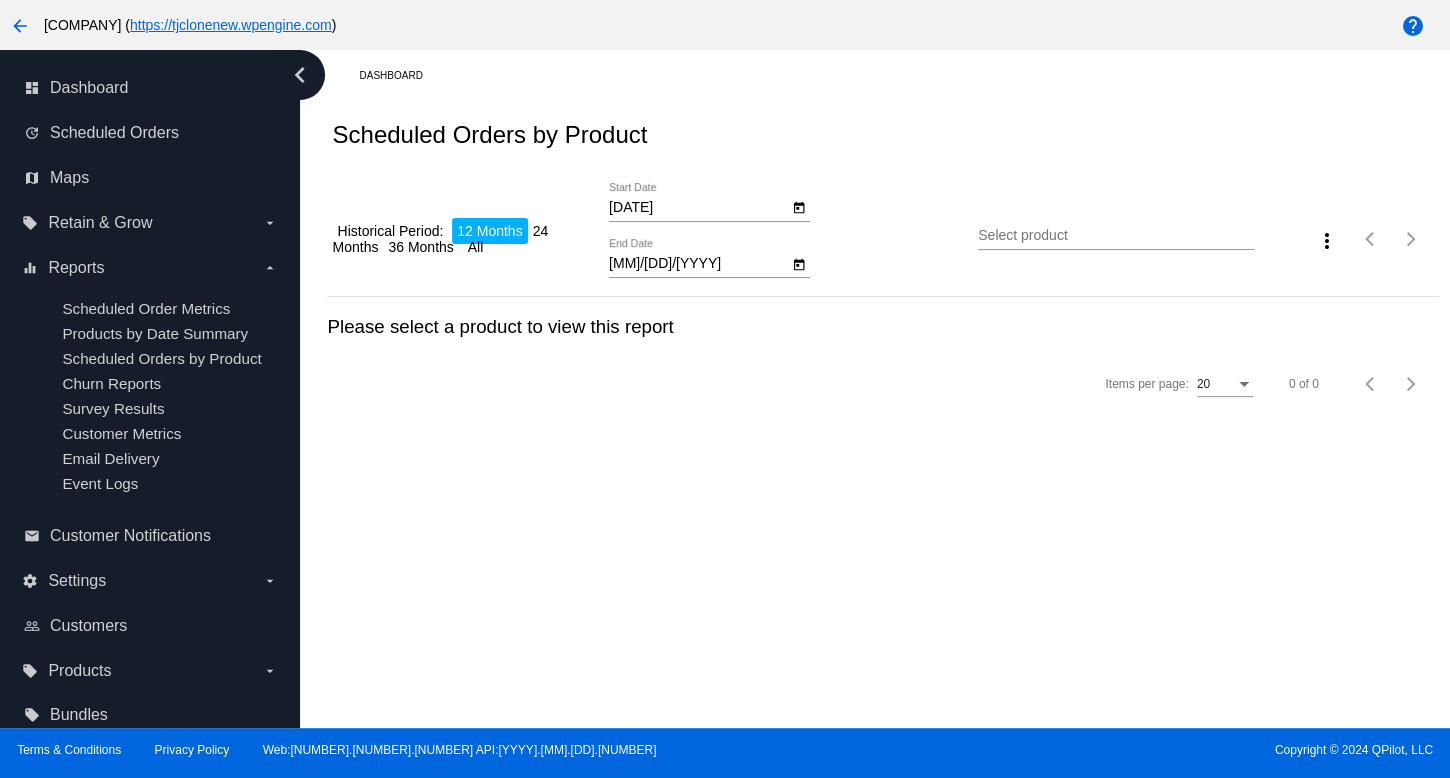 click on "Start Date
[MM]/[DD]/[YYYY]
End Date
[MM]/[DD]/[YYYY]
End Date" 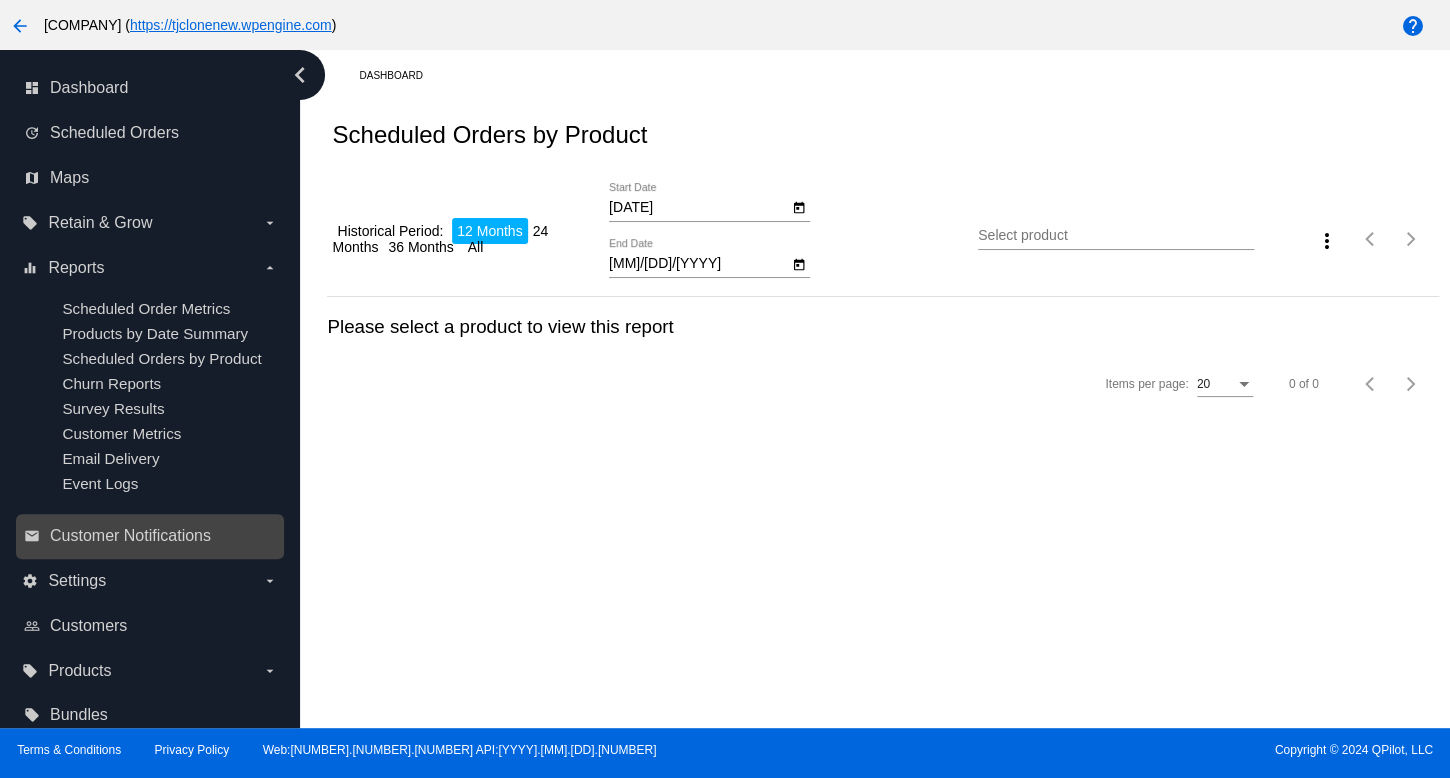click on "dashboard
Dashboard
update
Scheduled Orders
map
Maps
local_offer
Retain & Grow
arrow_drop_down
equalizer
Reports
arrow_drop_down
Scheduled Order Metrics" at bounding box center (150, 402) 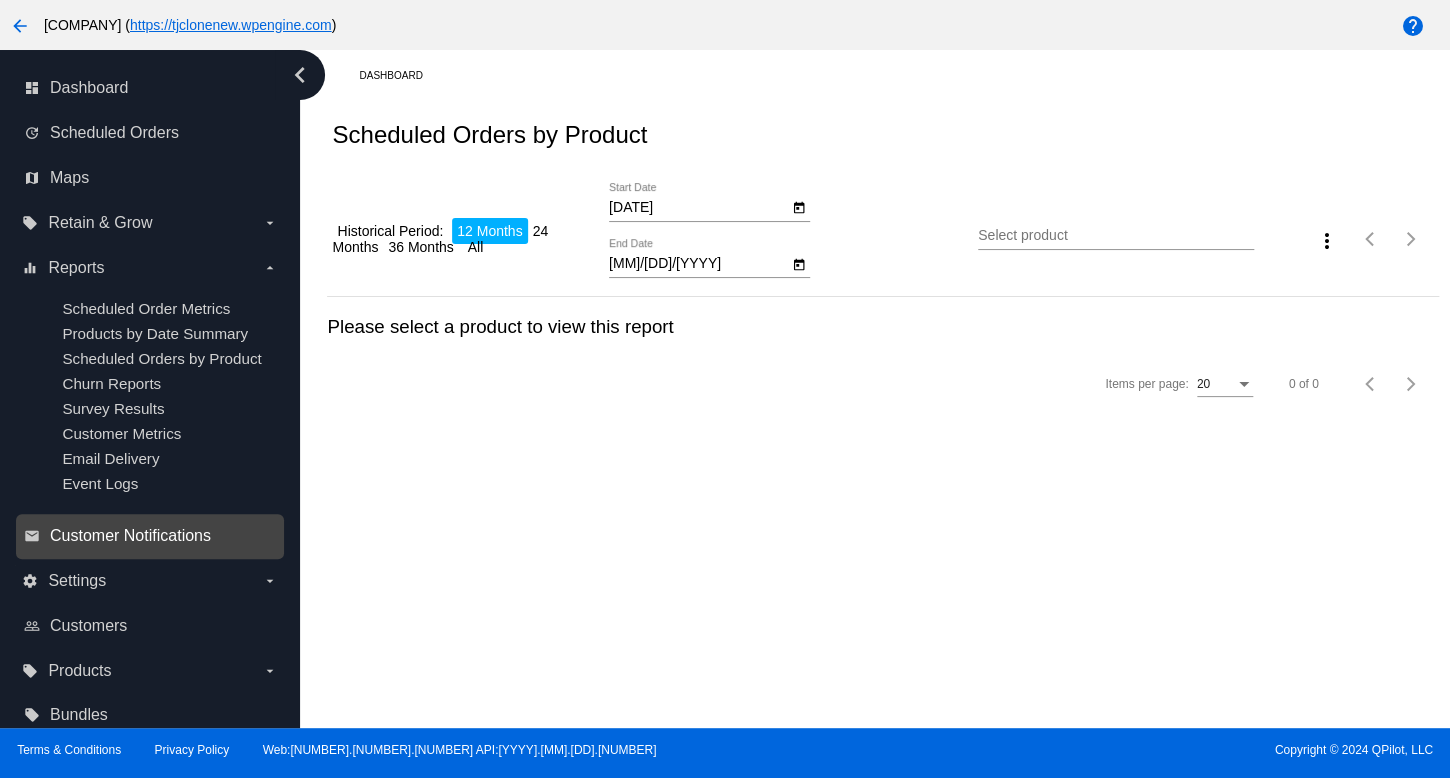 click on "Customer Notifications" at bounding box center (130, 536) 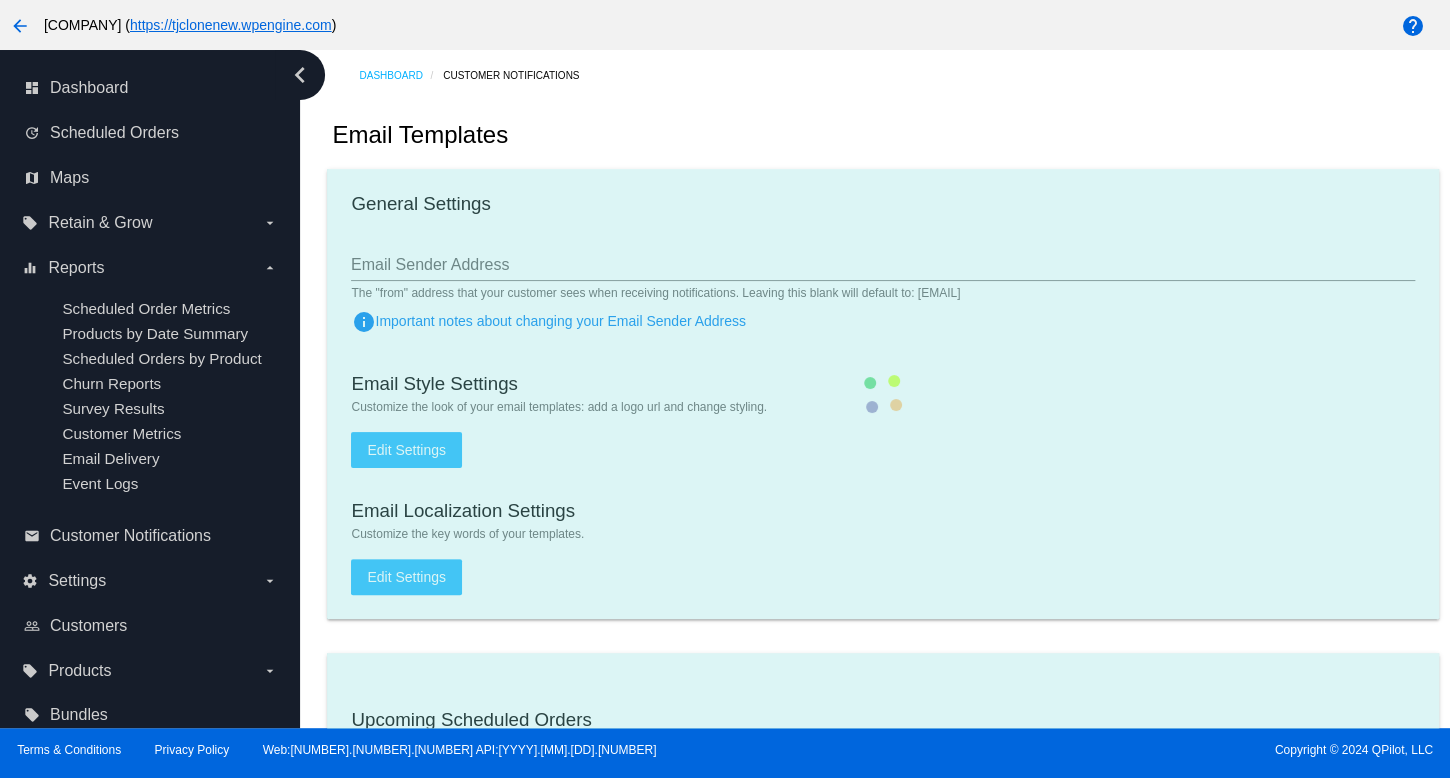 checkbox on "true" 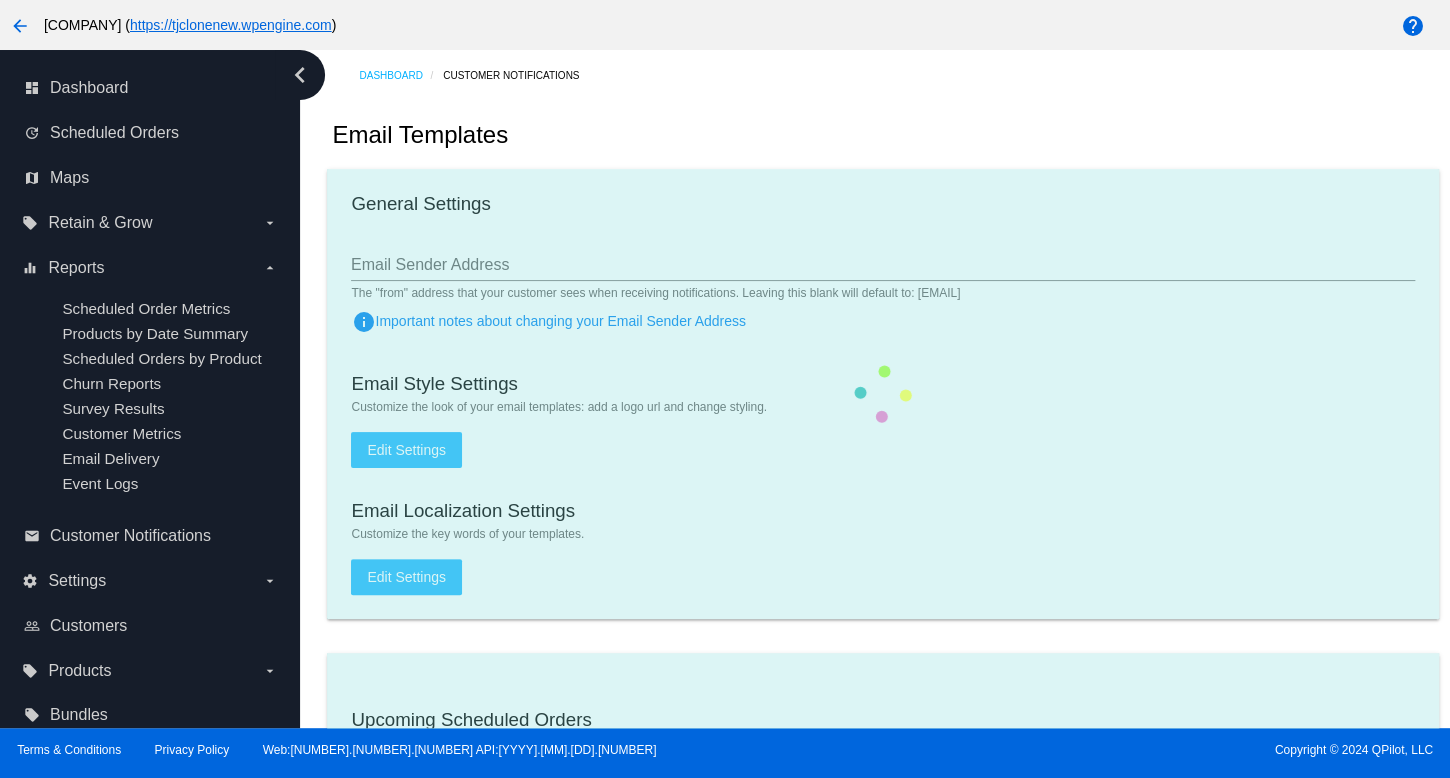 checkbox on "true" 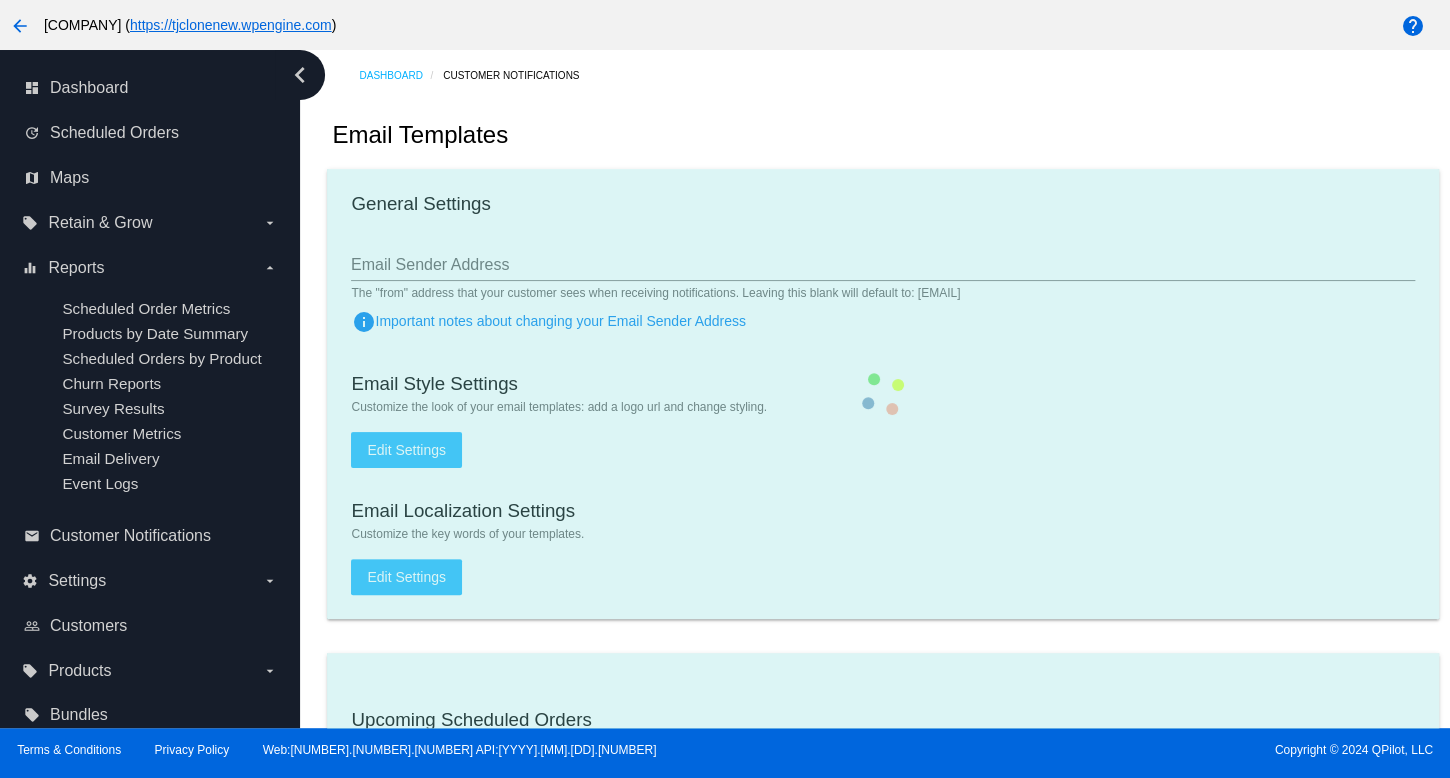type on "1" 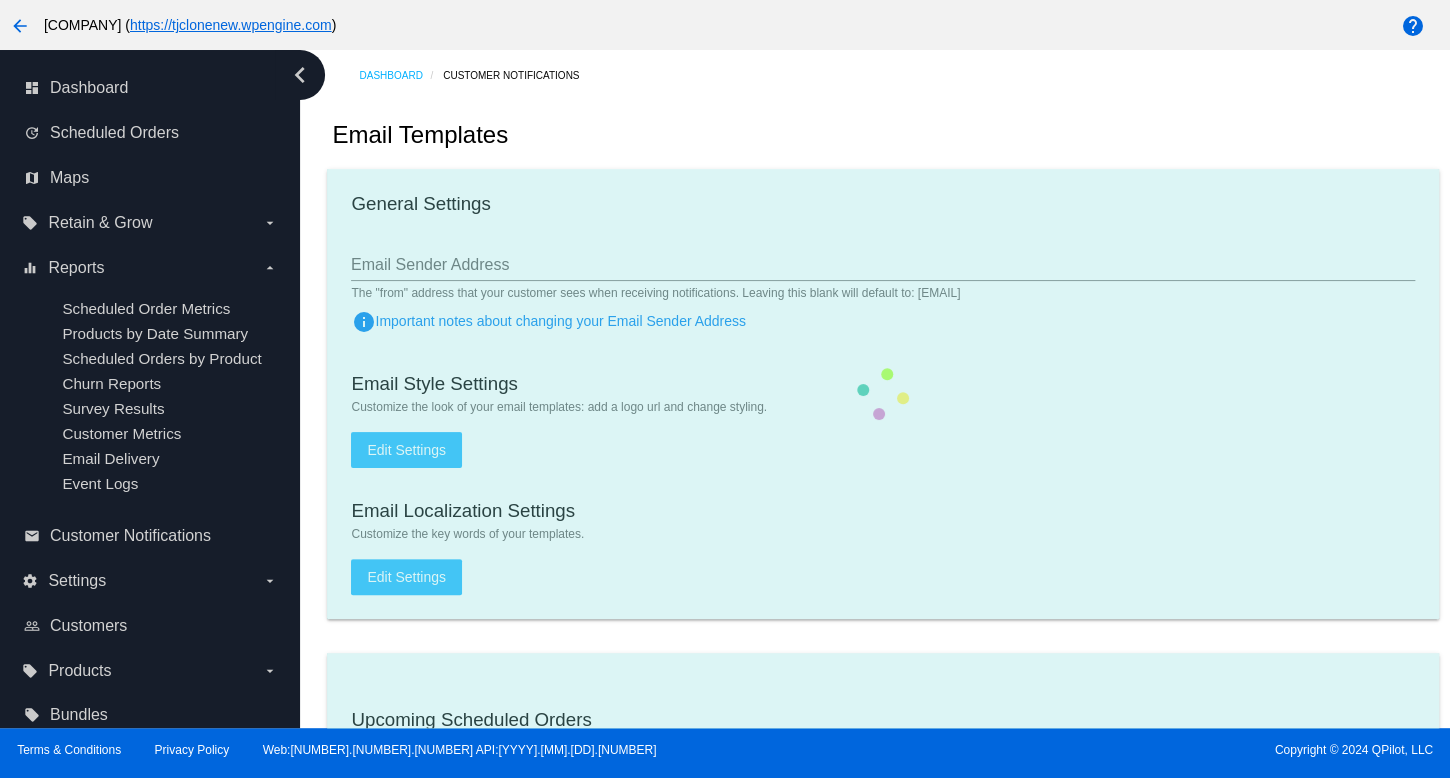 checkbox on "true" 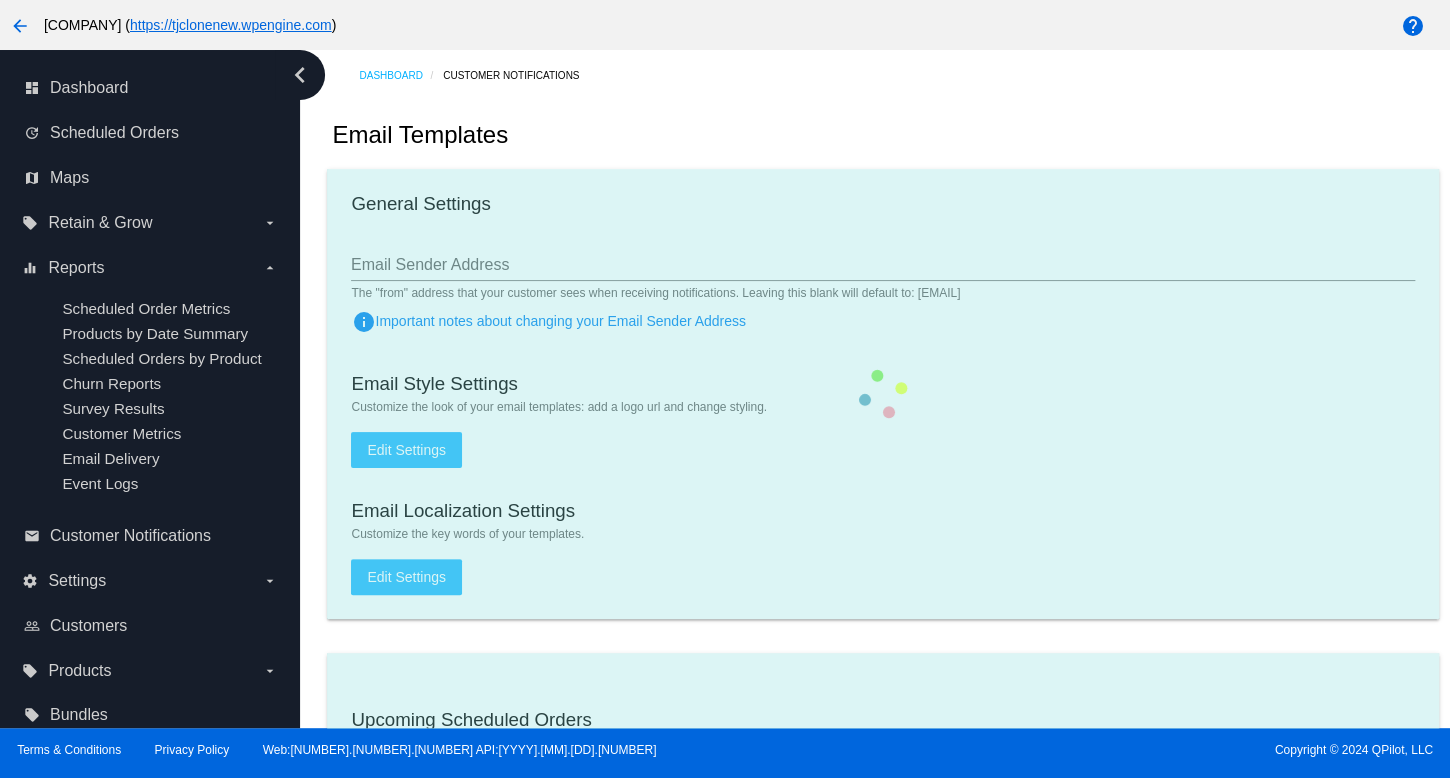 checkbox on "true" 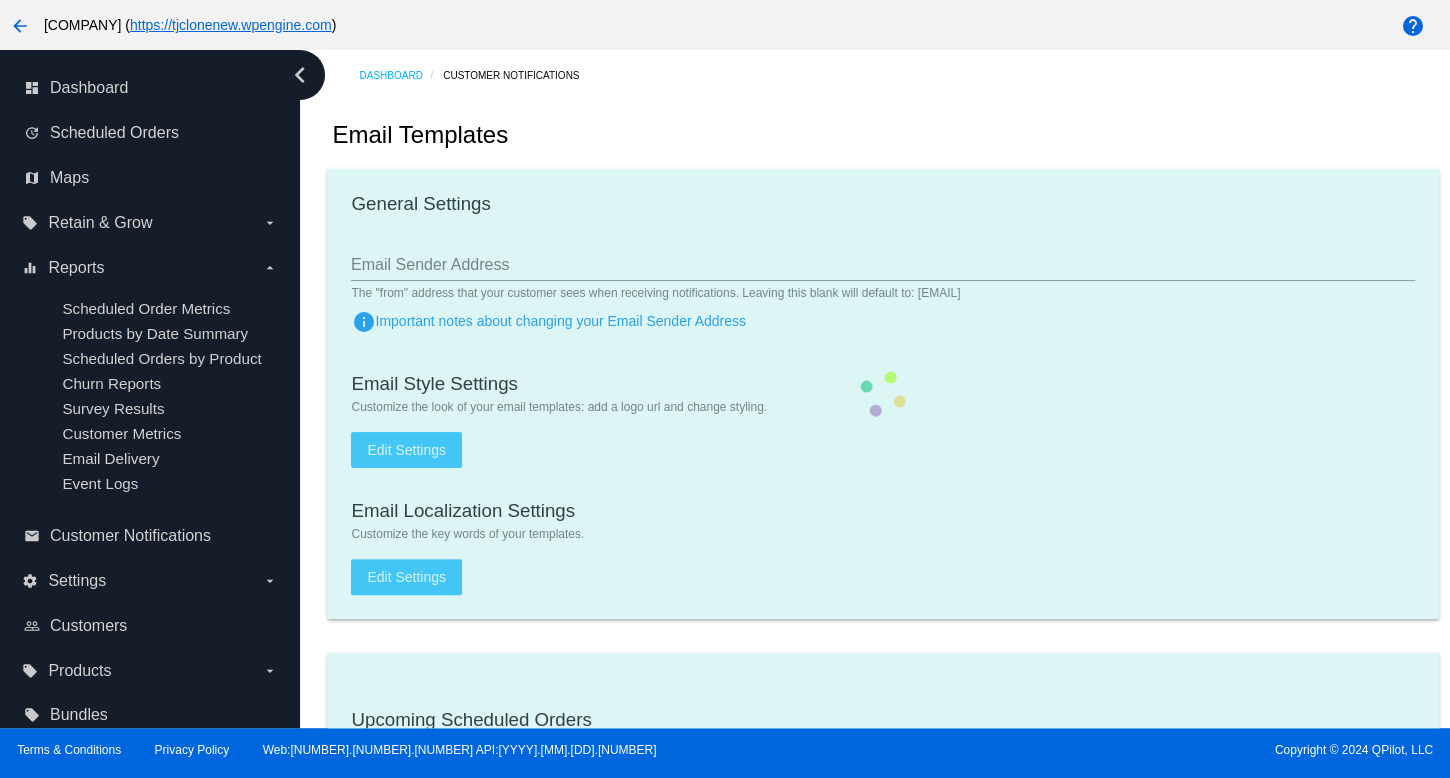 checkbox on "true" 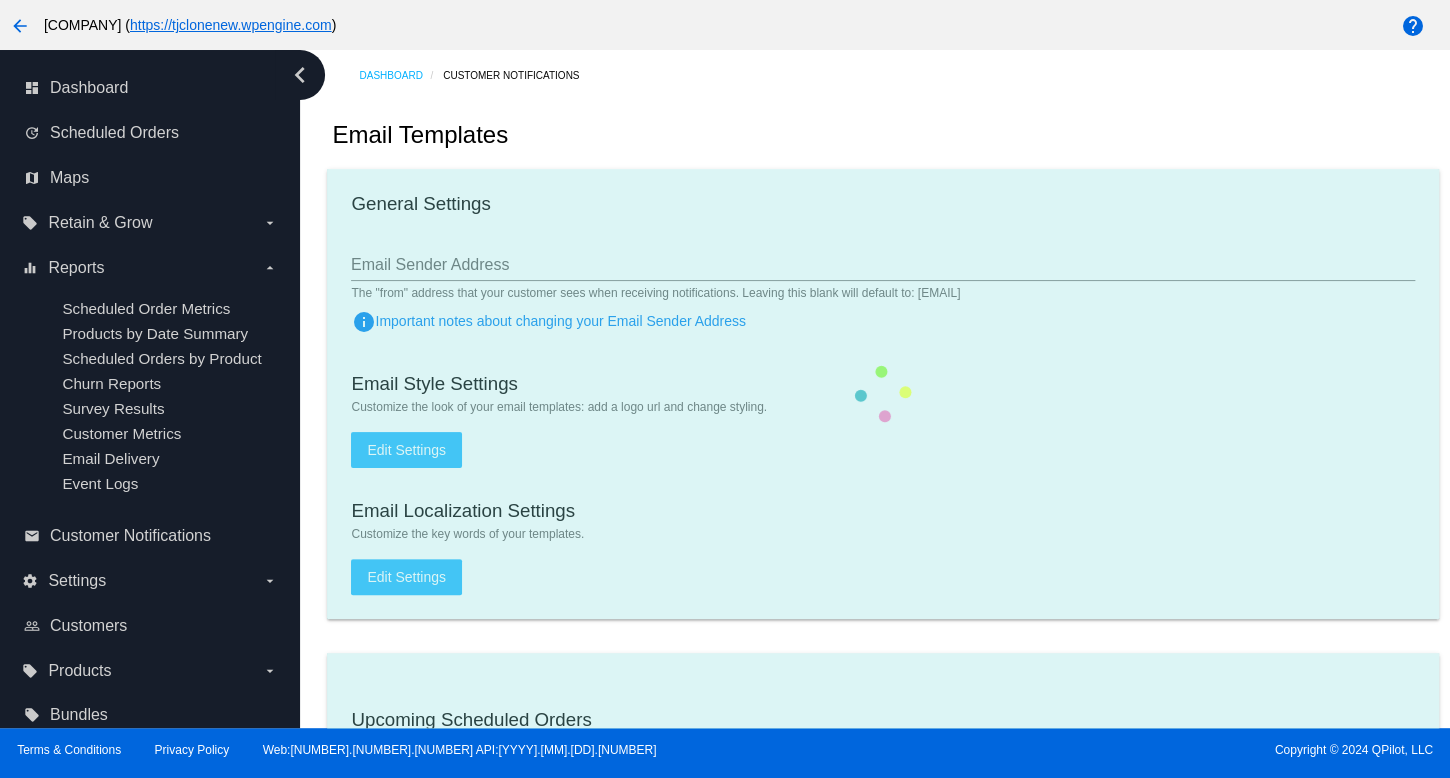 checkbox on "true" 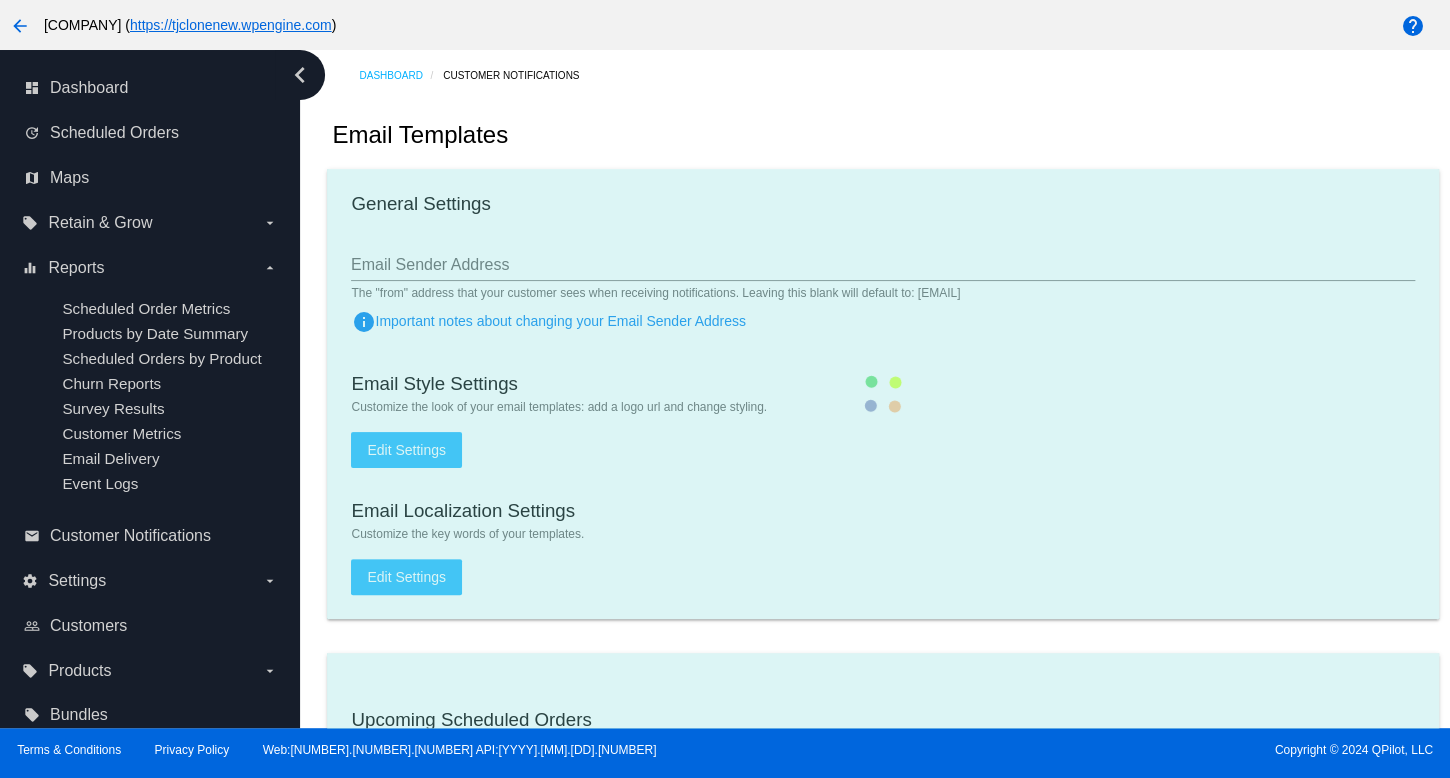 type on "[EMAIL]" 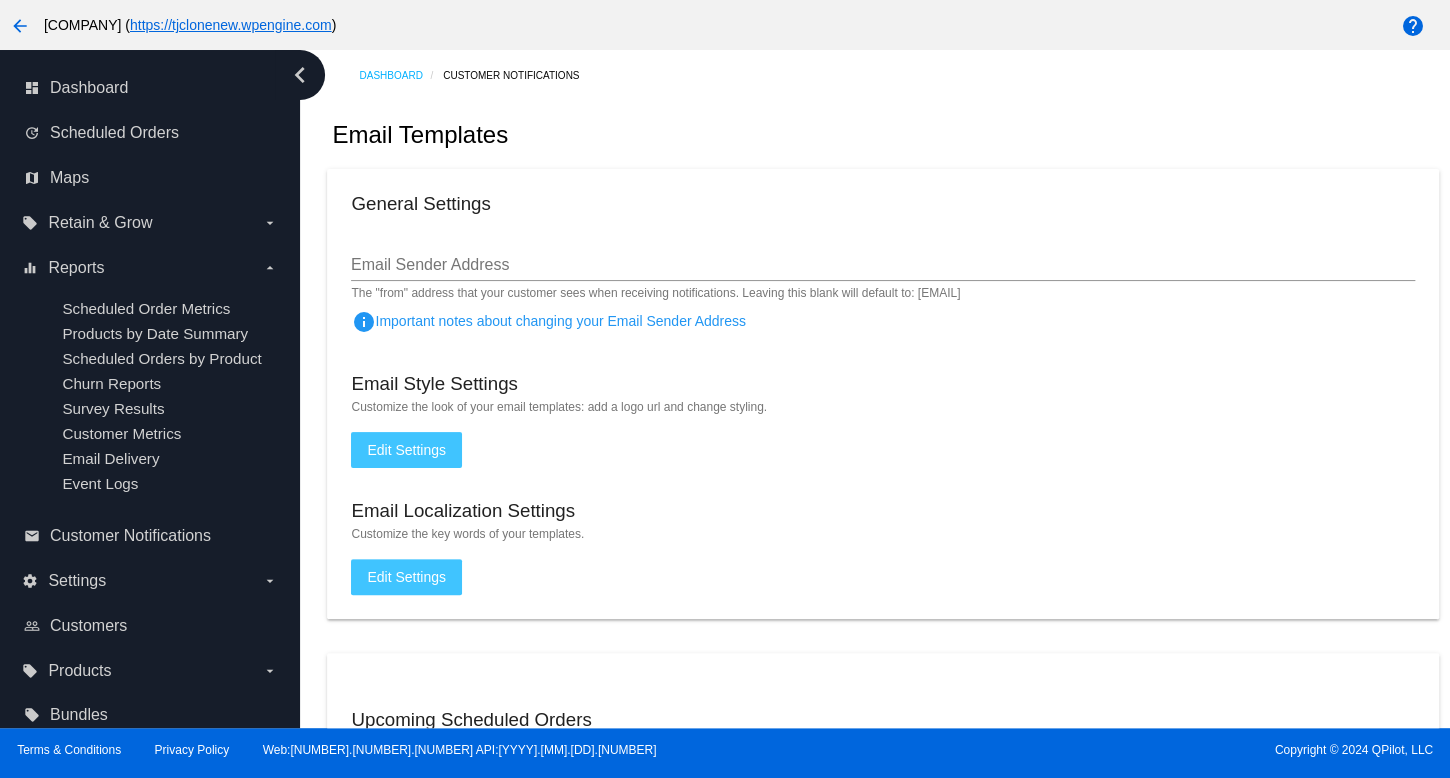 click on "Email Templates" 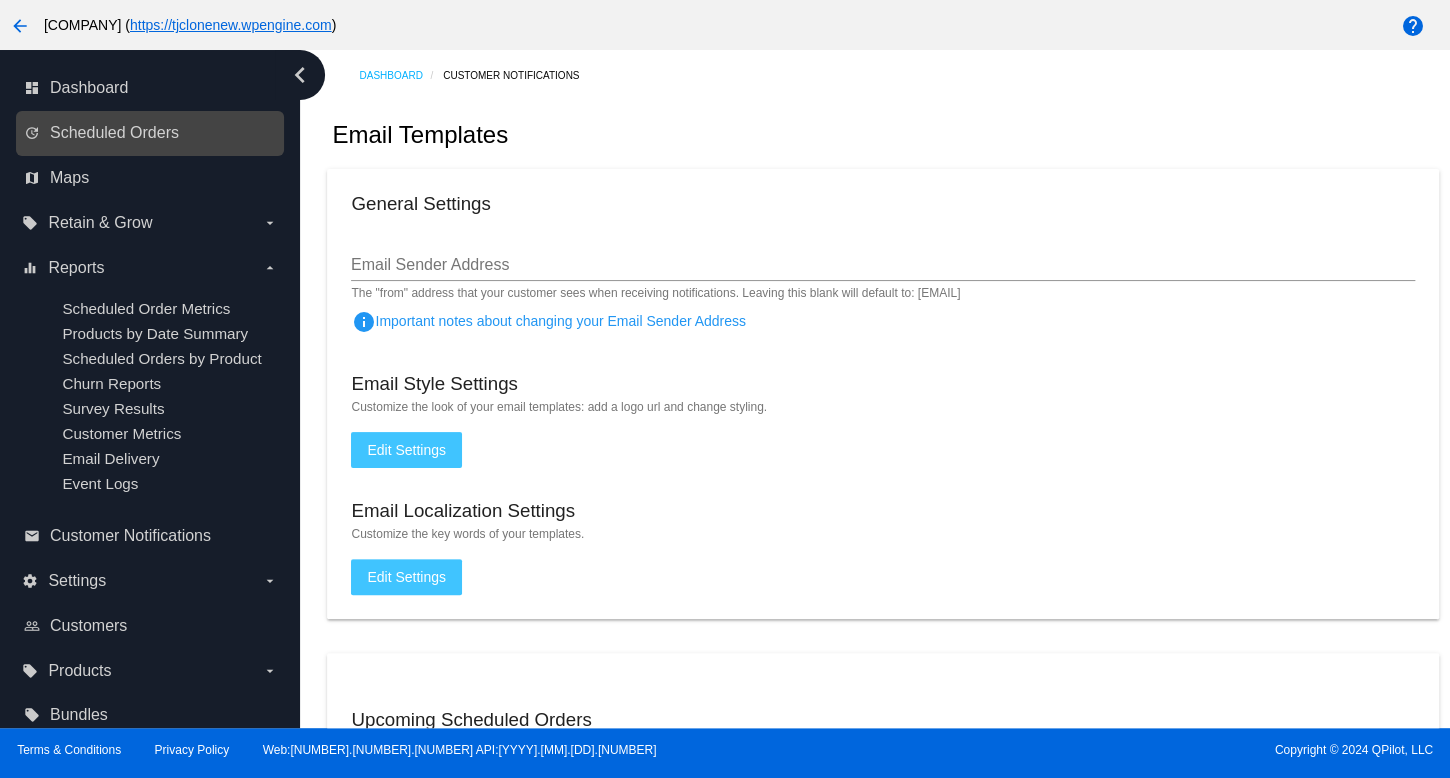 click on "update
Scheduled Orders" at bounding box center (150, 133) 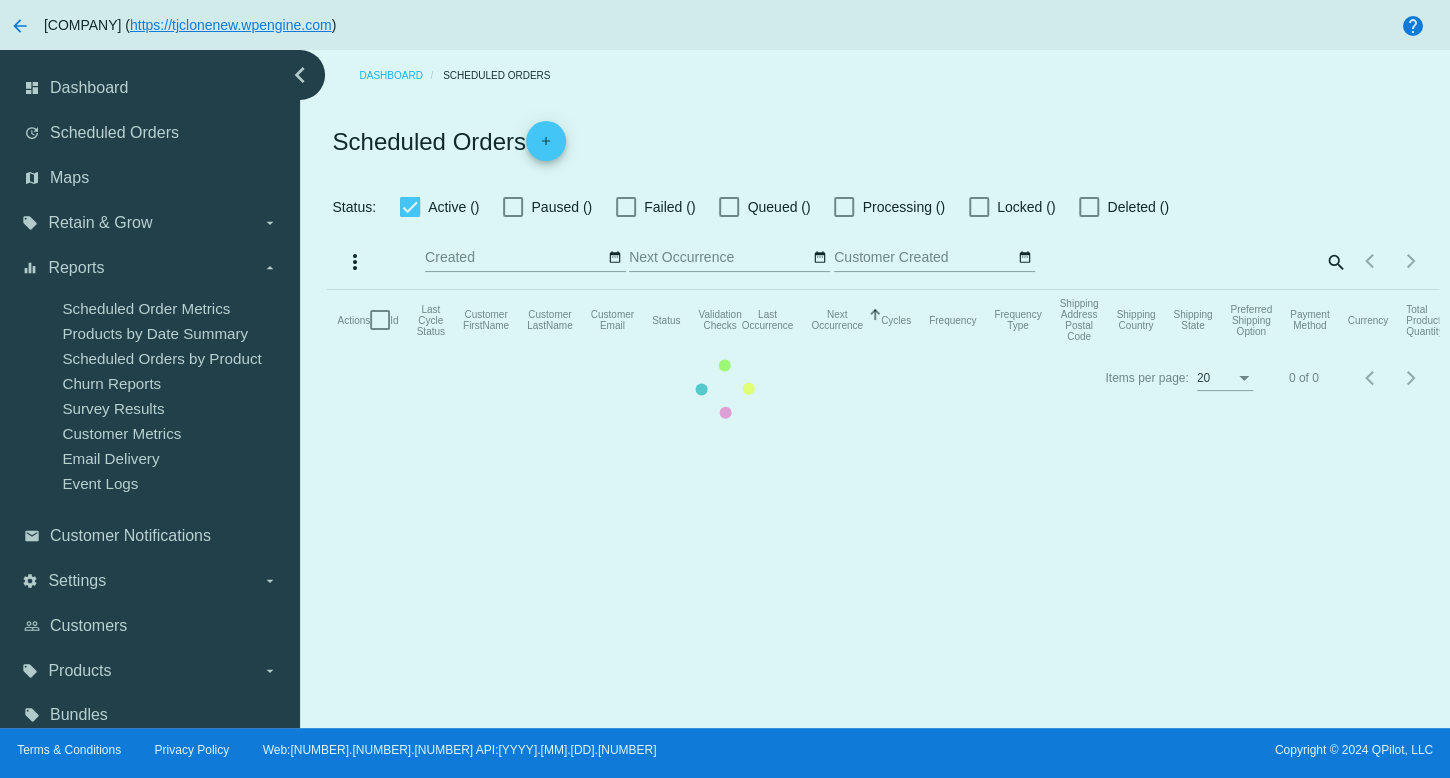 checkbox on "false" 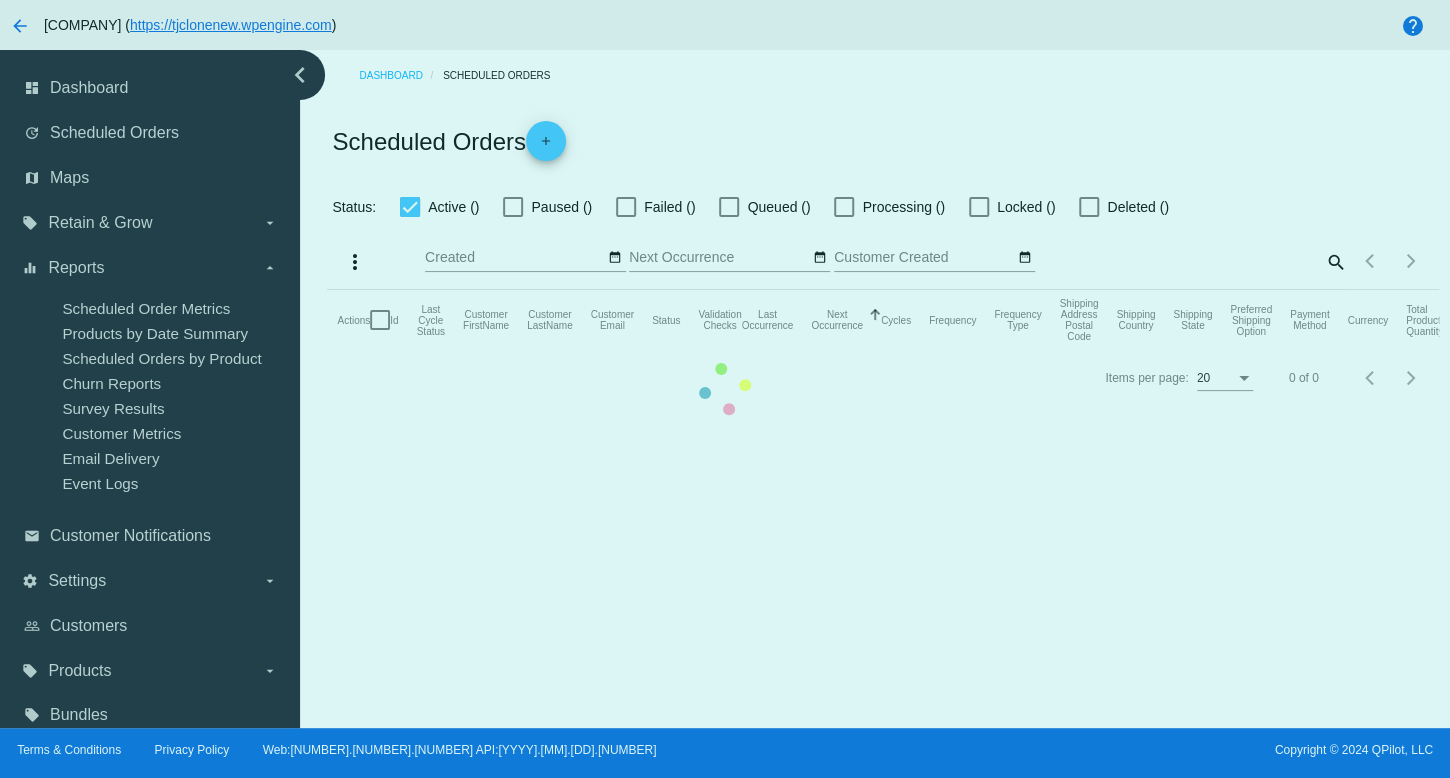 click on "Actions
Id   Last Cycle Status   Customer FirstName   Customer LastName   Customer Email   Status   Validation Checks   Last Occurrence   Next Occurrence   Sorted by NextOccurrenceUtc ascending  Cycles   Frequency   Frequency Type   Shipping Address Postal Code
Shipping Country
Shipping State
Preferred Shipping Option
Payment Method   Currency   Total Product Quantity   Scheduled Order Subtotal
Scheduled Order LTV" 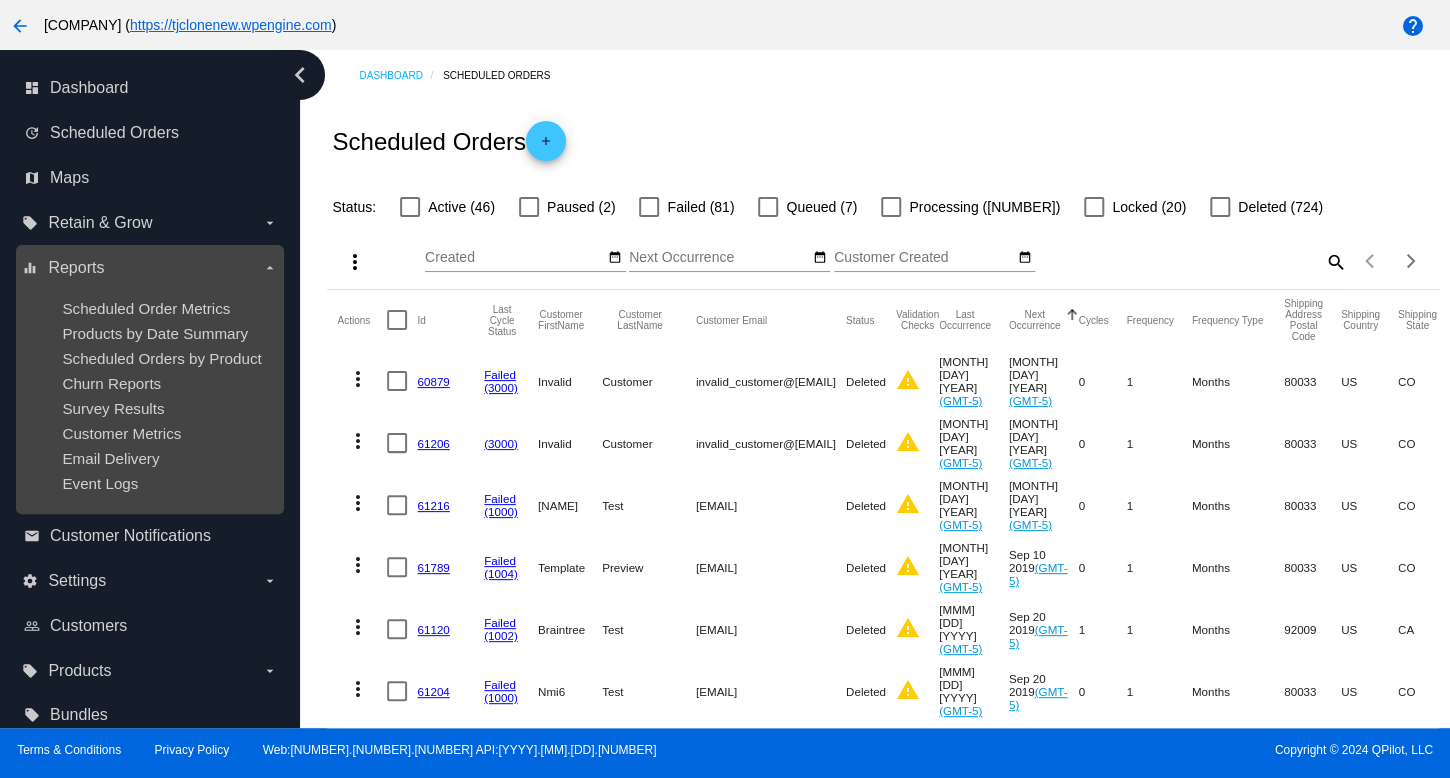 drag, startPoint x: 0, startPoint y: 225, endPoint x: 62, endPoint y: 286, distance: 86.977005 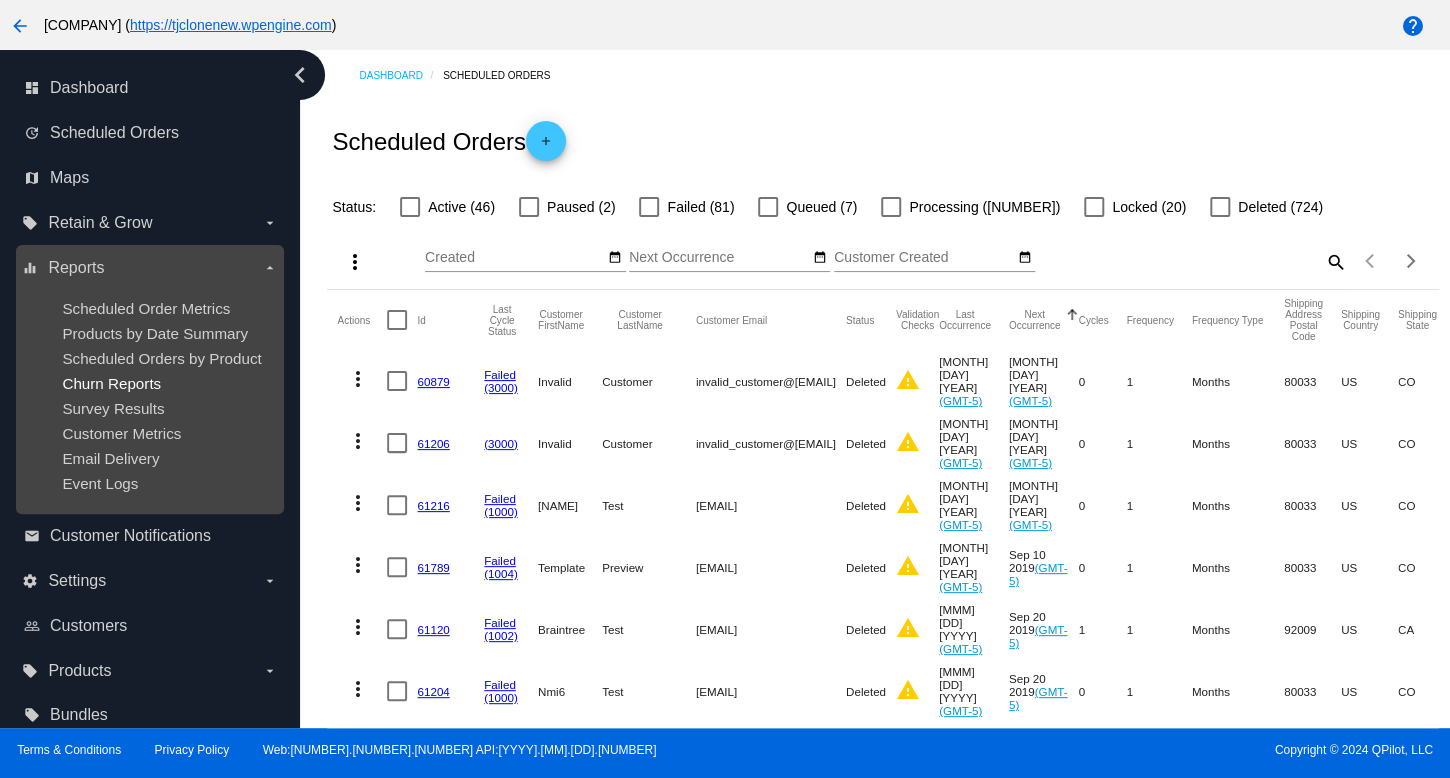 drag, startPoint x: 48, startPoint y: 359, endPoint x: 131, endPoint y: 377, distance: 84.92938 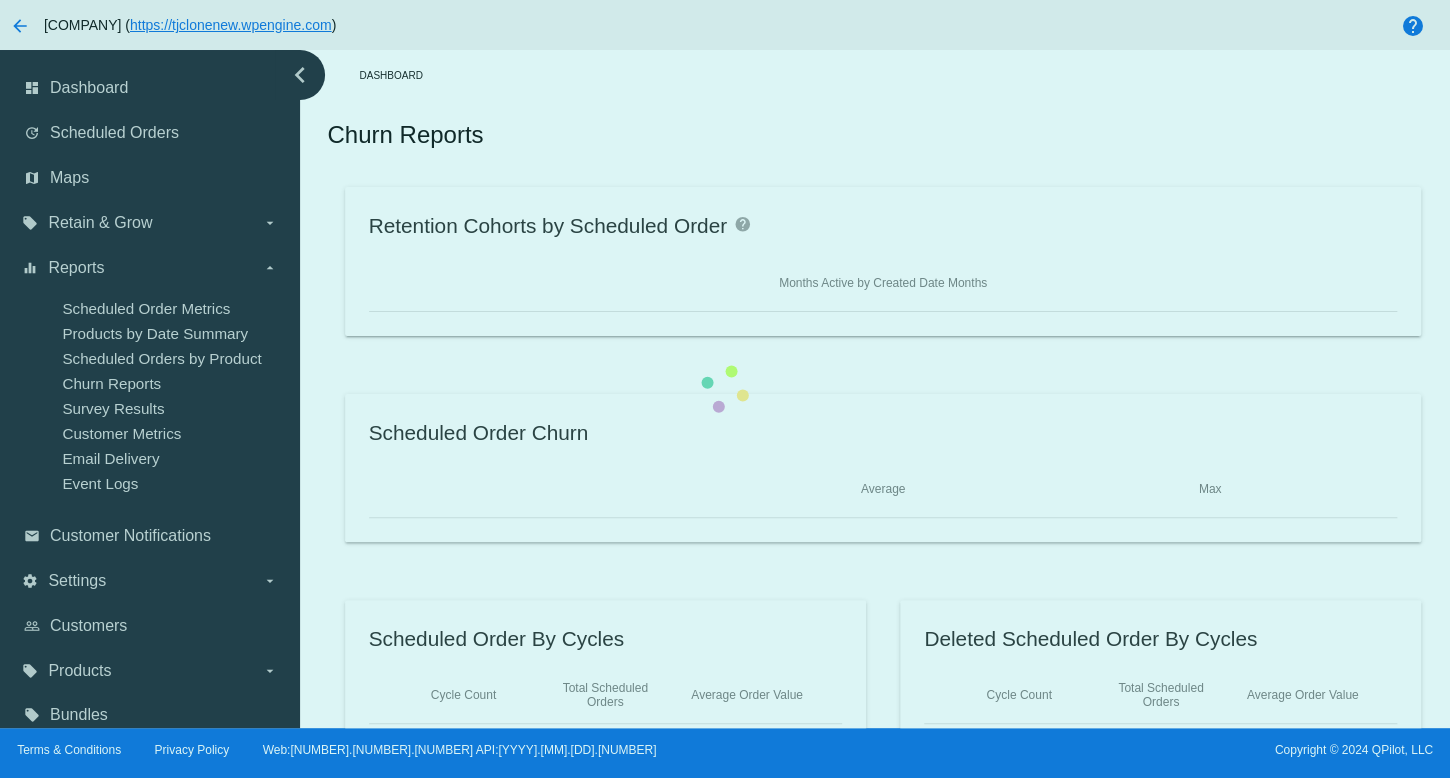 click on "Retention Cohorts by Scheduled Order
help
Months Active by Created Date Months
Scheduled Order Churn
Average   Max
Scheduled Order By Cycles
Cycle Count   Total Scheduled Orders   Average Order Value
Deleted Scheduled Order By Cycles
Cycle Count   Total Scheduled Orders   Average Order Value" 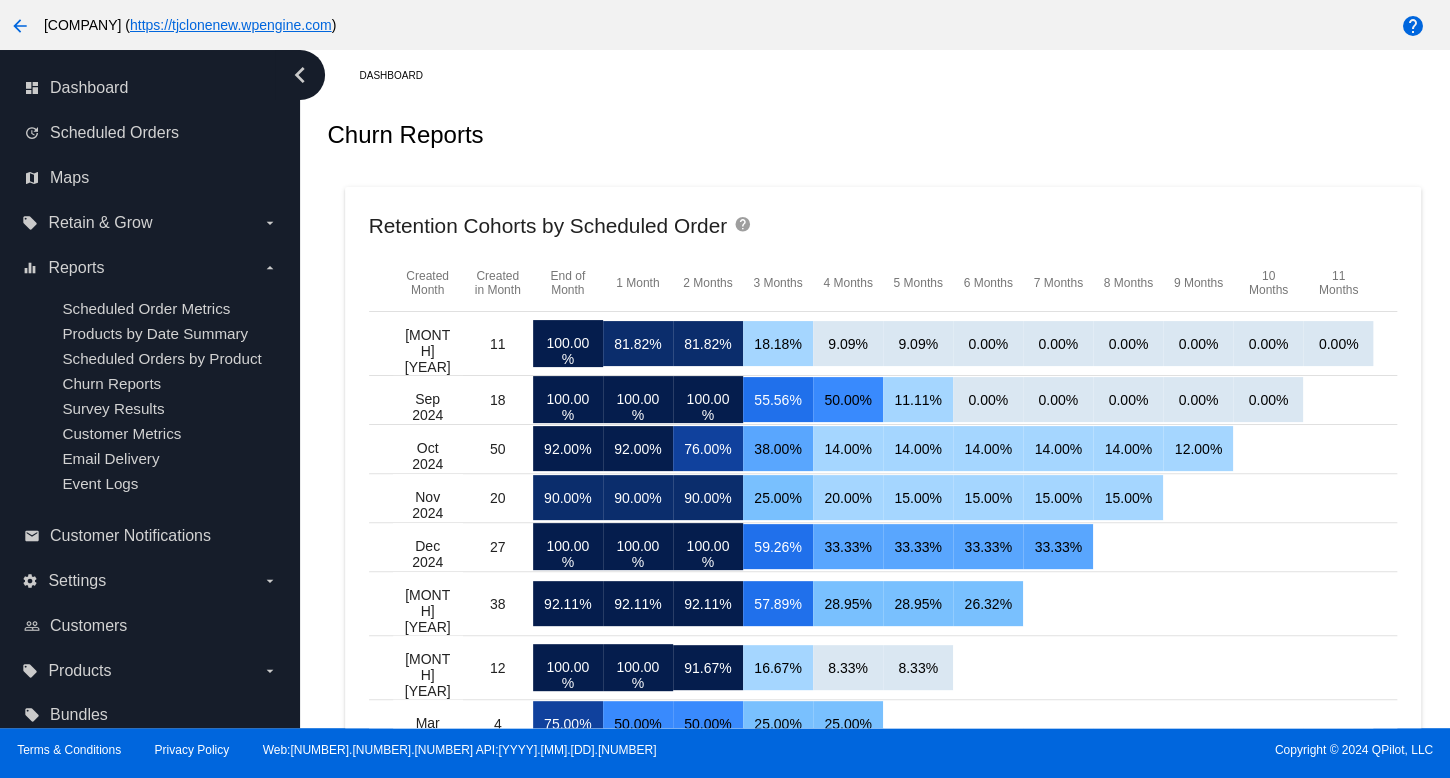 drag, startPoint x: 714, startPoint y: 455, endPoint x: 875, endPoint y: 394, distance: 172.16852 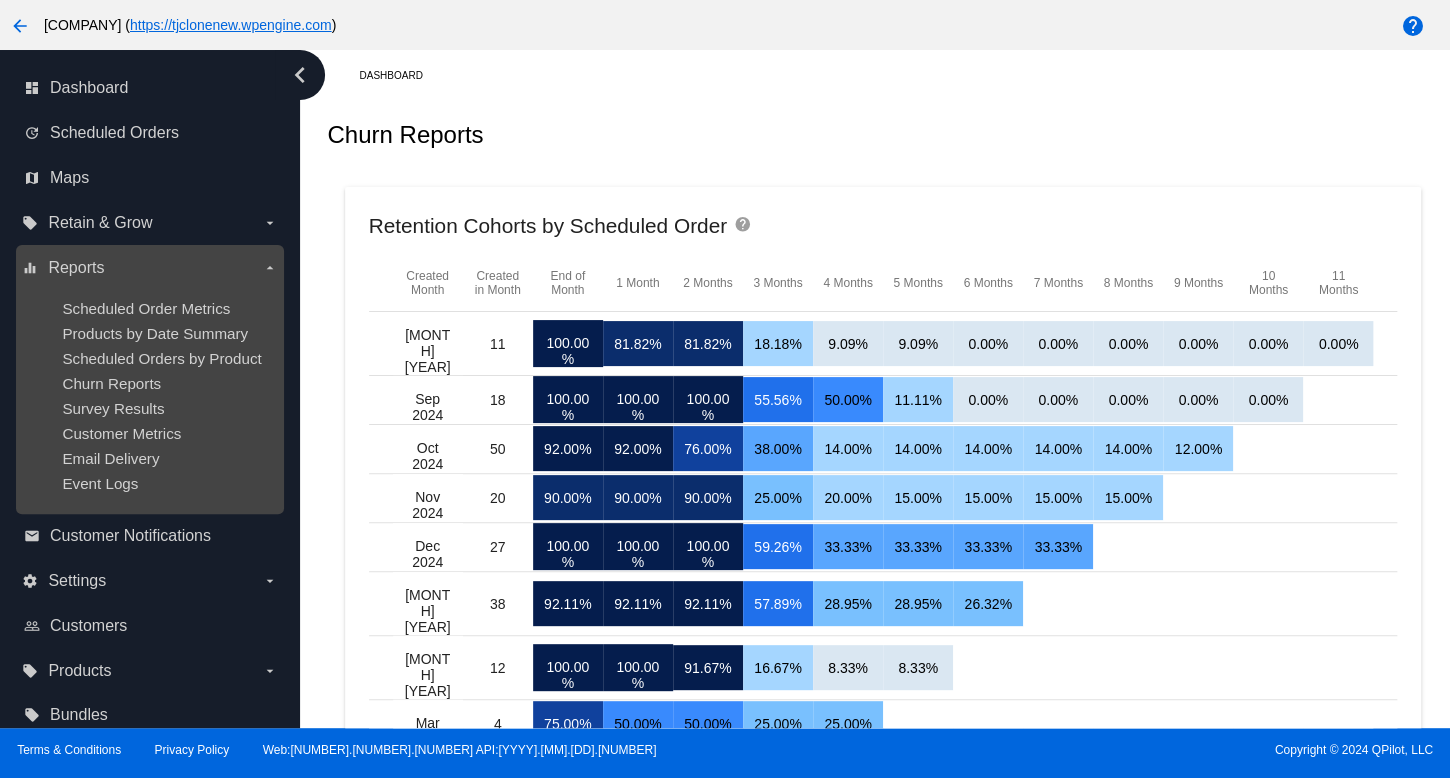 click on "Scheduled Order Metrics
Products by Date Summary
Scheduled Orders by Product
Churn Reports
Survey Results
Customer Metrics
Email Delivery
Event Logs" at bounding box center (149, 396) 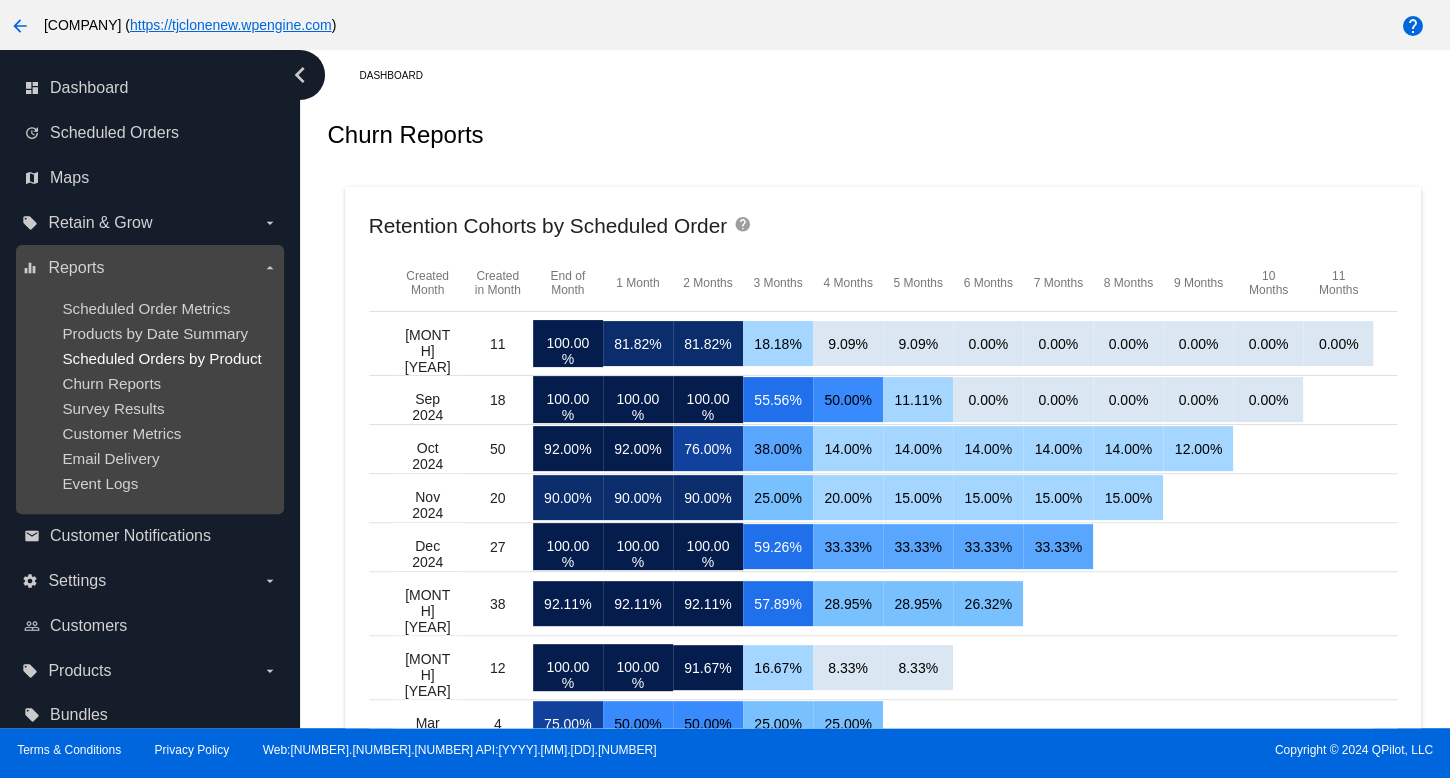 click on "Scheduled Orders by Product" at bounding box center (161, 358) 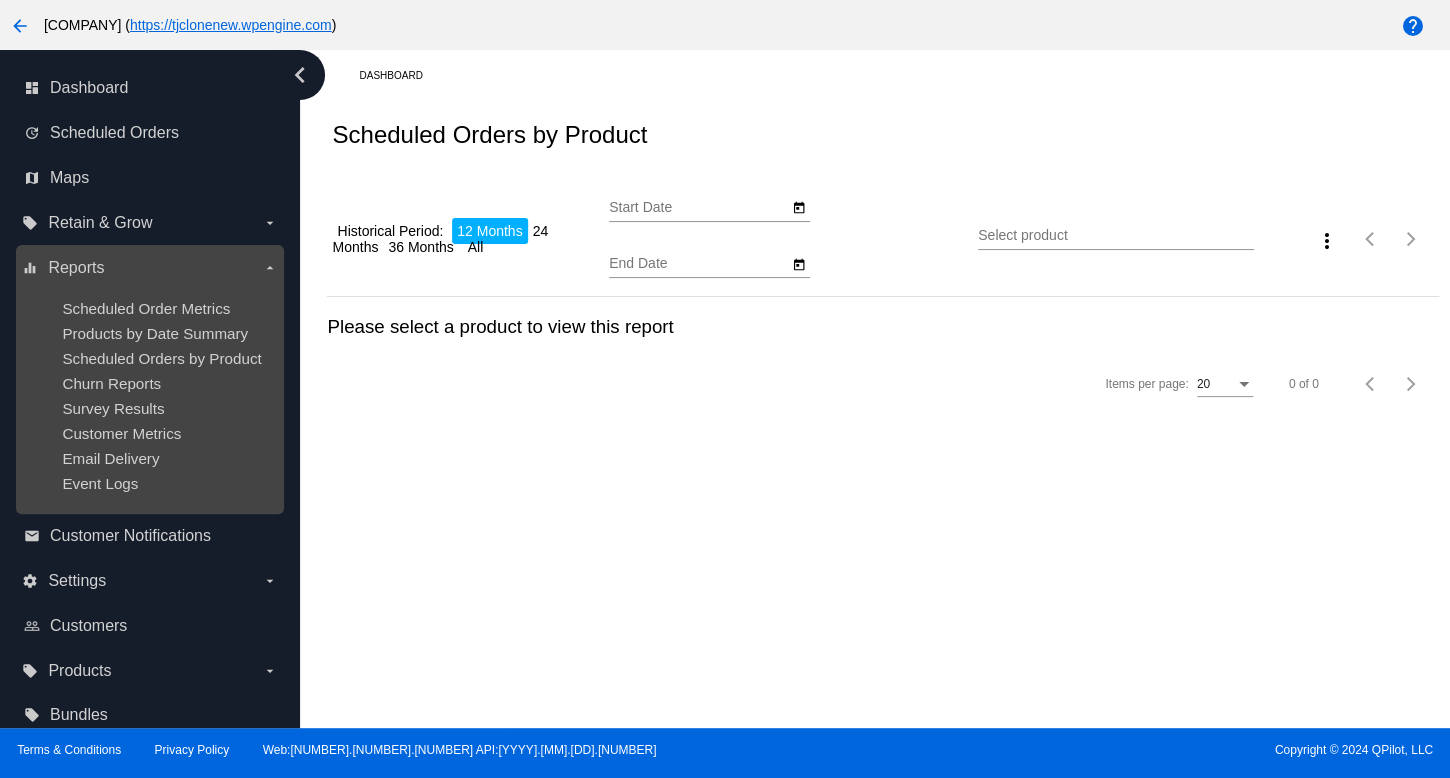 drag, startPoint x: 162, startPoint y: 349, endPoint x: 200, endPoint y: 345, distance: 38.209946 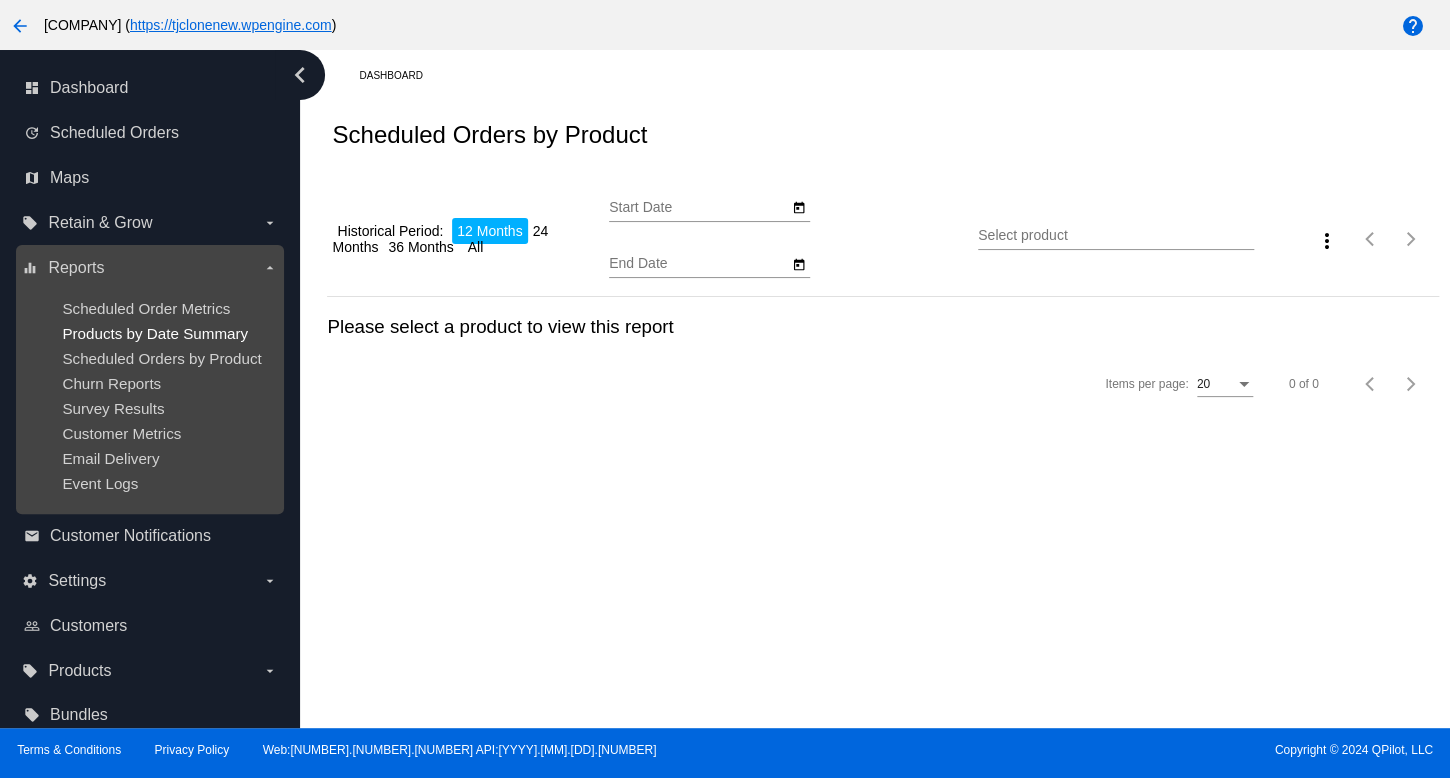 click on "Products by Date Summary" at bounding box center [155, 333] 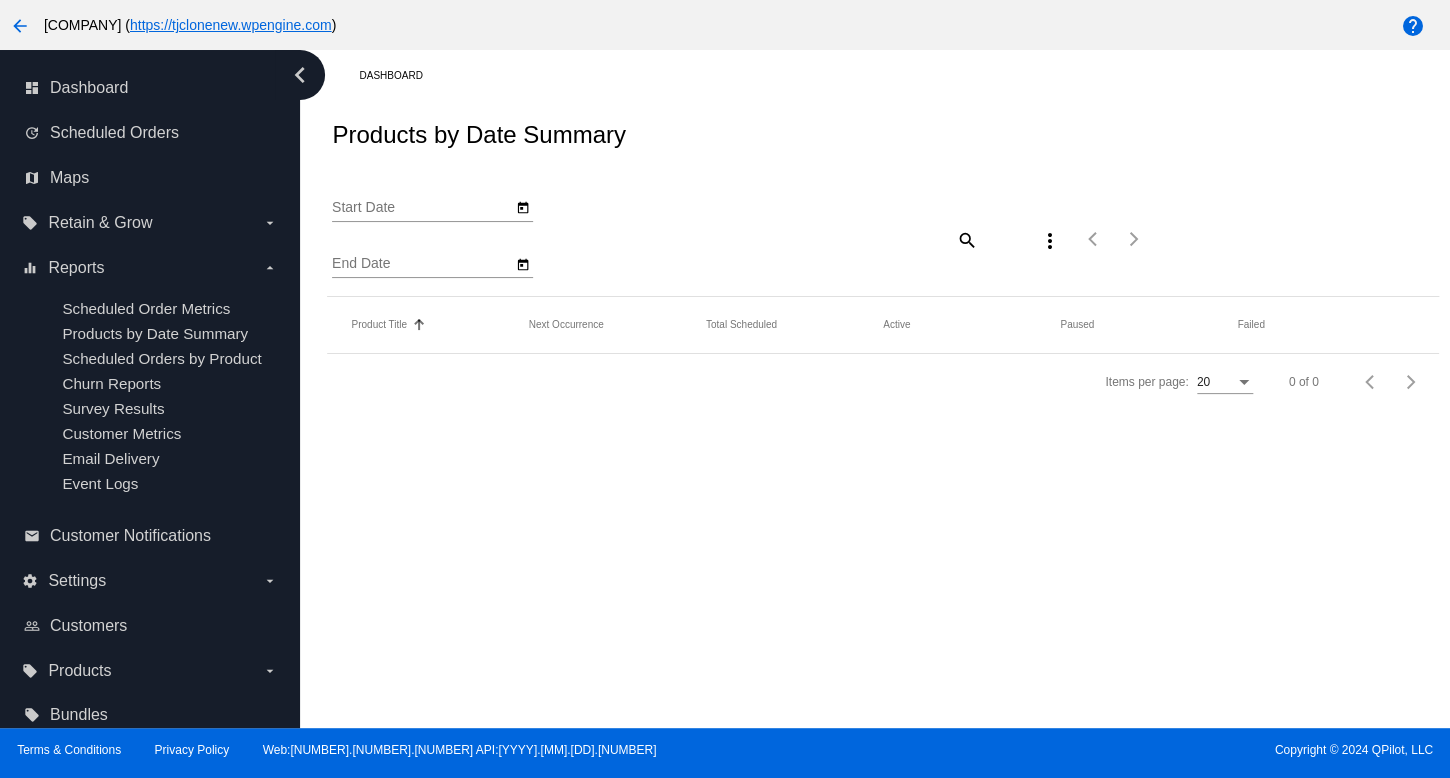 type on "[MM]/[DD]/[YYYY]" 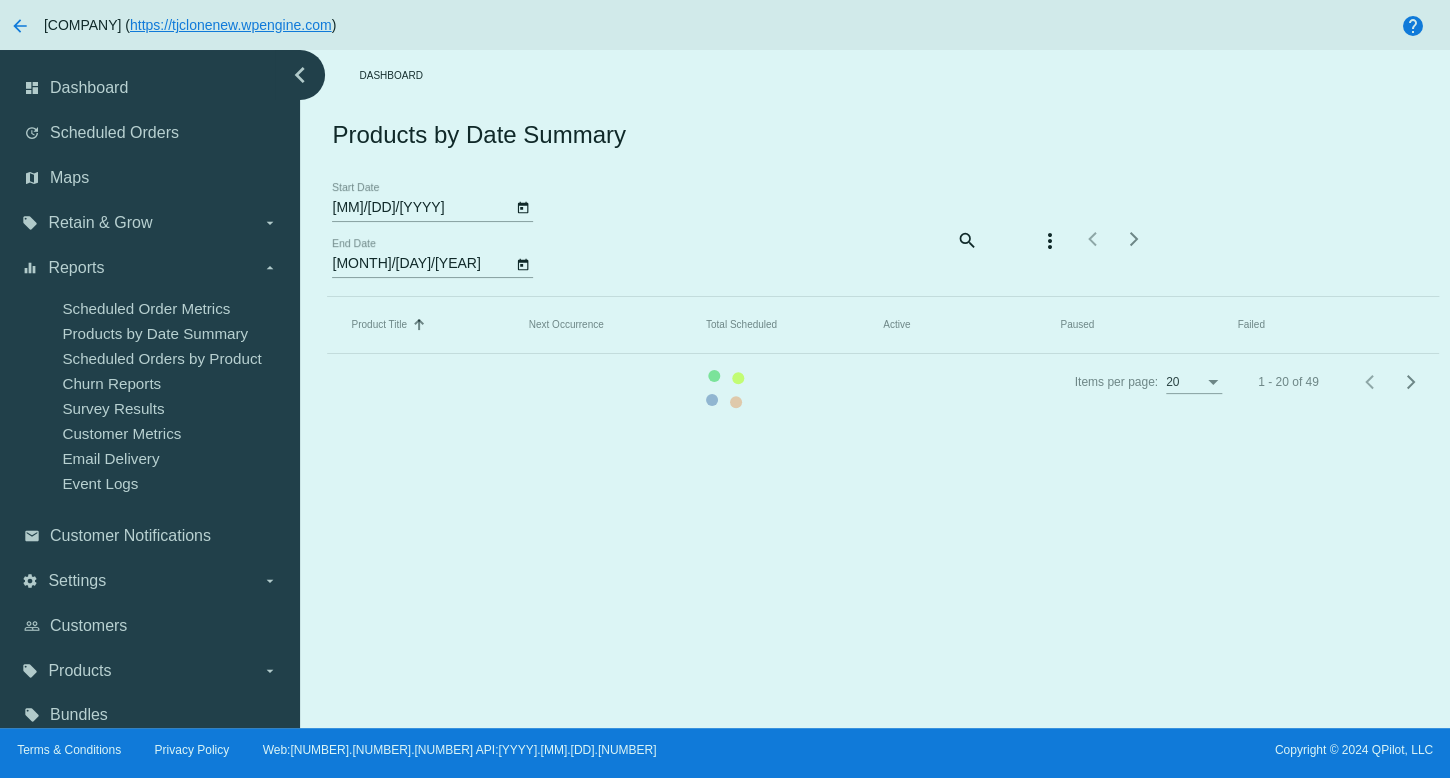 click on "Product Title   Sorted by Title ascending  Next Occurrence   Total Scheduled   Active   Paused  Failed" 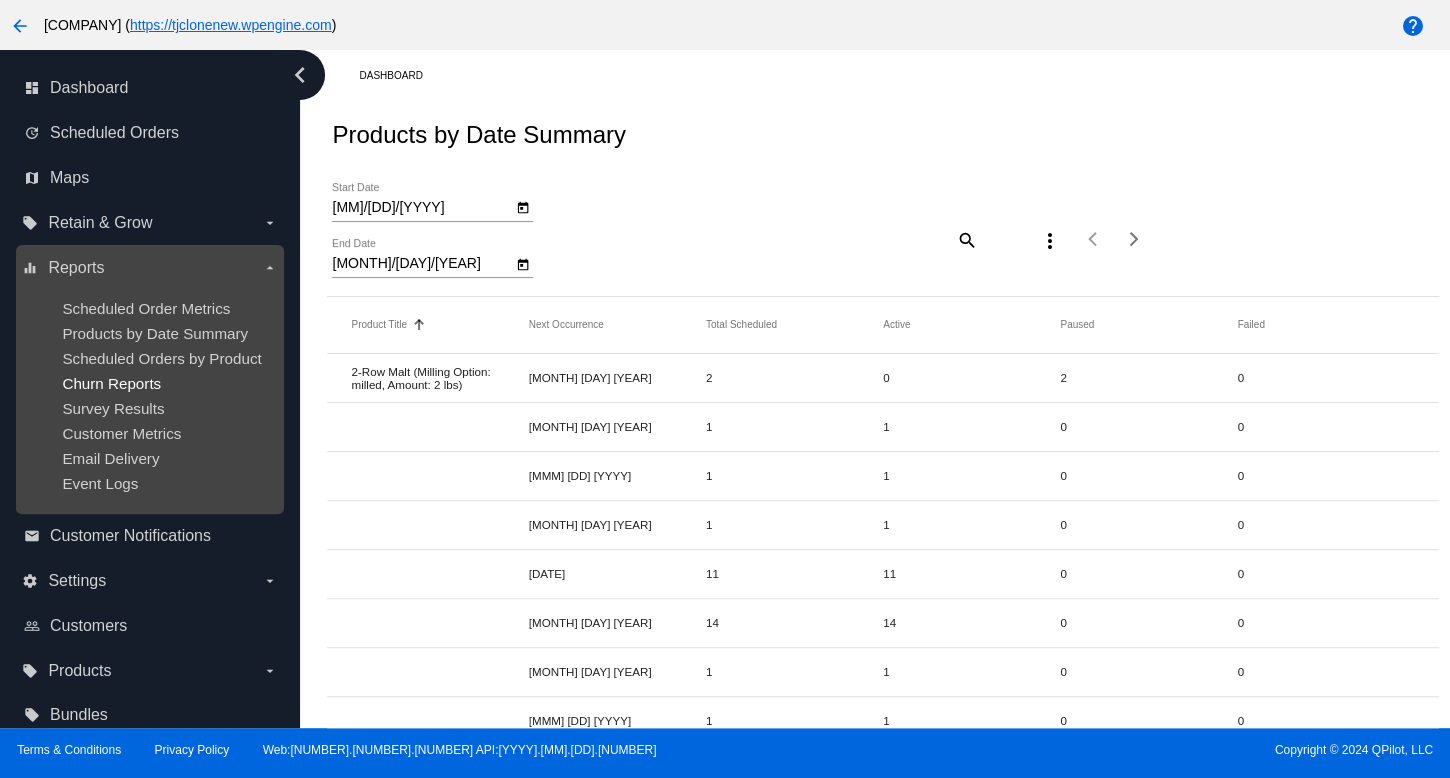 click on "Churn Reports" at bounding box center [111, 383] 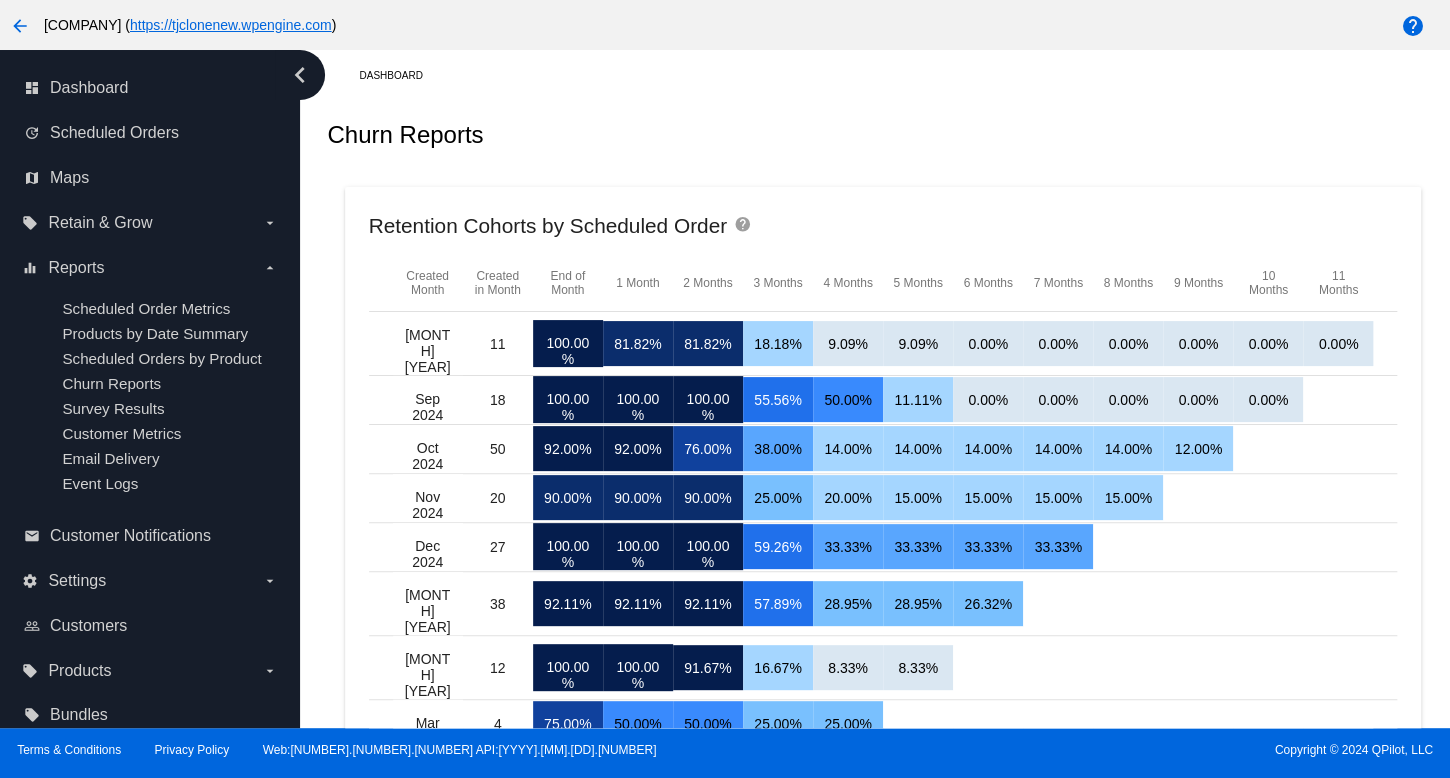click on "Retention Cohorts by Scheduled Order
help" 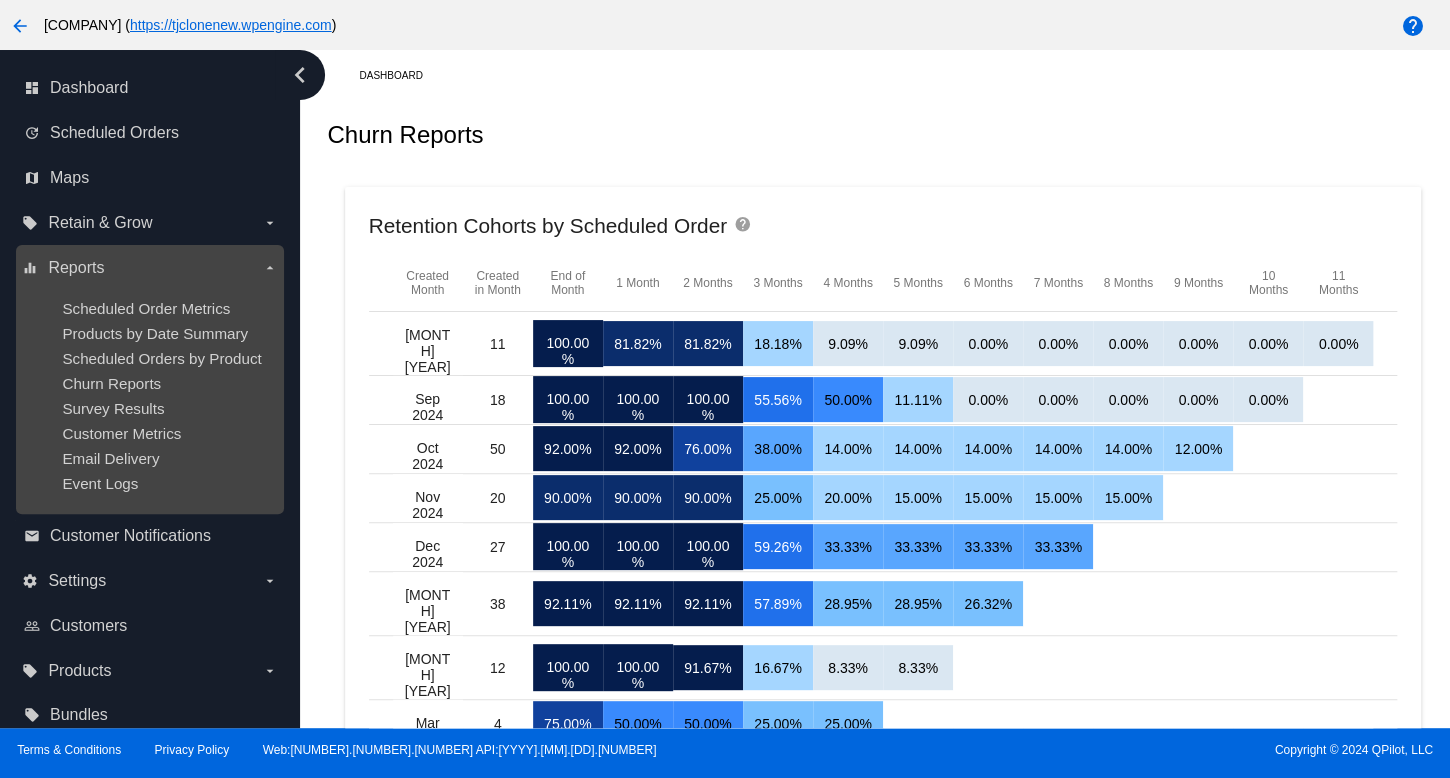 click on "Scheduled Order Metrics
Products by Date Summary
Scheduled Orders by Product
Churn Reports
Survey Results
Customer Metrics
Email Delivery
Event Logs" at bounding box center [149, 396] 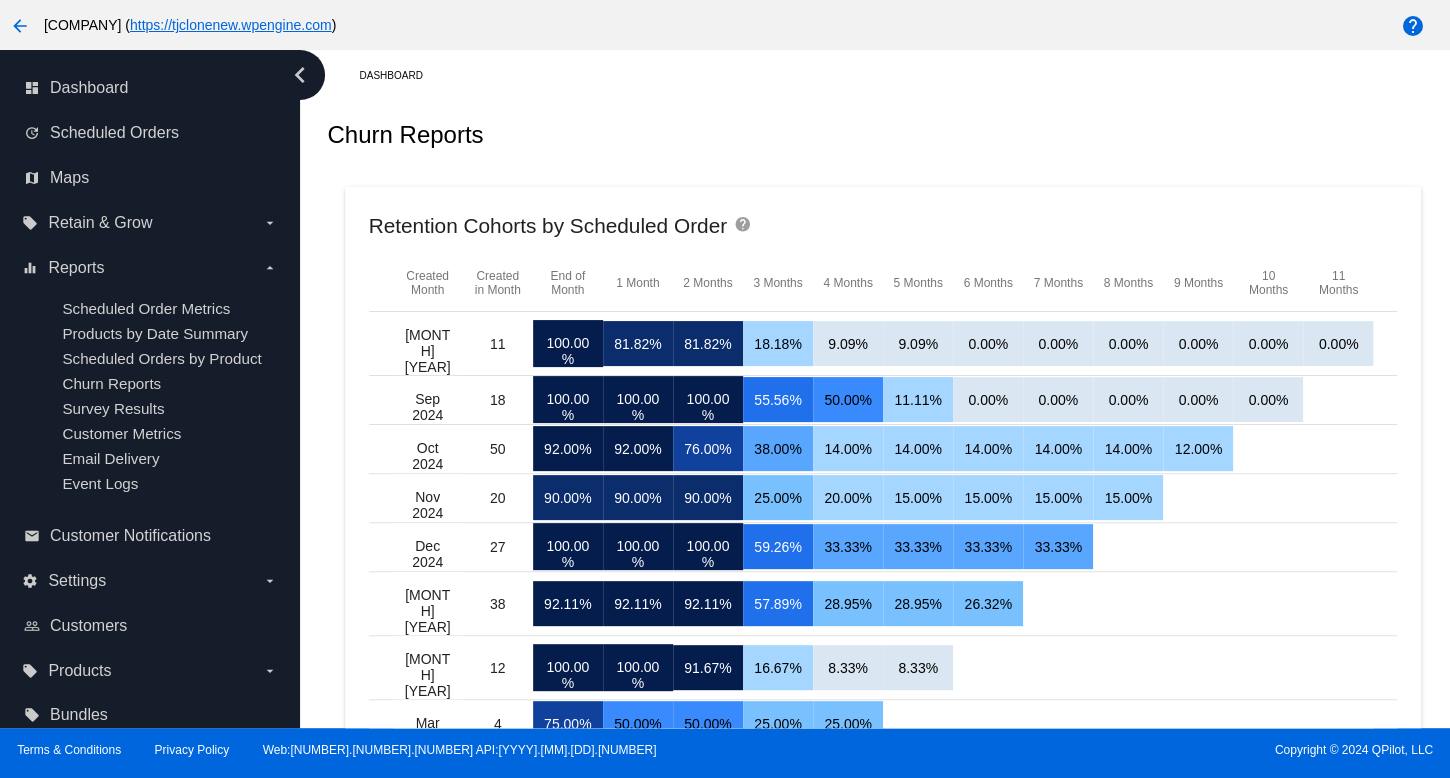 drag, startPoint x: 1350, startPoint y: 313, endPoint x: 1426, endPoint y: 254, distance: 96.2133 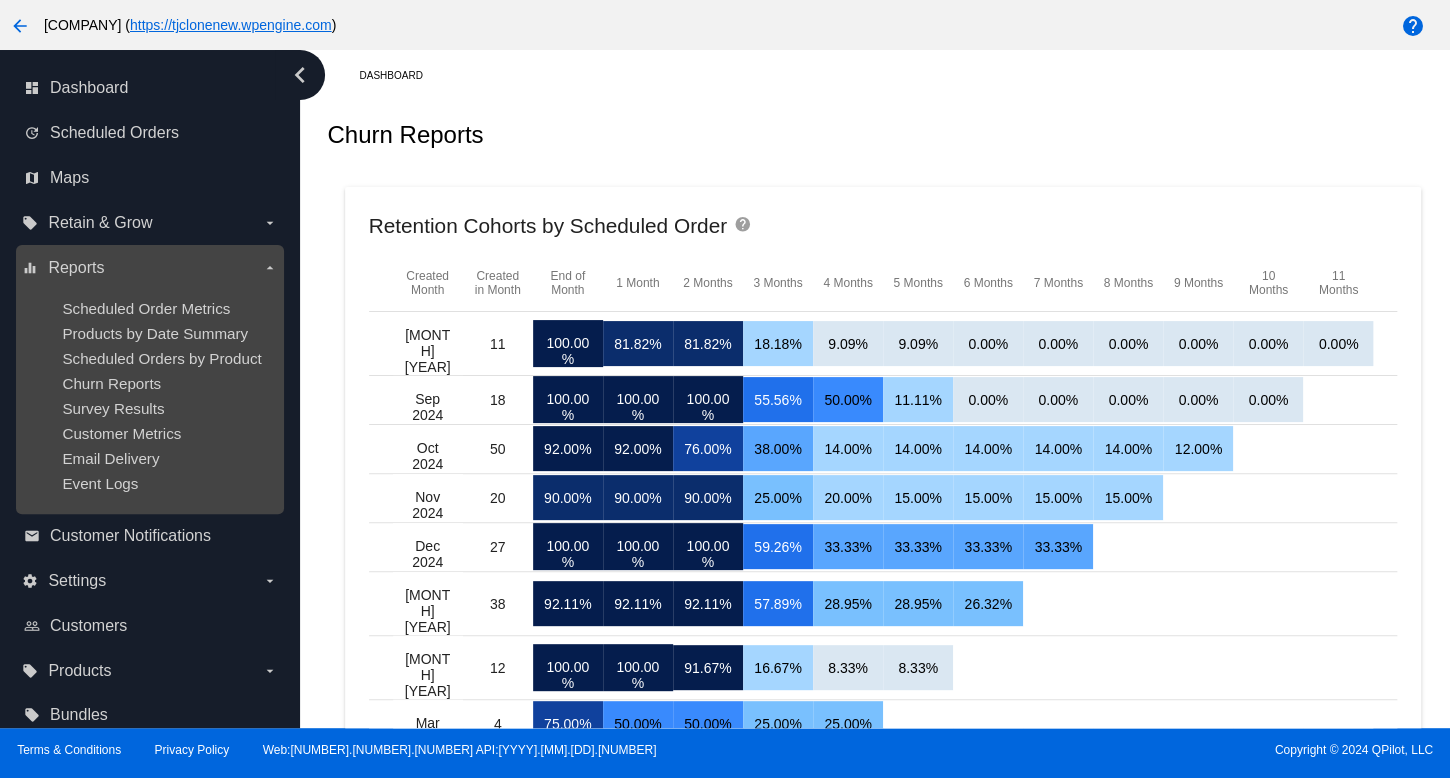 drag, startPoint x: 41, startPoint y: 435, endPoint x: 96, endPoint y: 446, distance: 56.089214 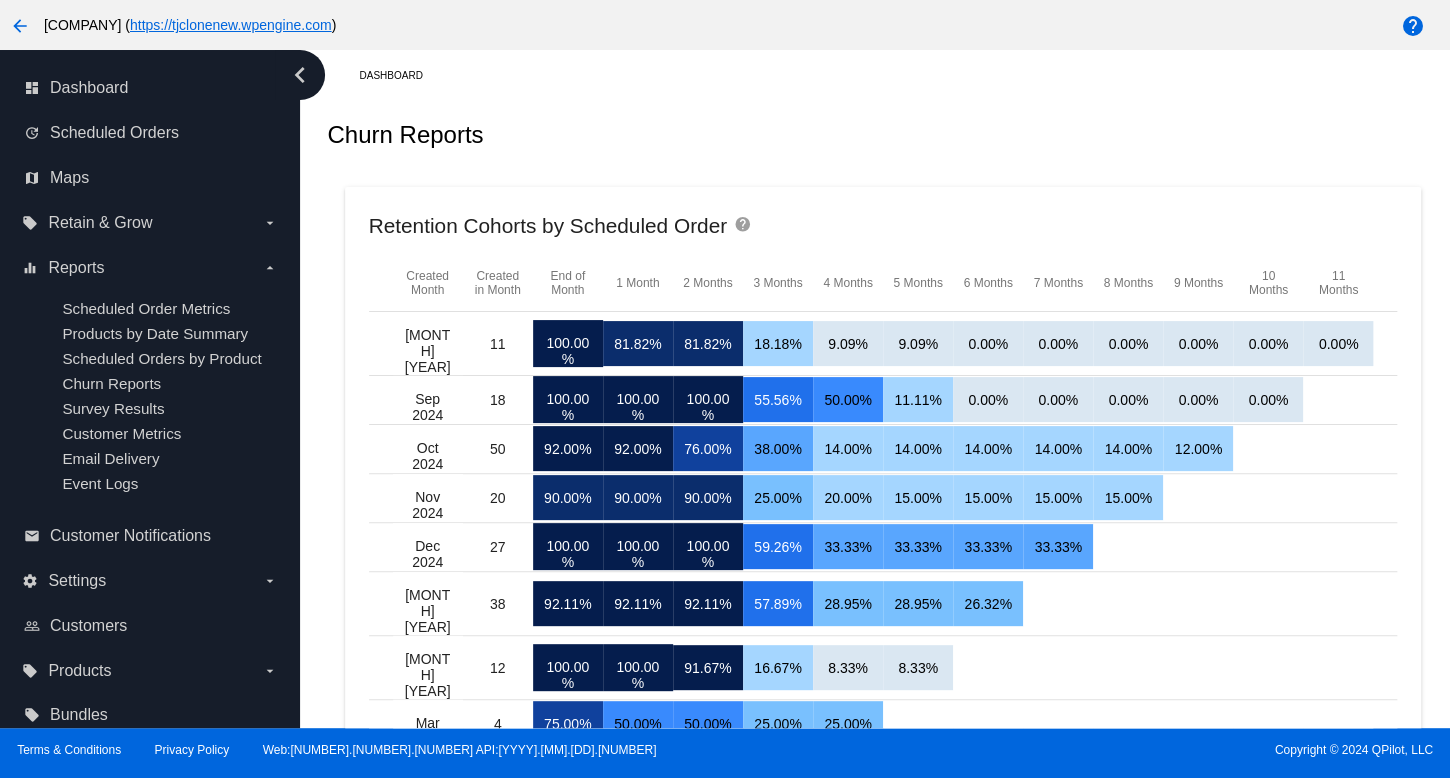 click on "4 Months" 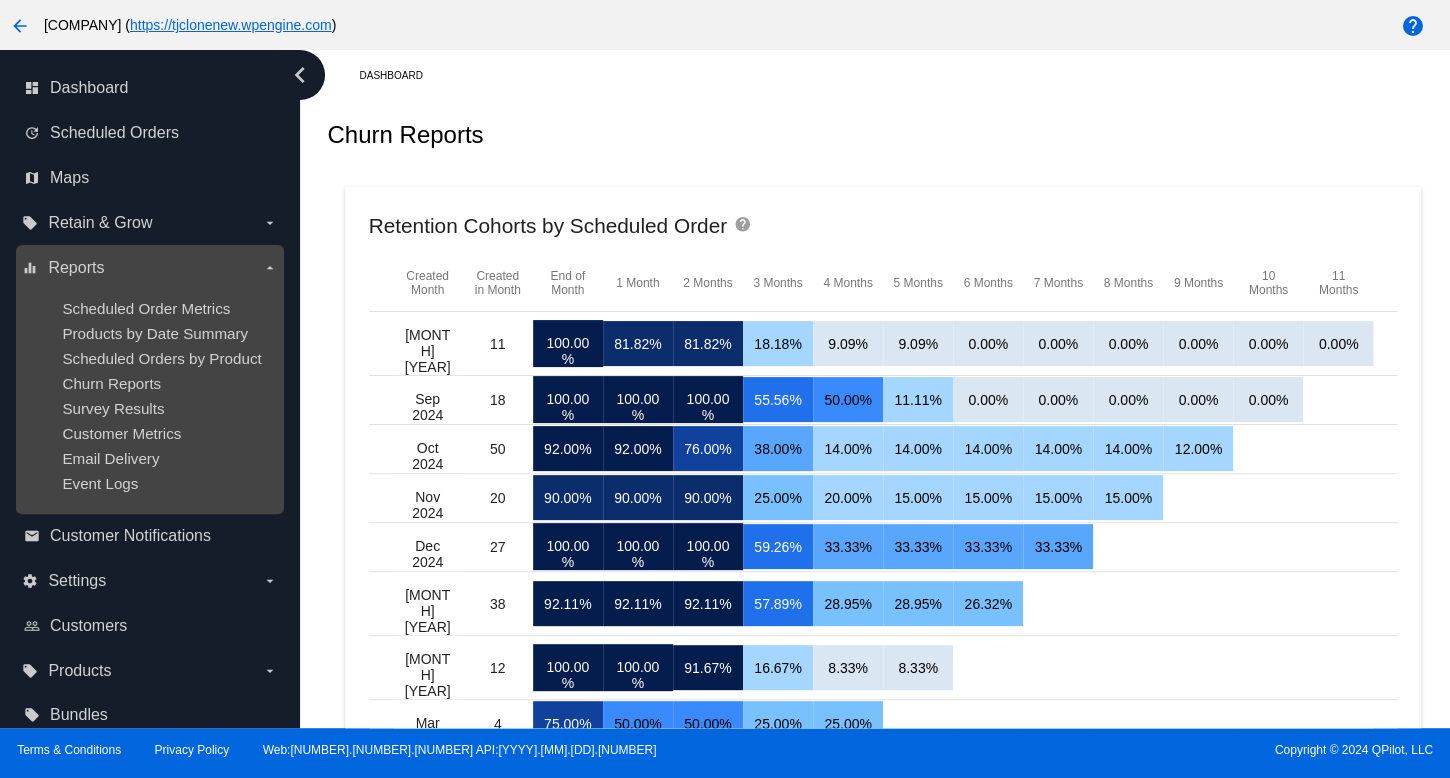 drag, startPoint x: 250, startPoint y: 235, endPoint x: 247, endPoint y: 254, distance: 19.235384 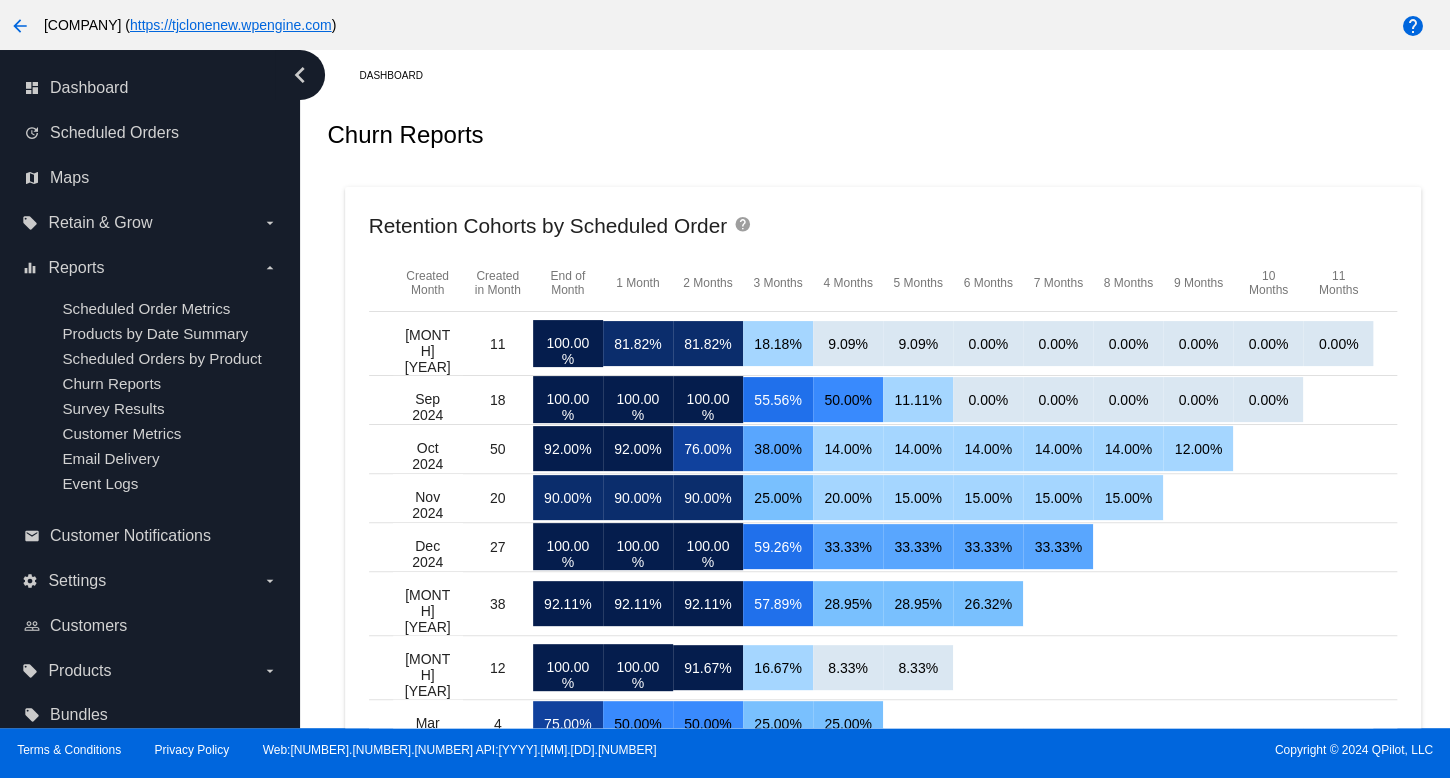drag, startPoint x: 828, startPoint y: 418, endPoint x: 761, endPoint y: 457, distance: 77.52419 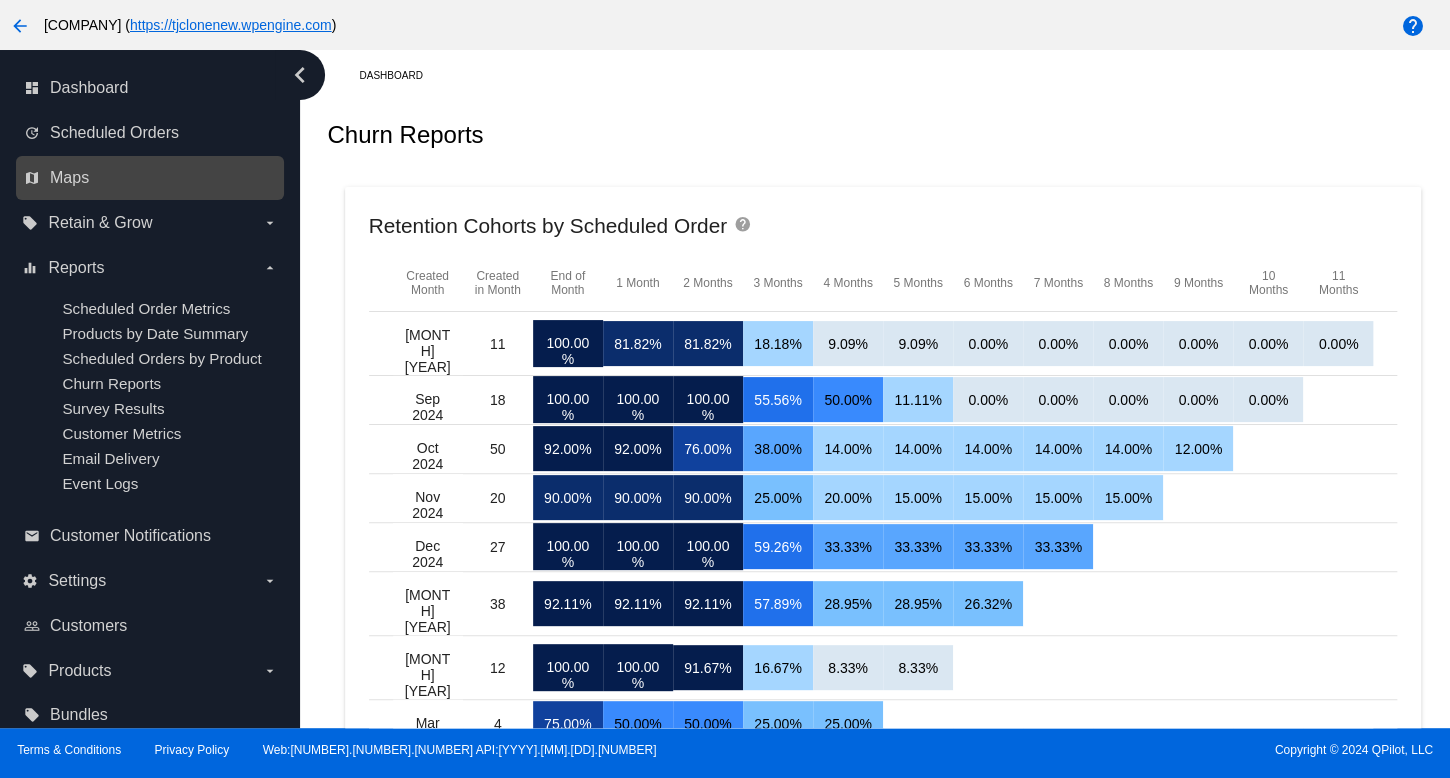 click on "map
Maps" at bounding box center (151, 178) 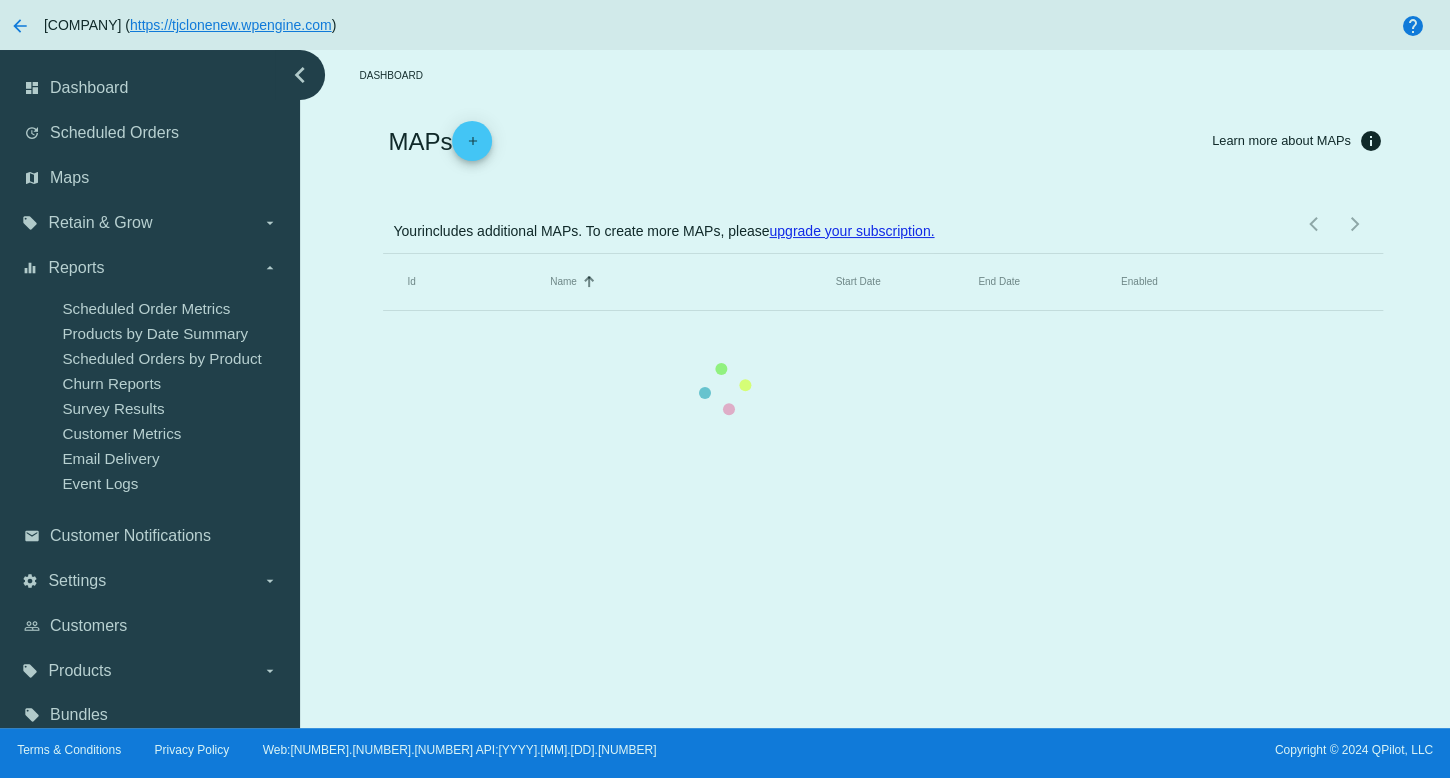 drag, startPoint x: 221, startPoint y: 391, endPoint x: 357, endPoint y: 458, distance: 151.60805 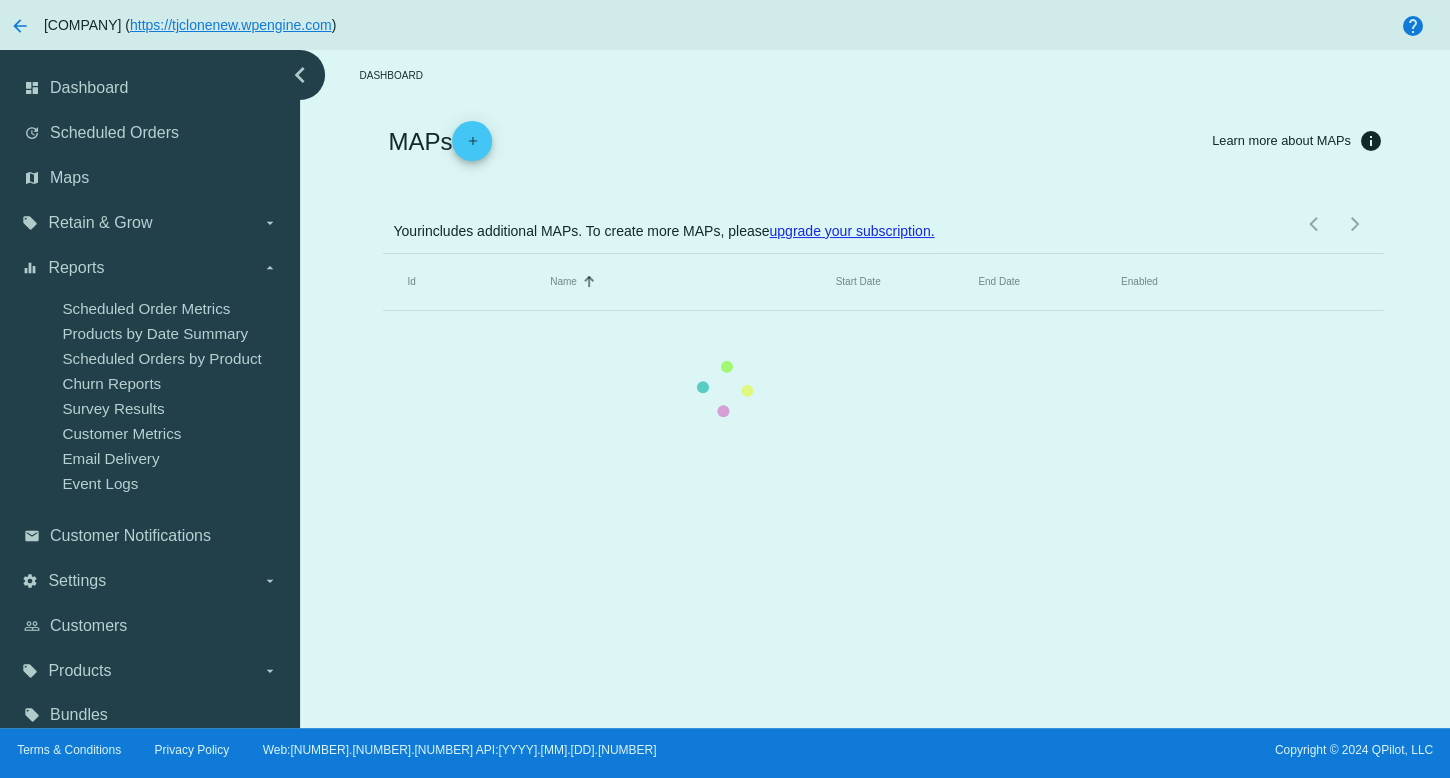 click on "Id
Name
Sorted by Name ascending
Start Date
End Date
Enabled" 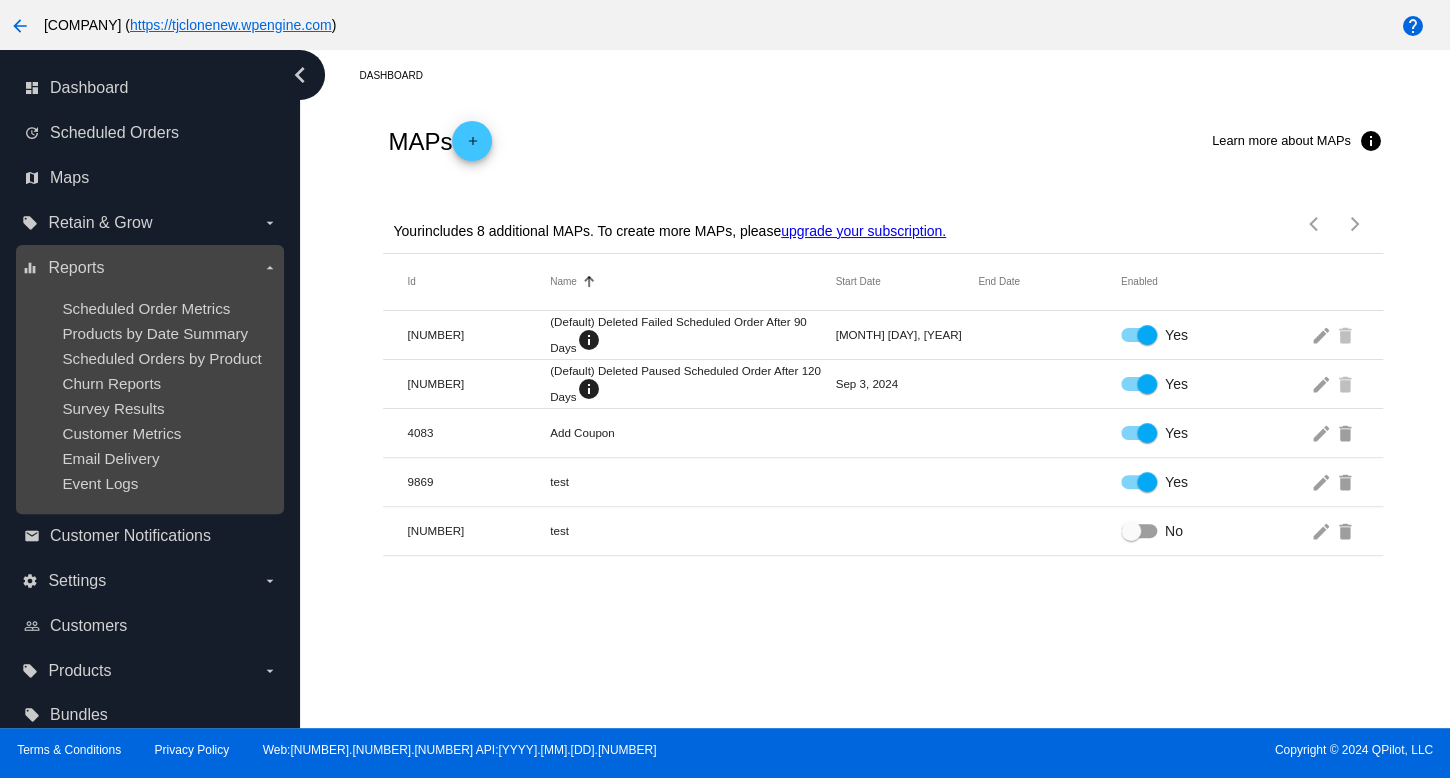 drag, startPoint x: 272, startPoint y: 370, endPoint x: 362, endPoint y: 404, distance: 96.20811 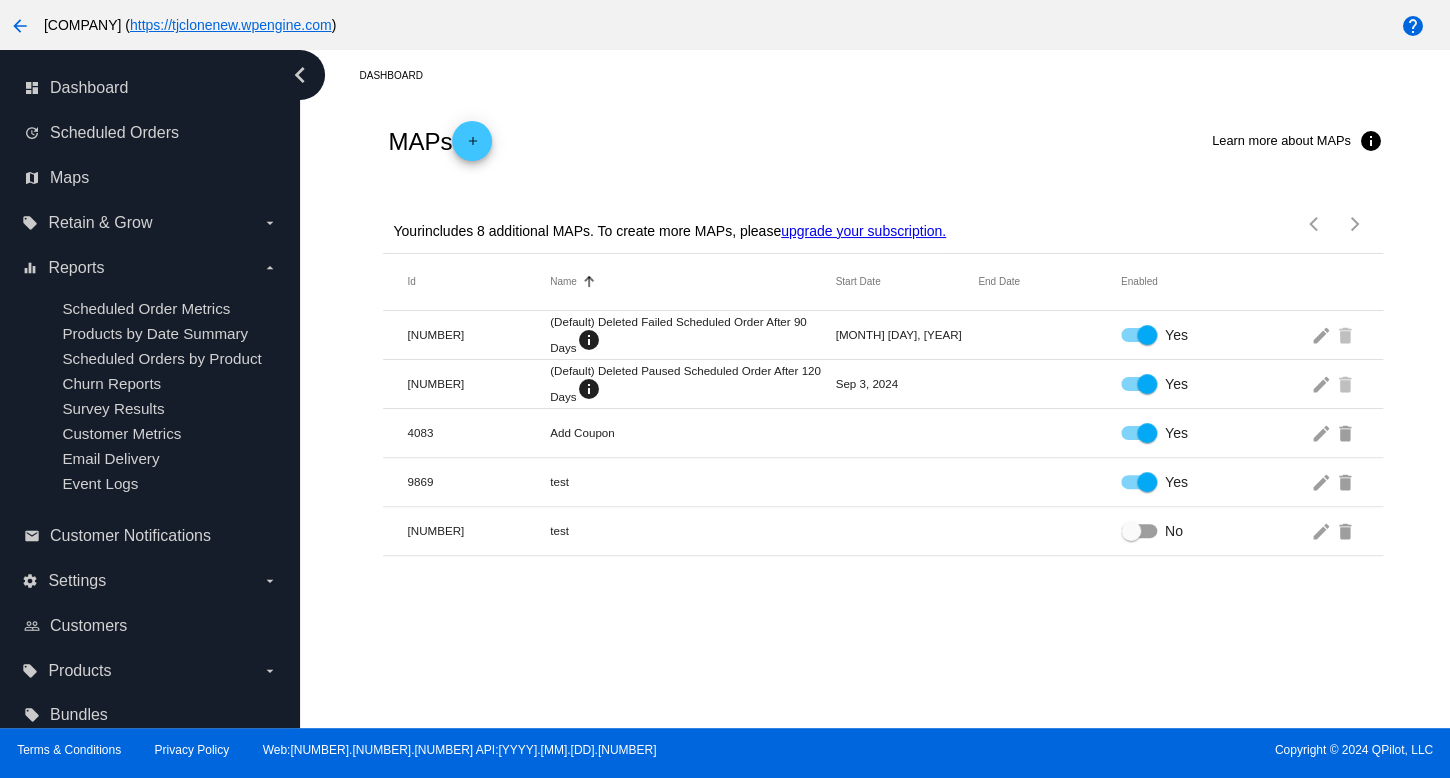 click on "Scheduled Order Metrics
Products by Date Summary
Scheduled Orders by Product
Churn Reports
Survey Results
Customer Metrics
Email Delivery
Event Logs" at bounding box center [149, 396] 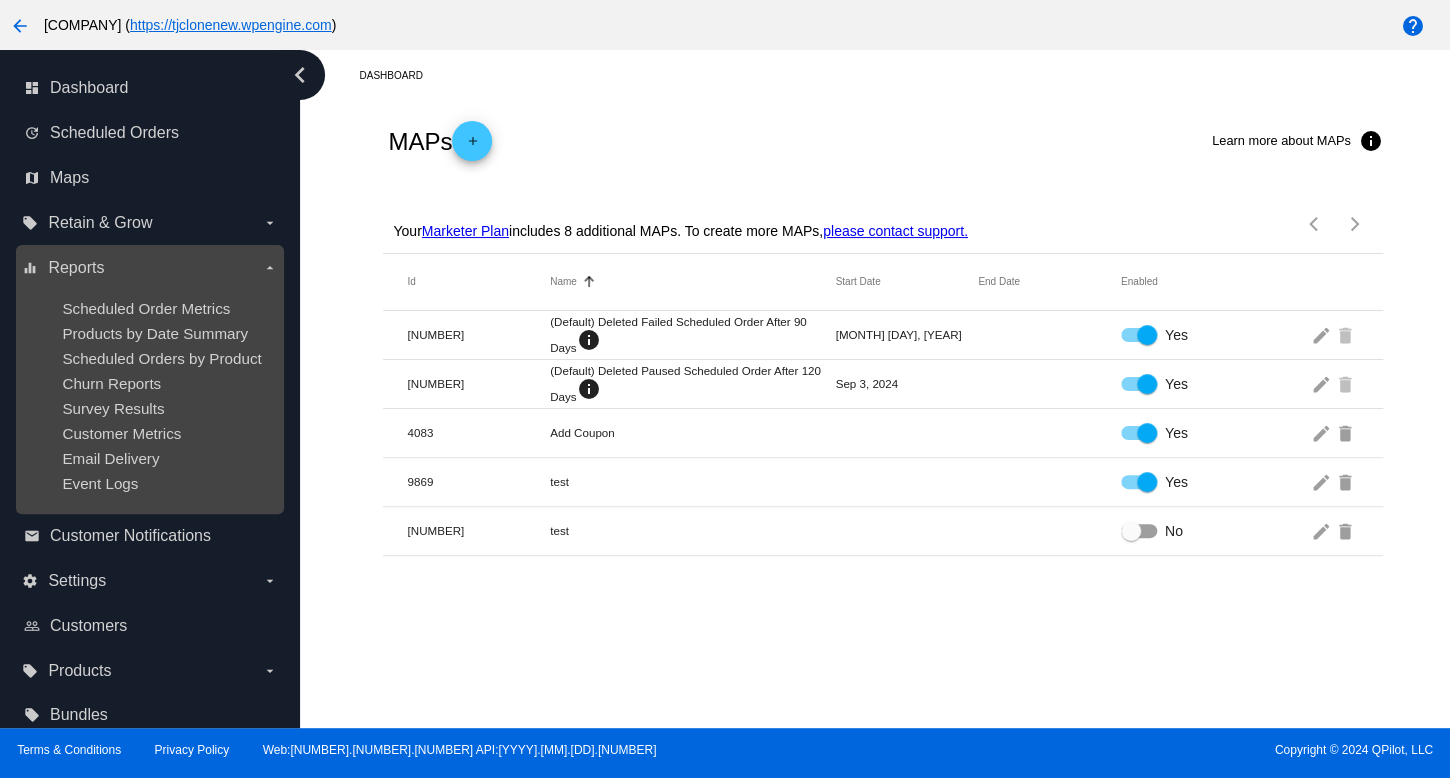 click on "dashboard
Dashboard
update
Scheduled Orders
map
Maps
local_offer
Retain & Grow
arrow_drop_down
equalizer
Reports
arrow_drop_down
Scheduled Order Metrics" at bounding box center [150, 402] 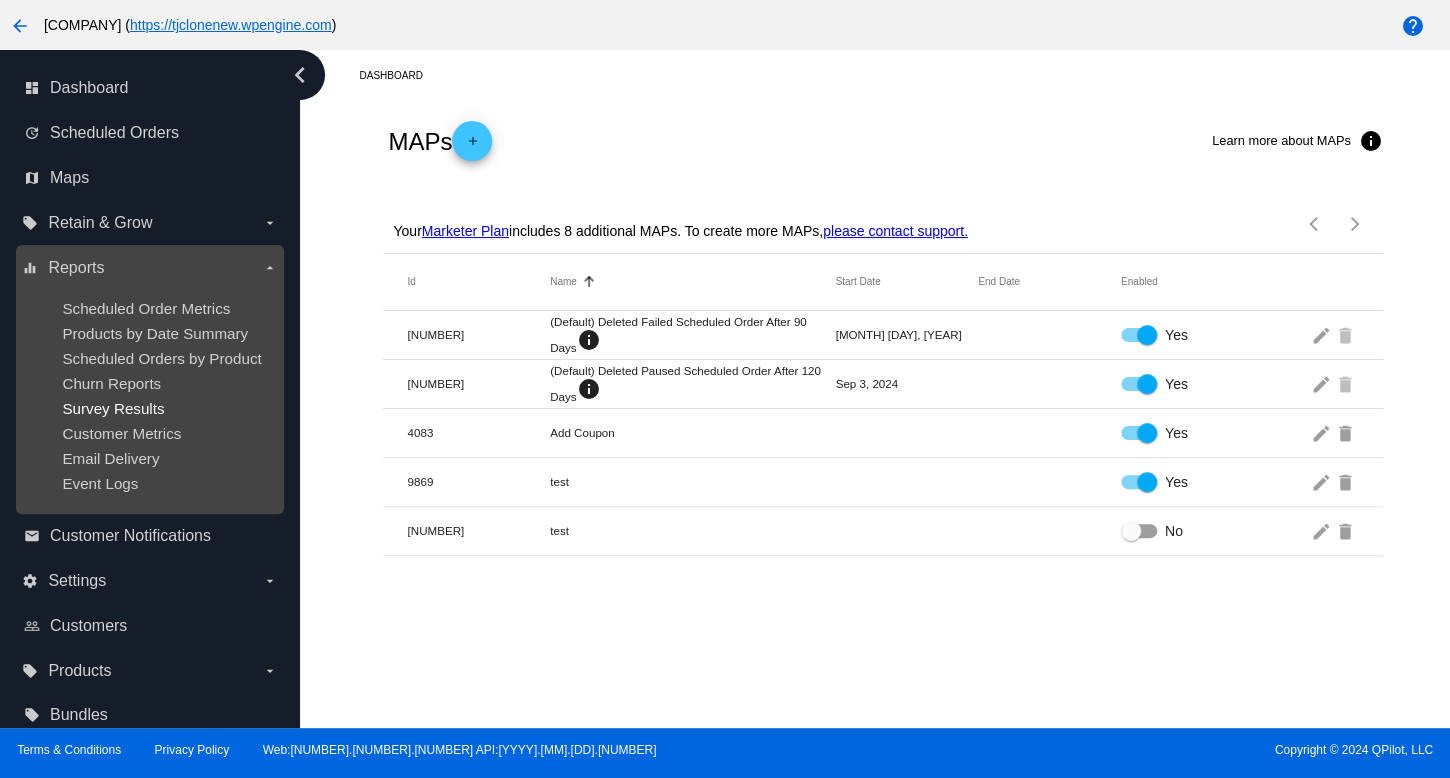 click on "Survey Results" at bounding box center (165, 408) 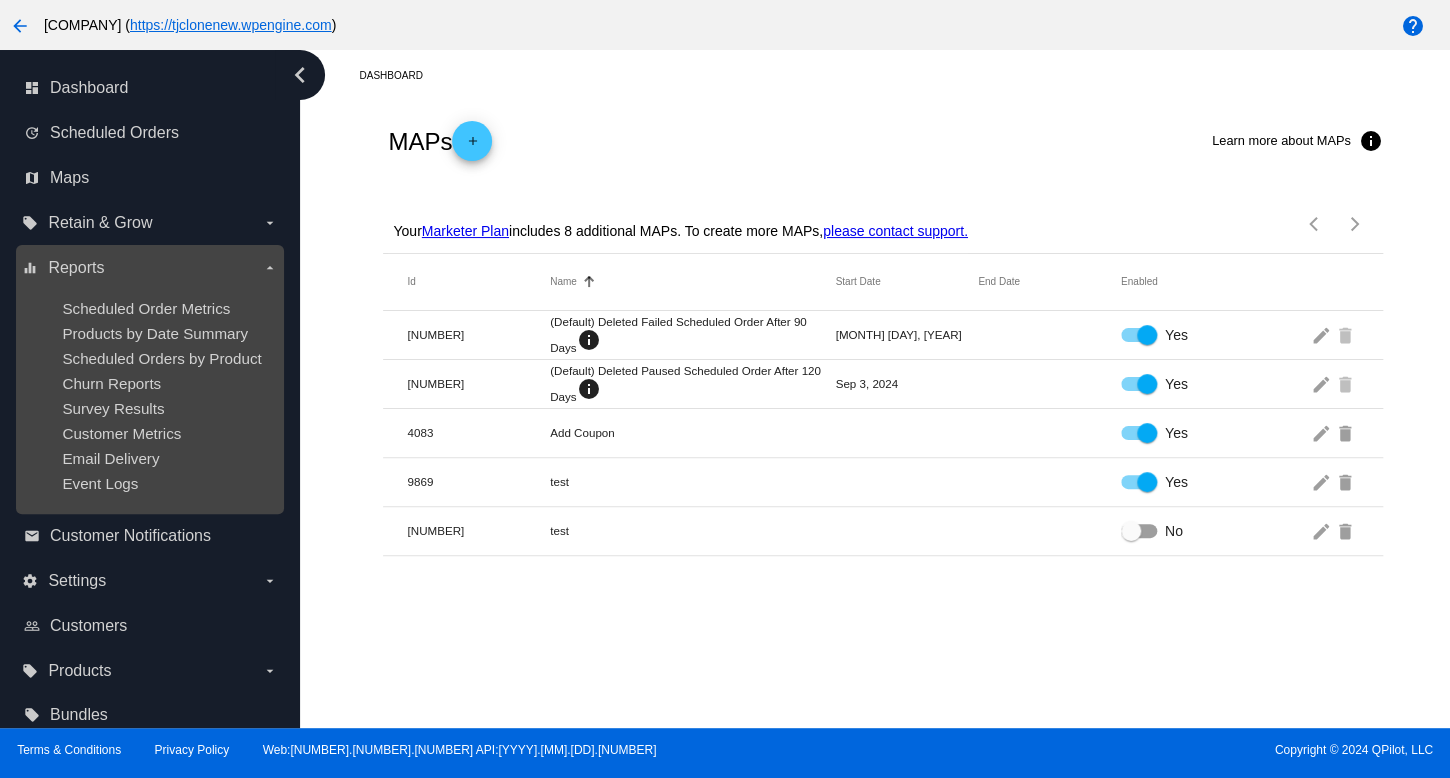 click on "Scheduled Order Metrics
Products by Date Summary
Scheduled Orders by Product
Churn Reports
Survey Results
Customer Metrics
Email Delivery
Event Logs" at bounding box center (149, 396) 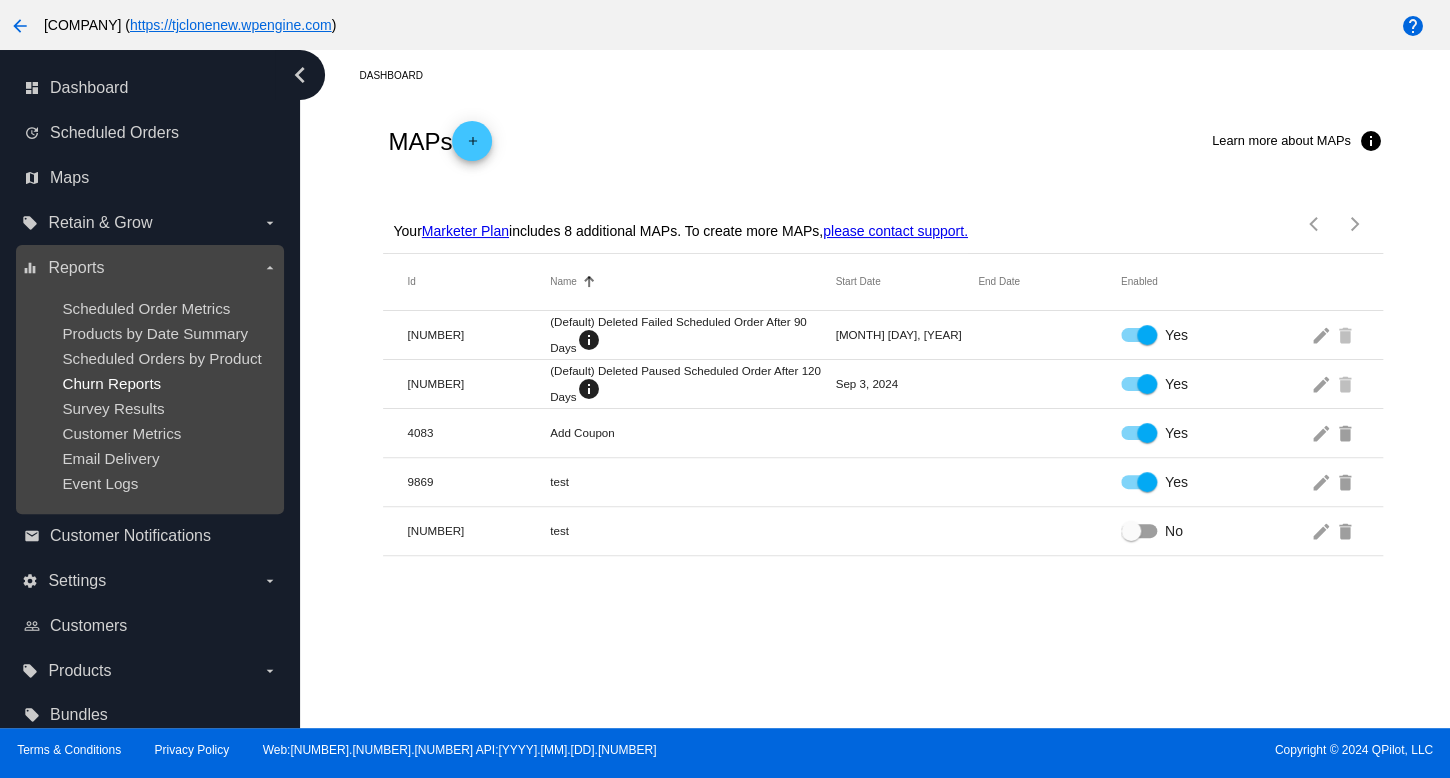 click on "Churn Reports" at bounding box center [111, 383] 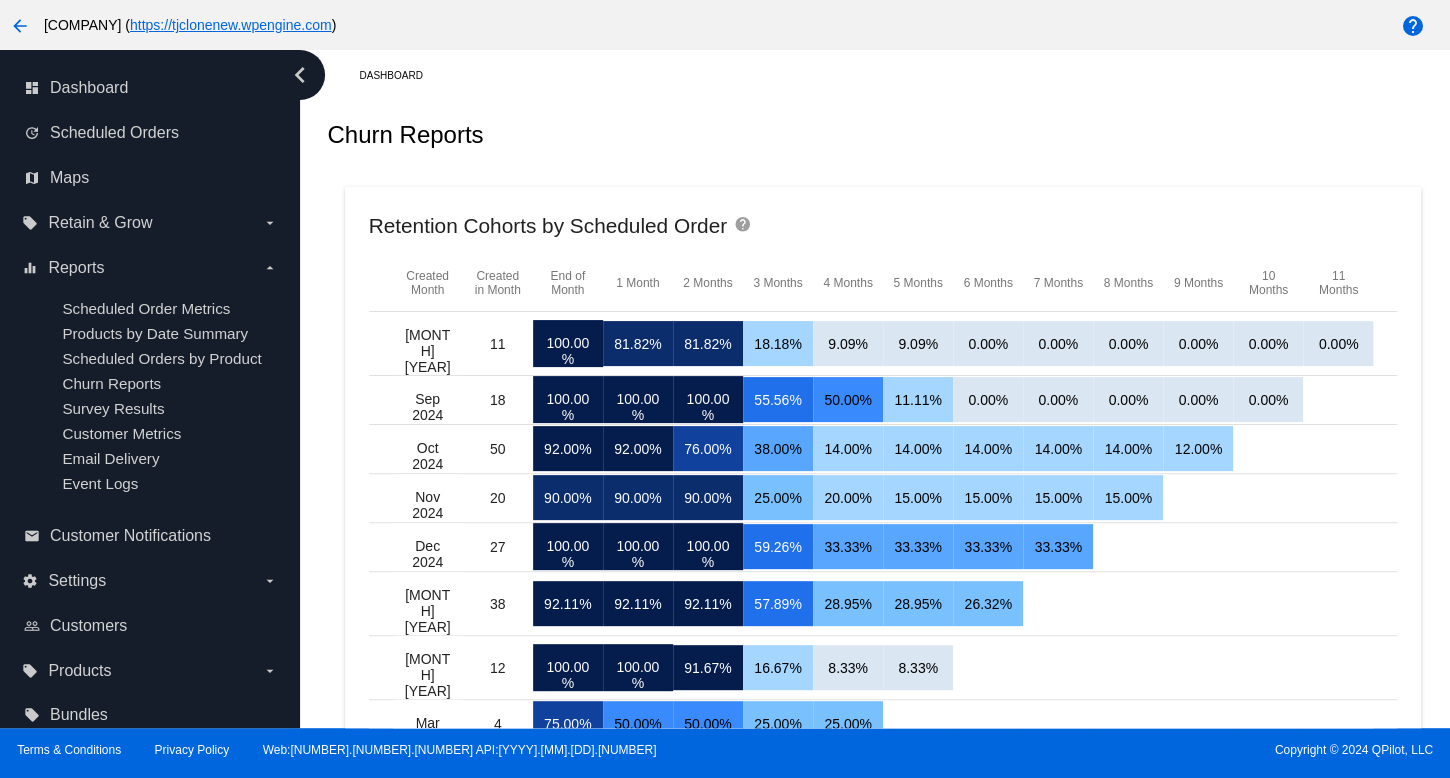 drag, startPoint x: 584, startPoint y: 553, endPoint x: 552, endPoint y: 539, distance: 34.928497 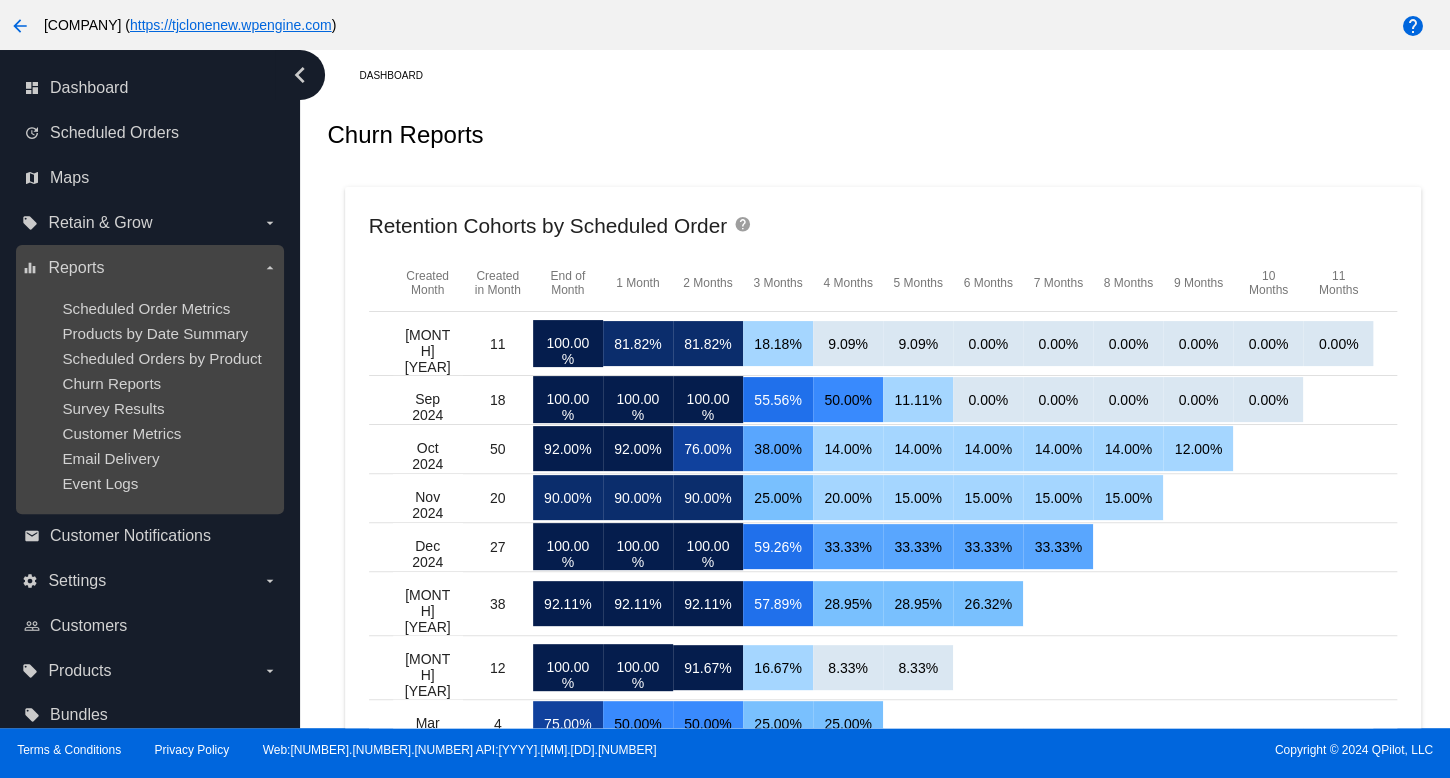 drag, startPoint x: 0, startPoint y: 373, endPoint x: 21, endPoint y: 371, distance: 21.095022 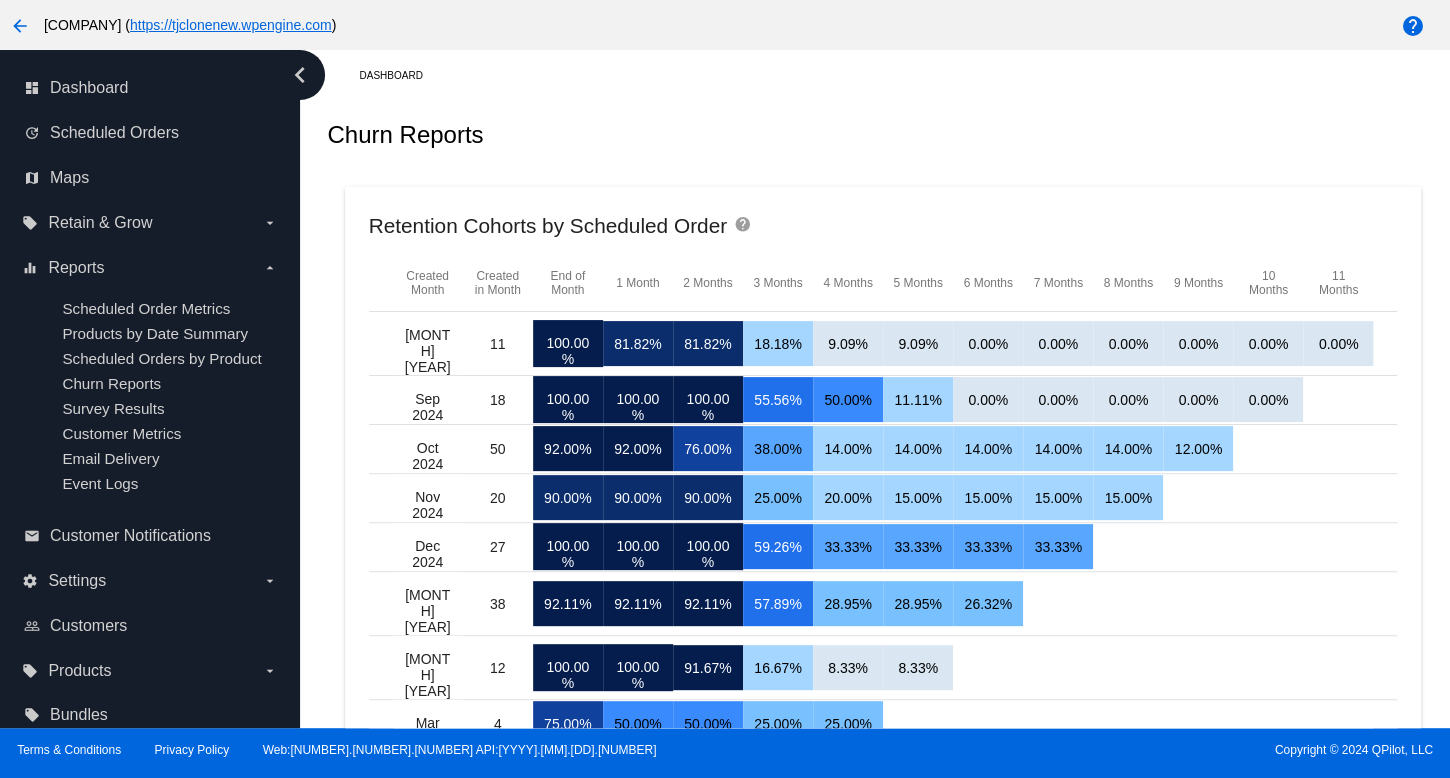 click on "Churn Reports" 